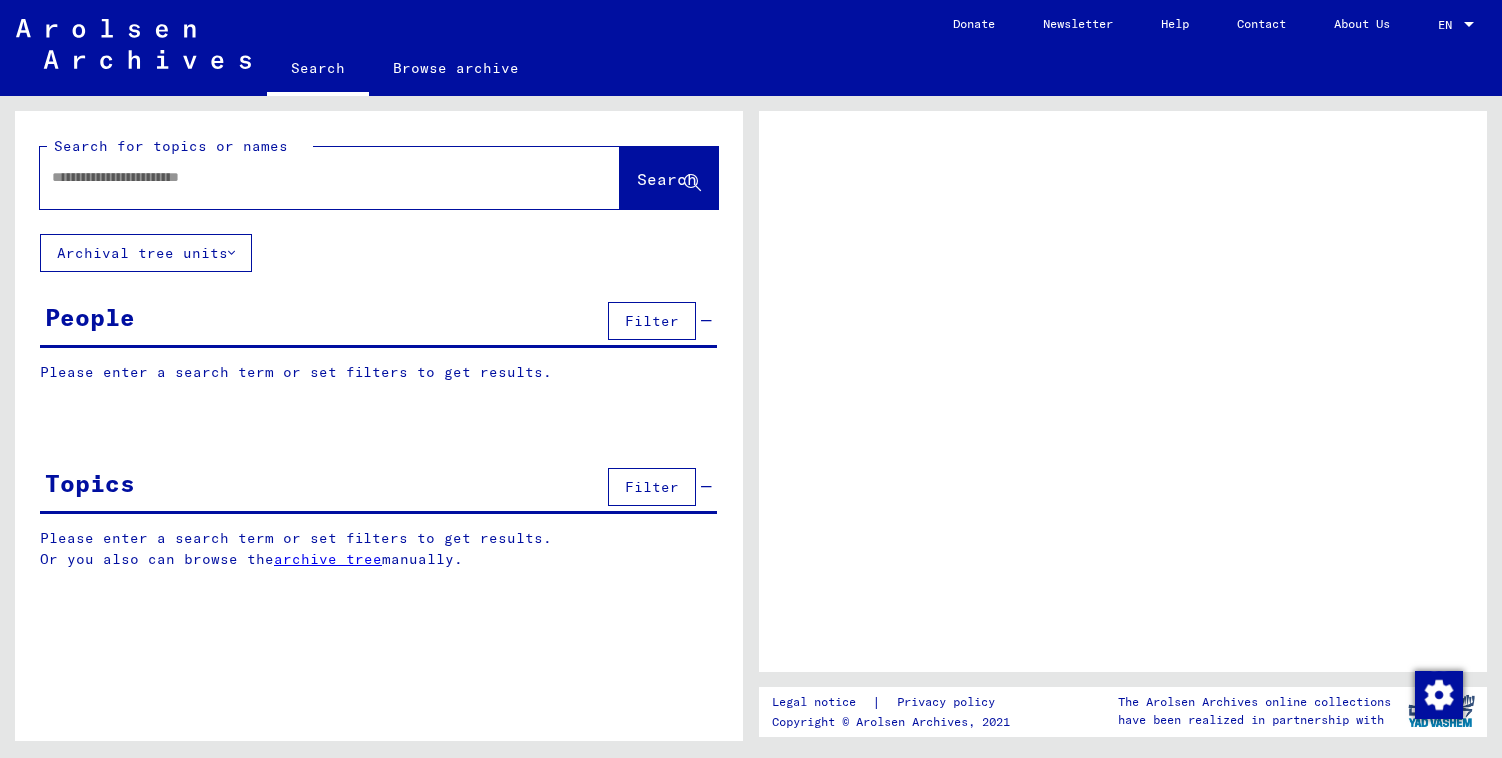 scroll, scrollTop: 0, scrollLeft: 0, axis: both 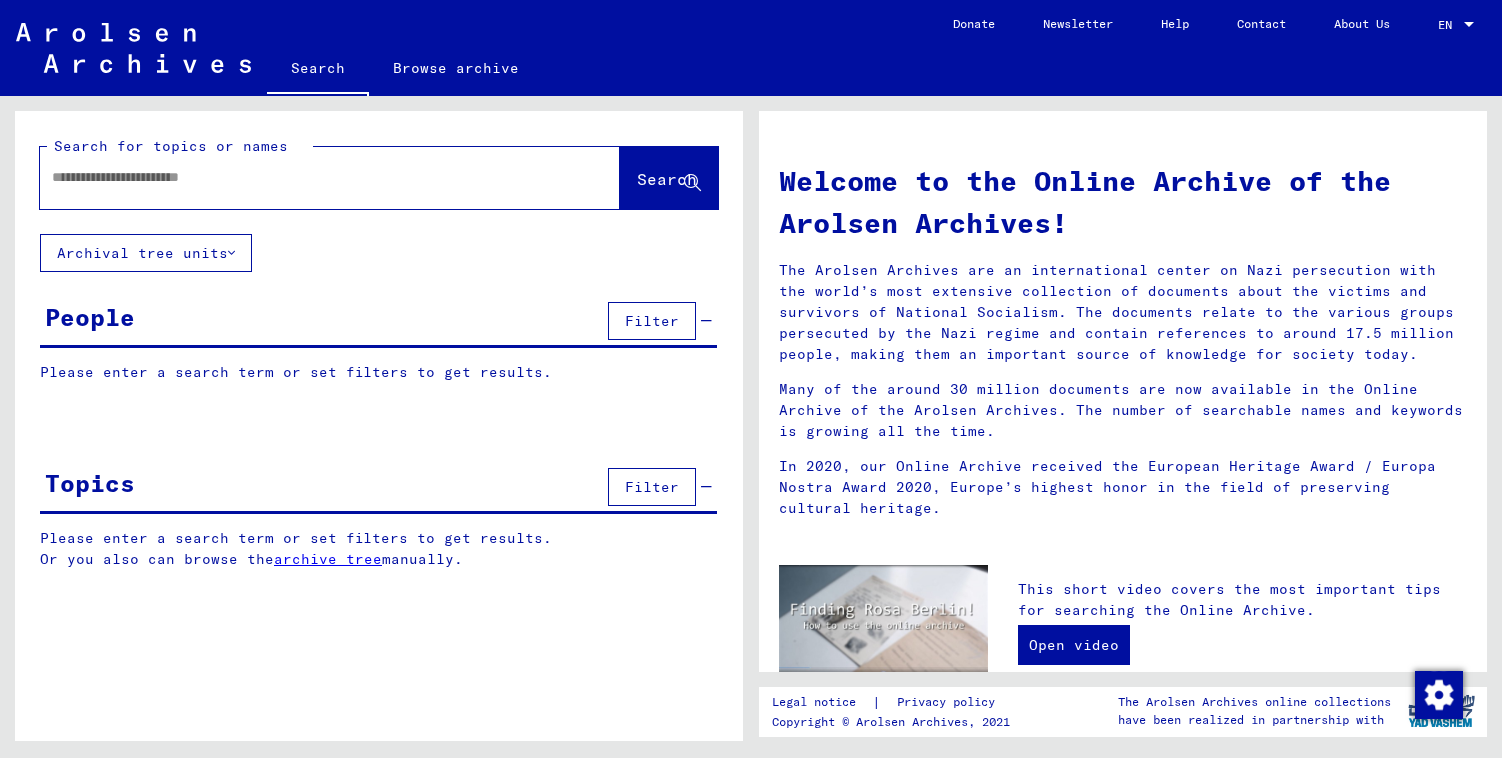 click on "Search for topics or names" 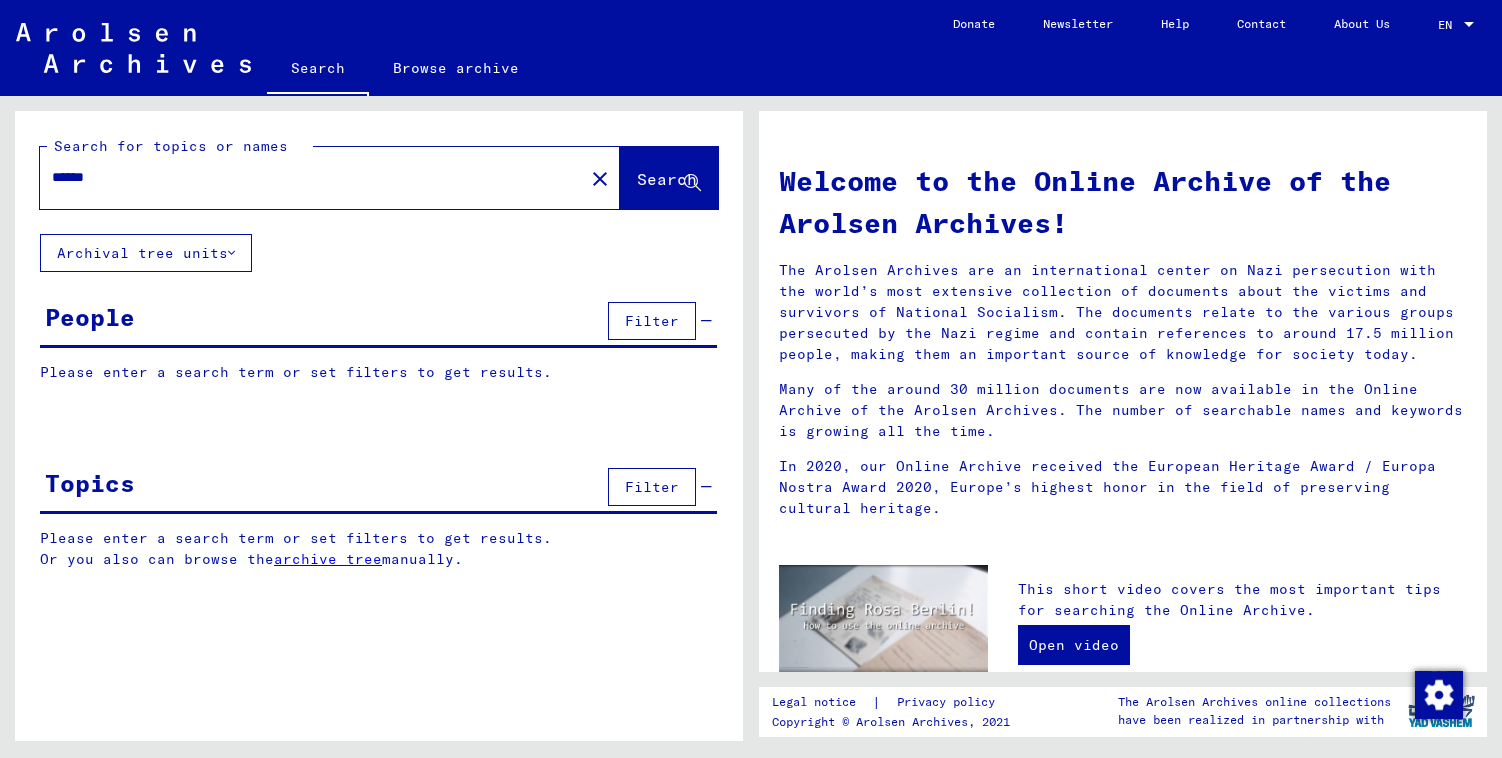 type on "******" 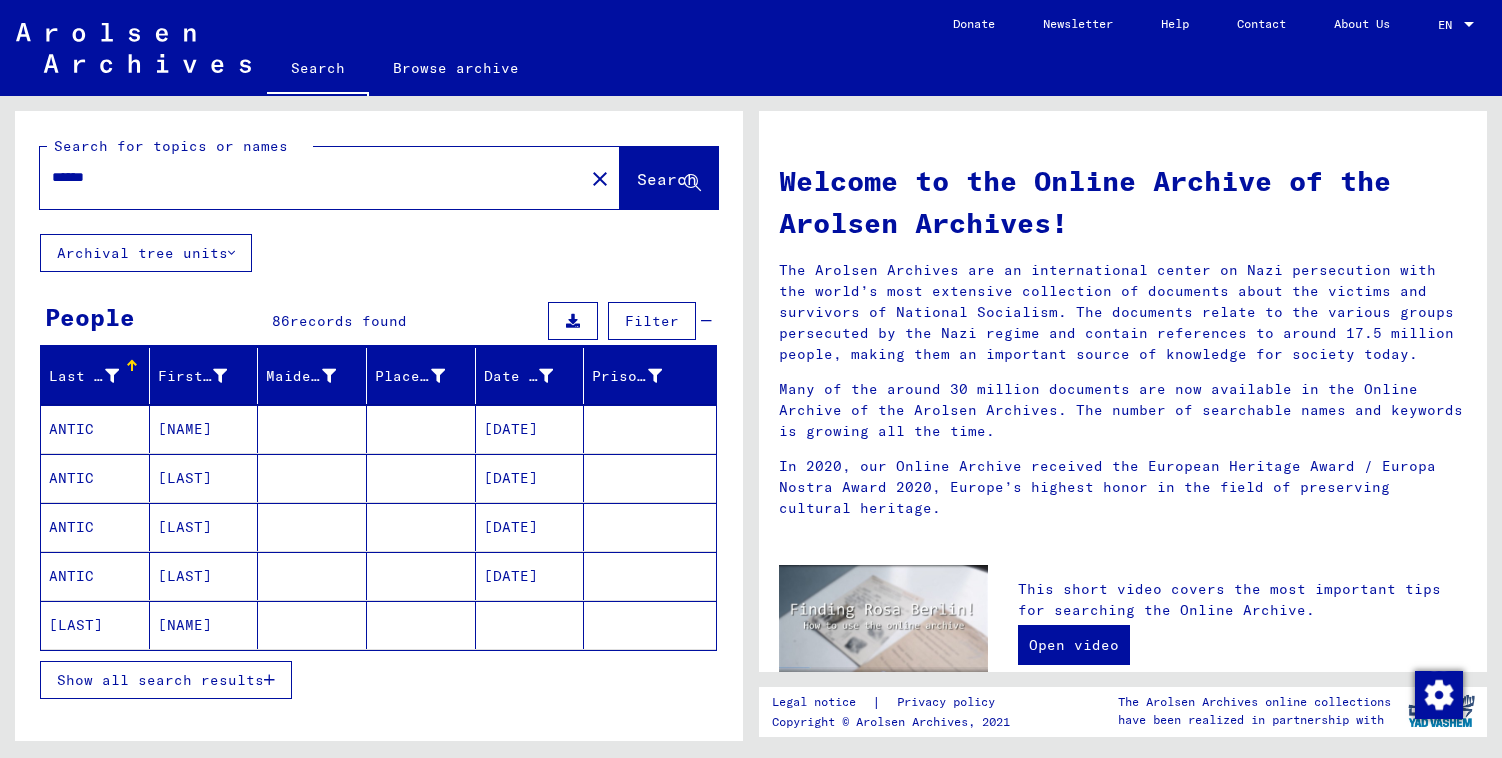 click on "[NAME]" 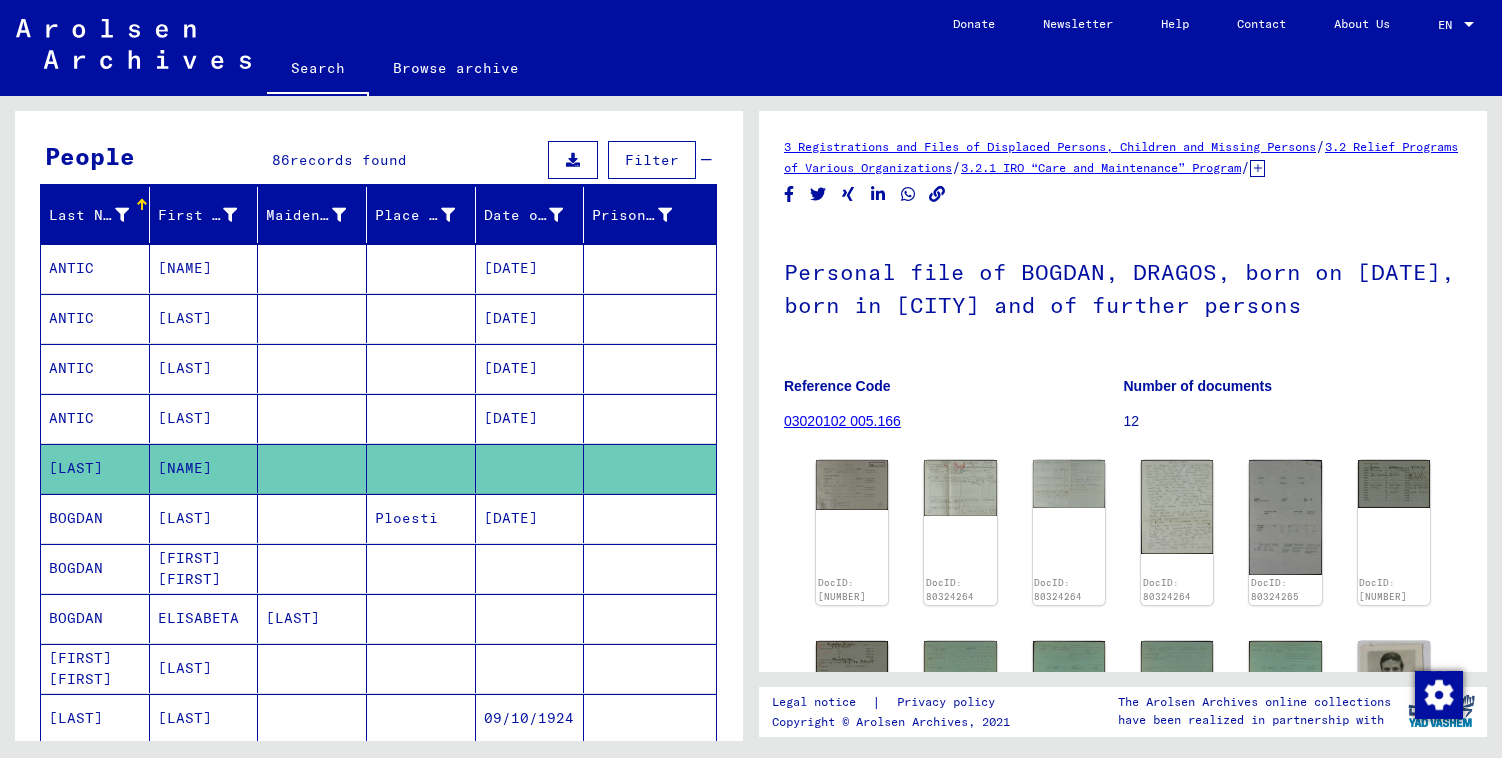 scroll, scrollTop: 163, scrollLeft: 0, axis: vertical 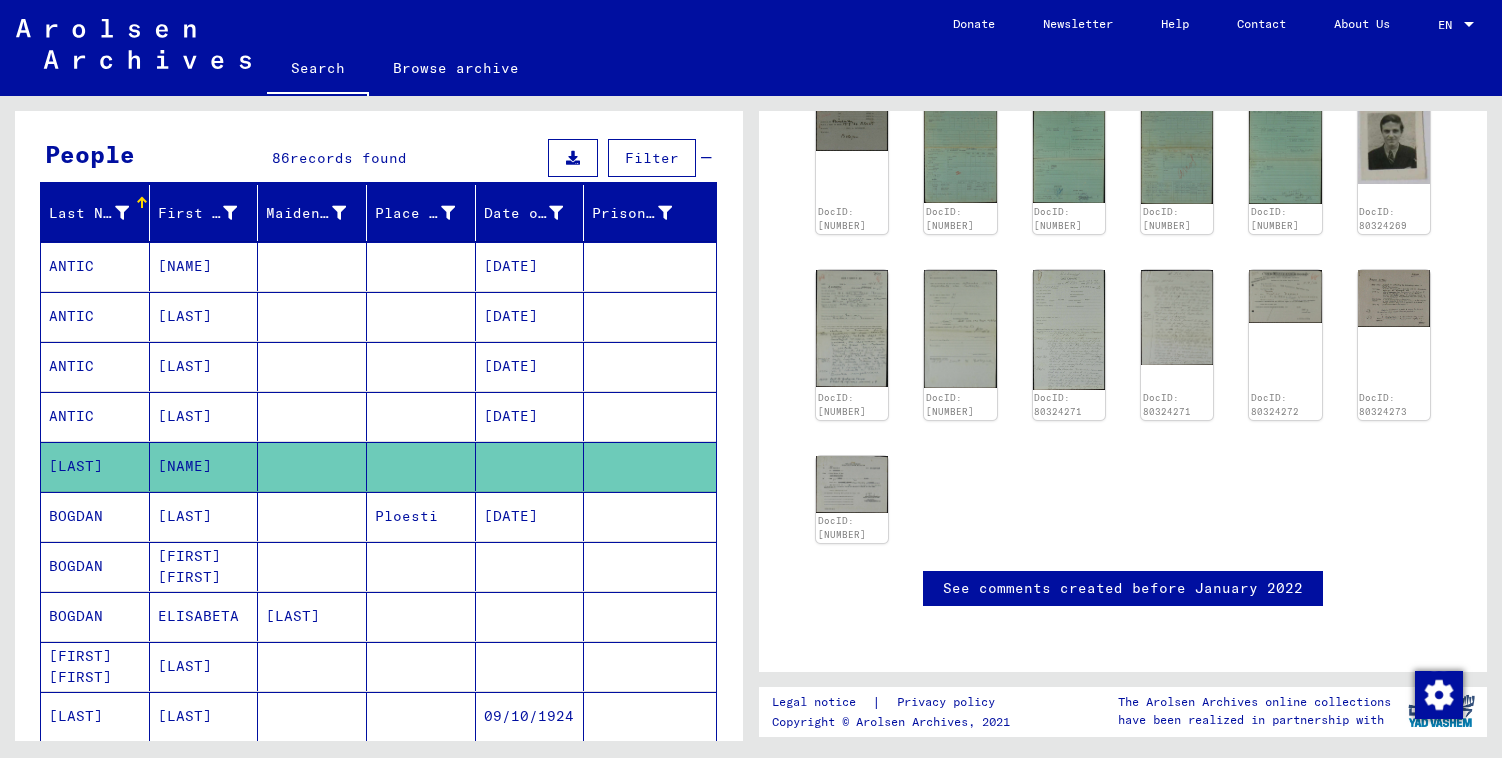 click on "Ploesti" at bounding box center (421, 566) 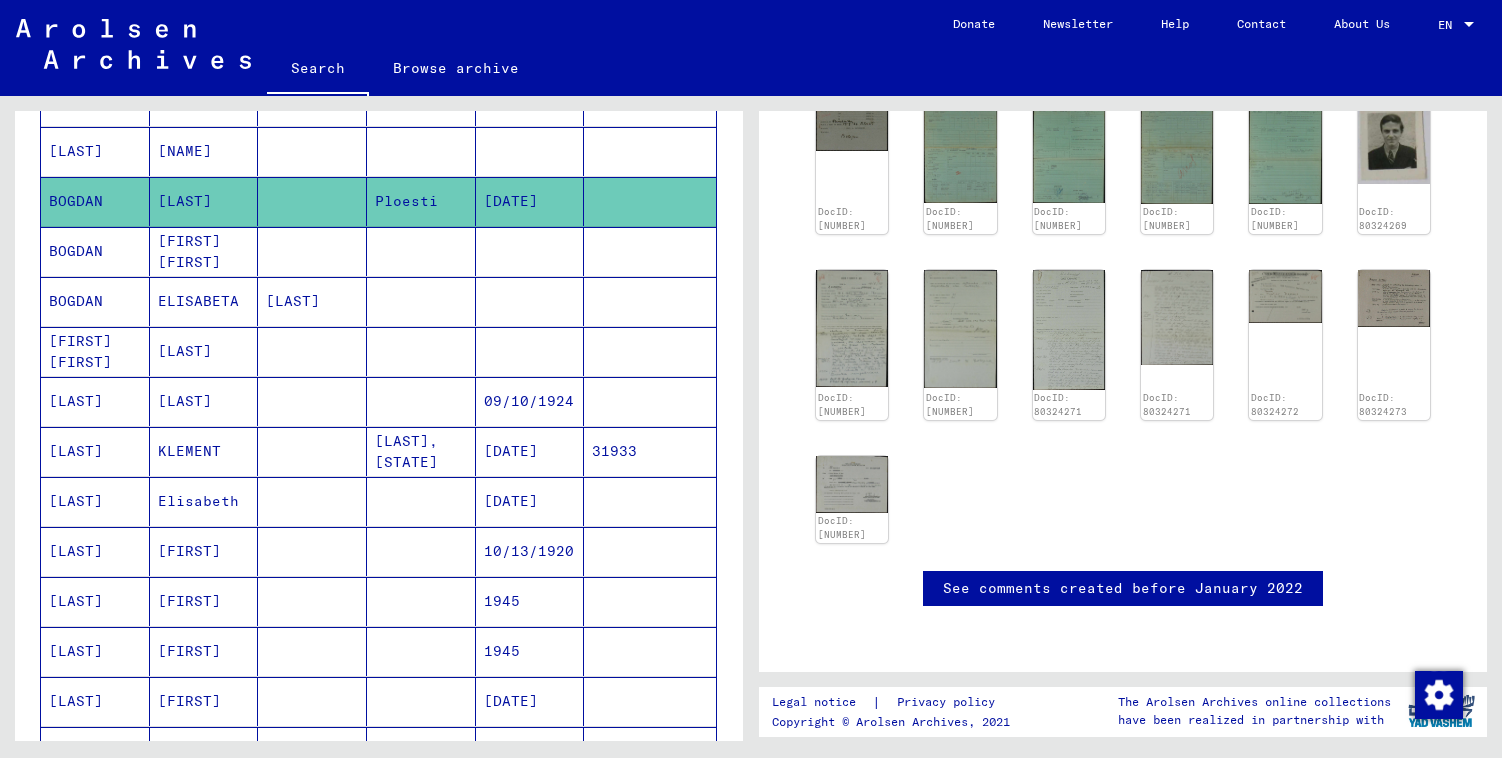 scroll, scrollTop: 489, scrollLeft: 0, axis: vertical 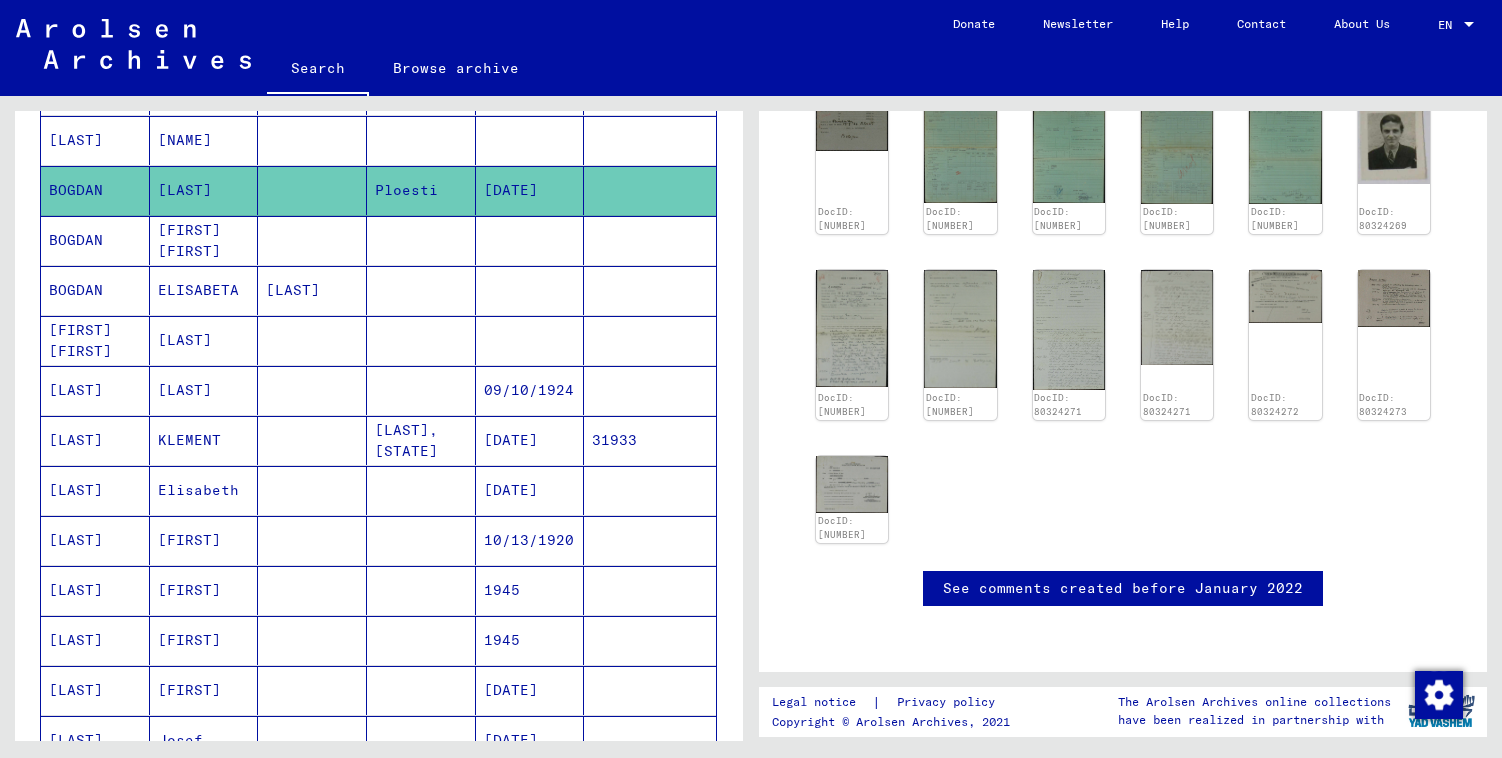 click on "[LAST], [STATE]" at bounding box center [421, 490] 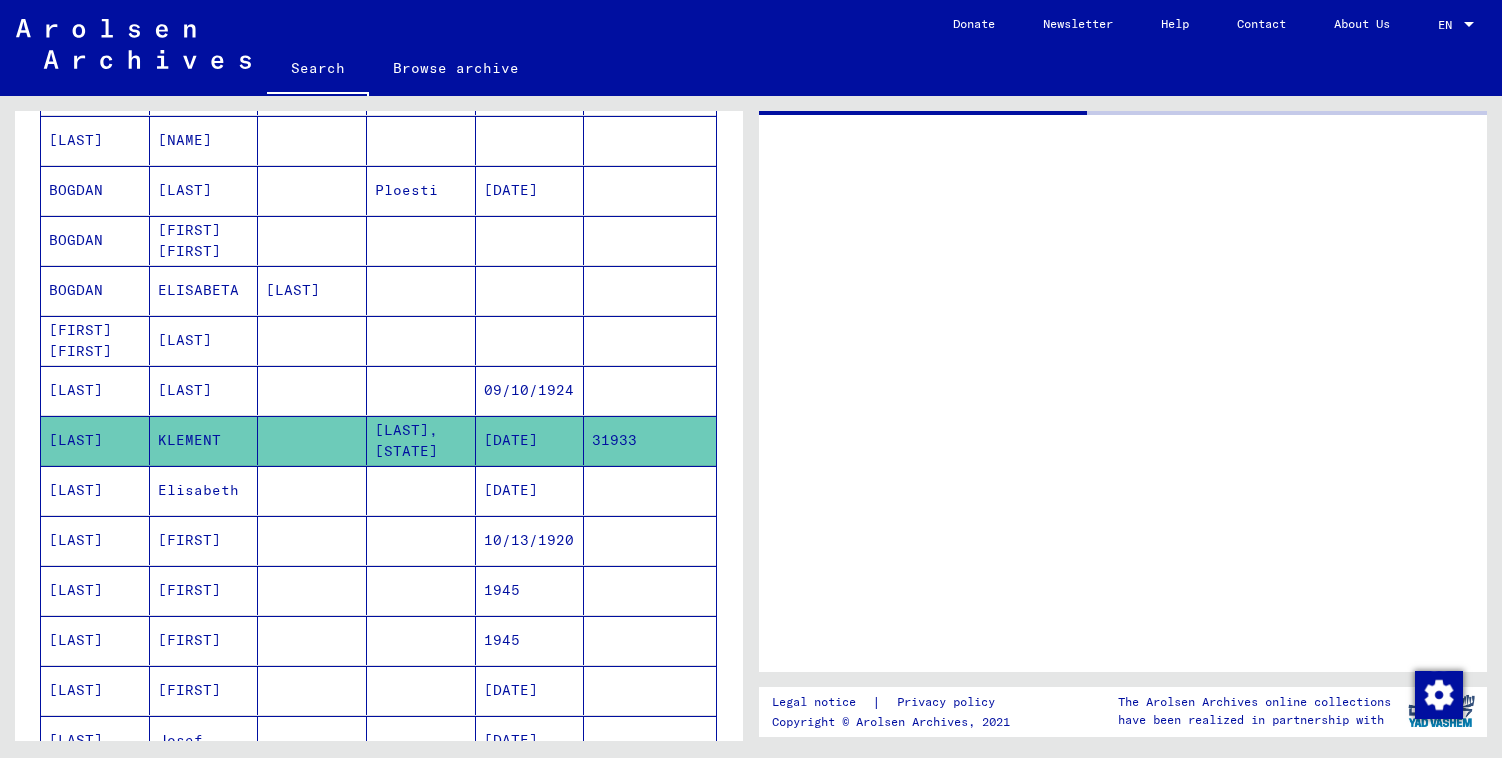 scroll, scrollTop: 0, scrollLeft: 0, axis: both 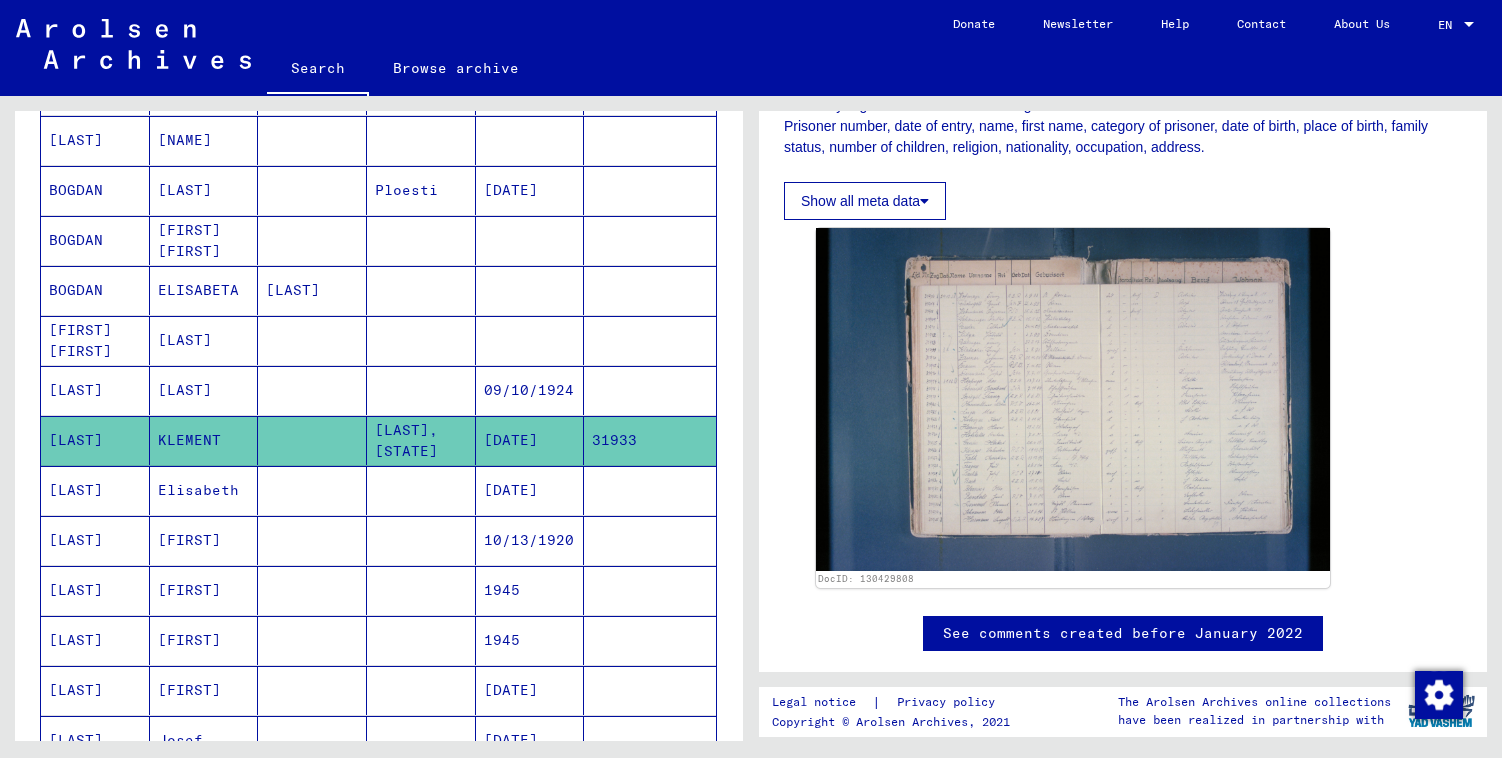 click at bounding box center [312, 540] 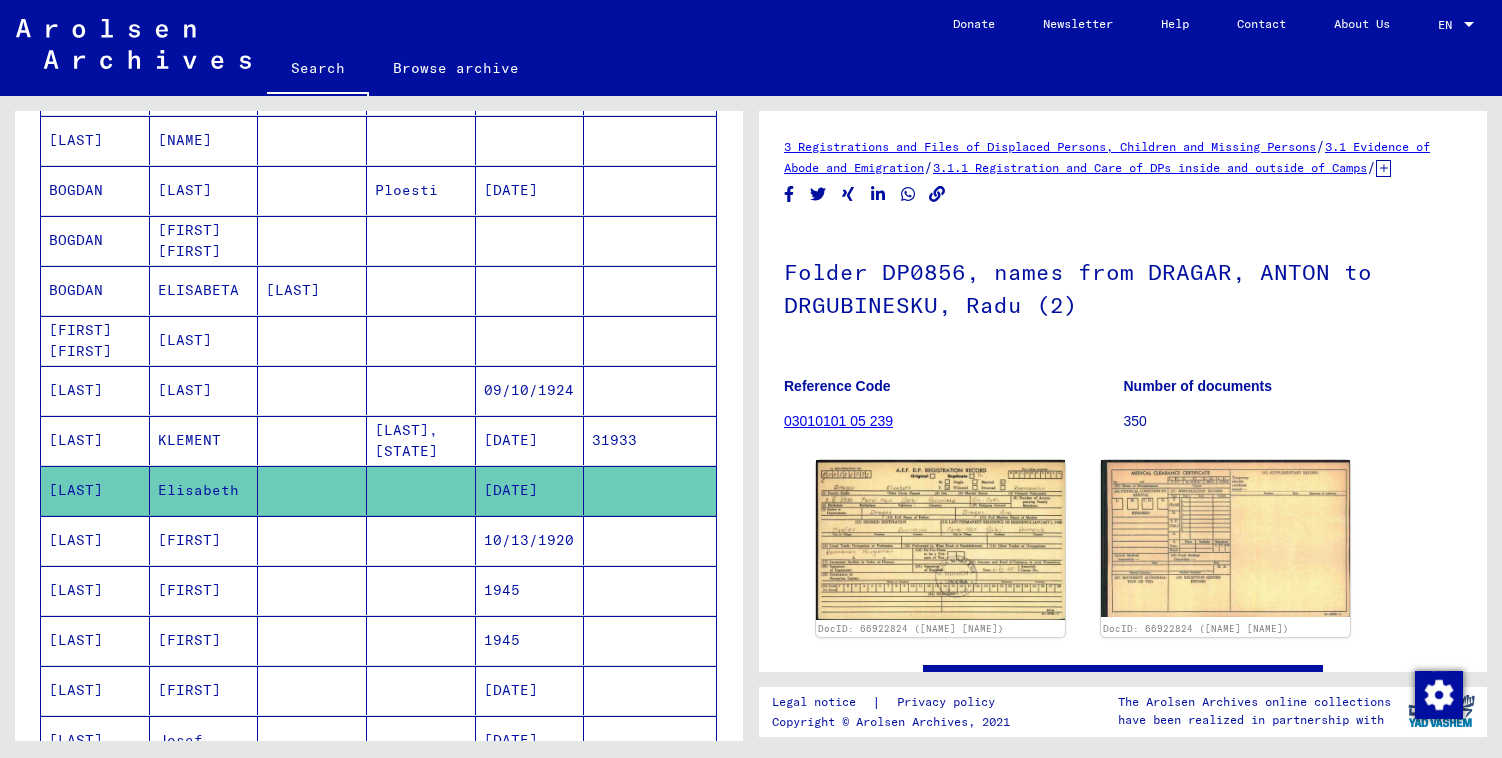 scroll, scrollTop: 0, scrollLeft: 0, axis: both 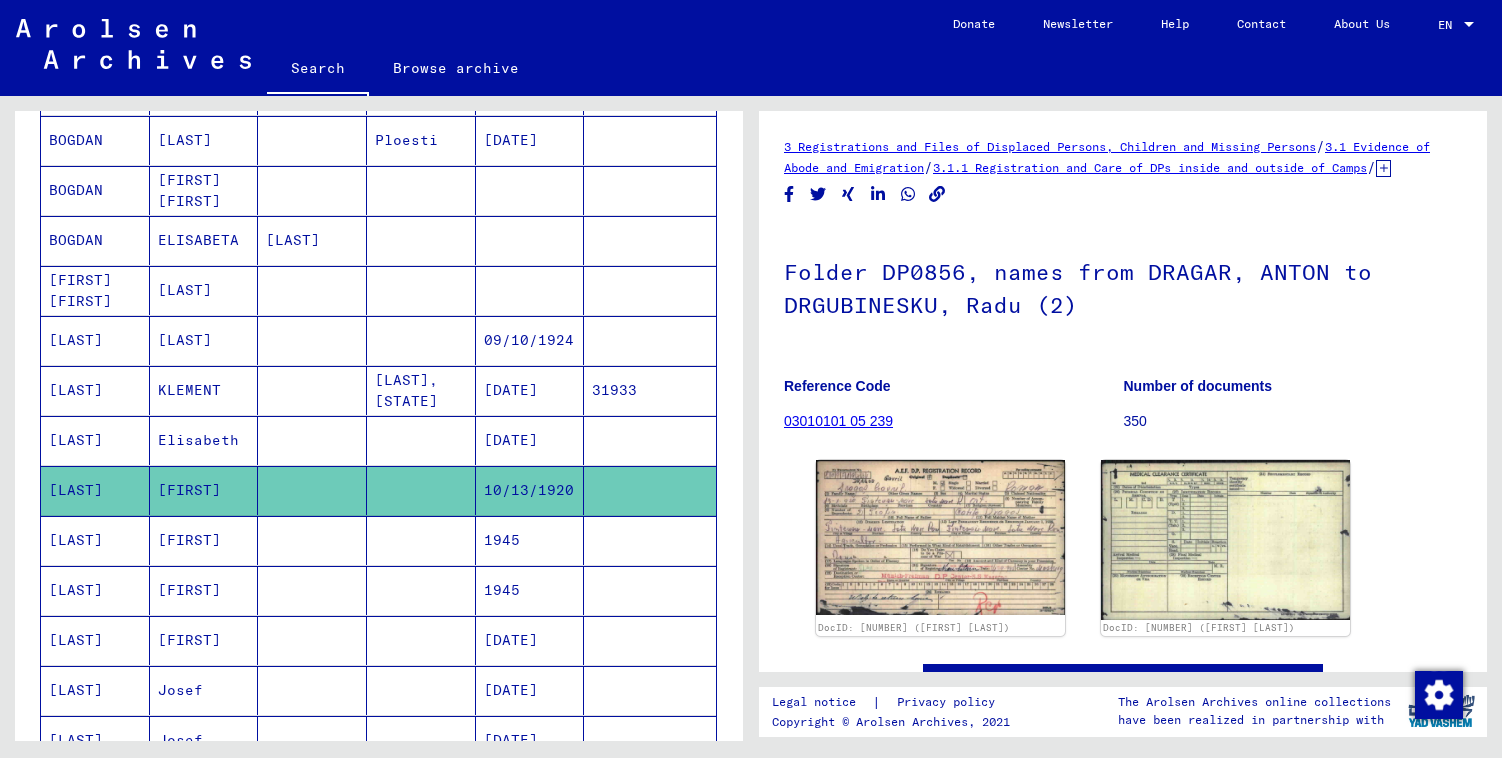 click at bounding box center (312, 640) 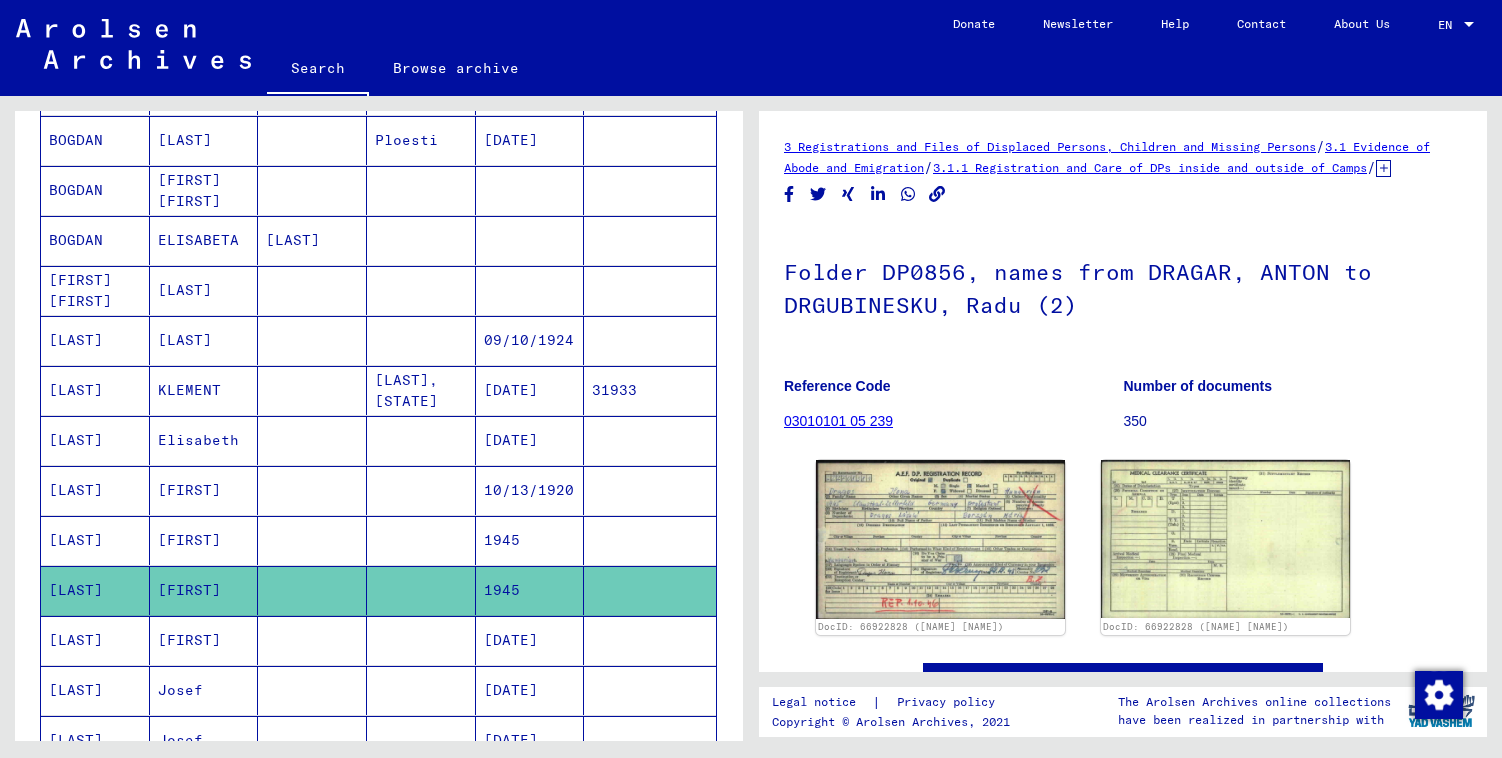 scroll, scrollTop: 0, scrollLeft: 0, axis: both 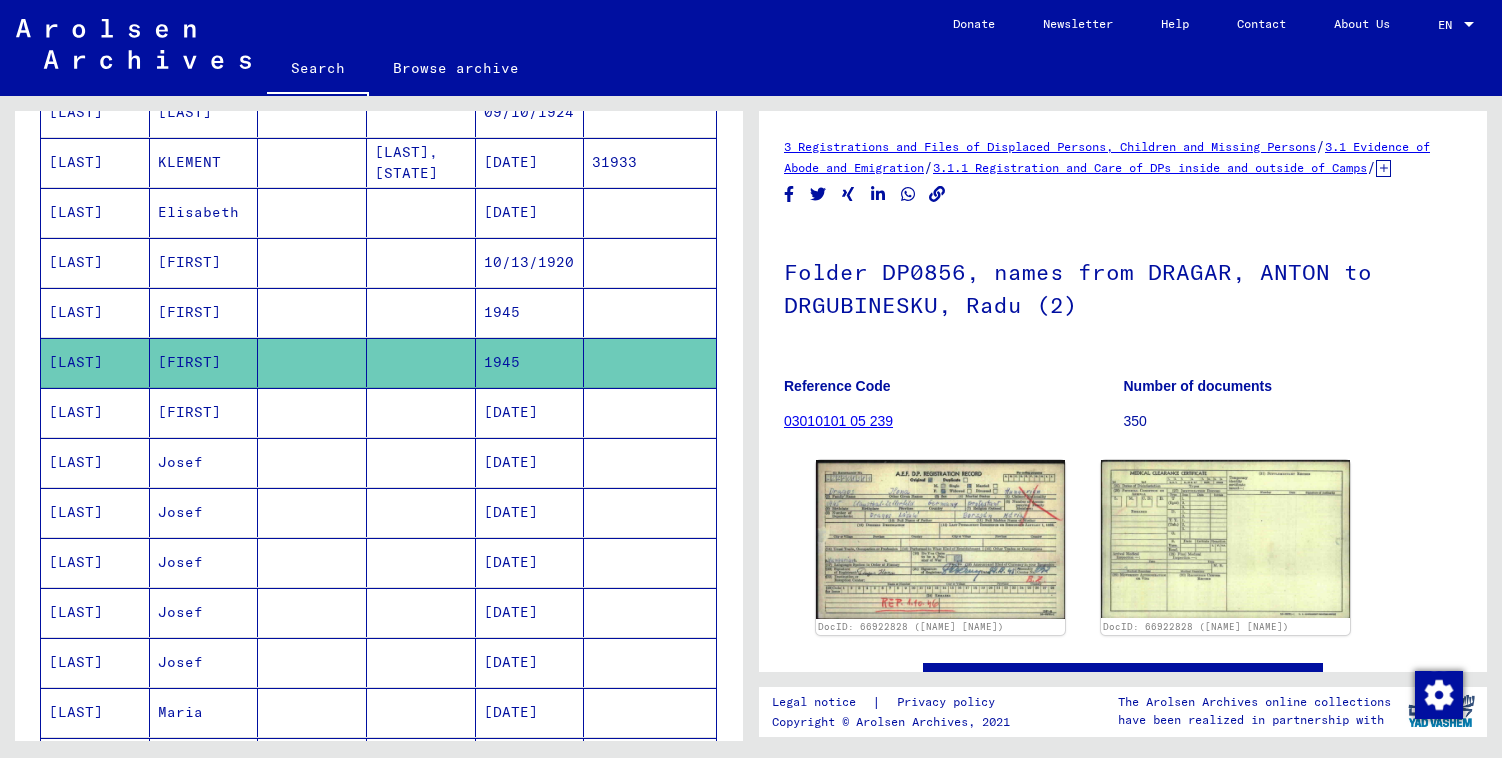click at bounding box center [312, 612] 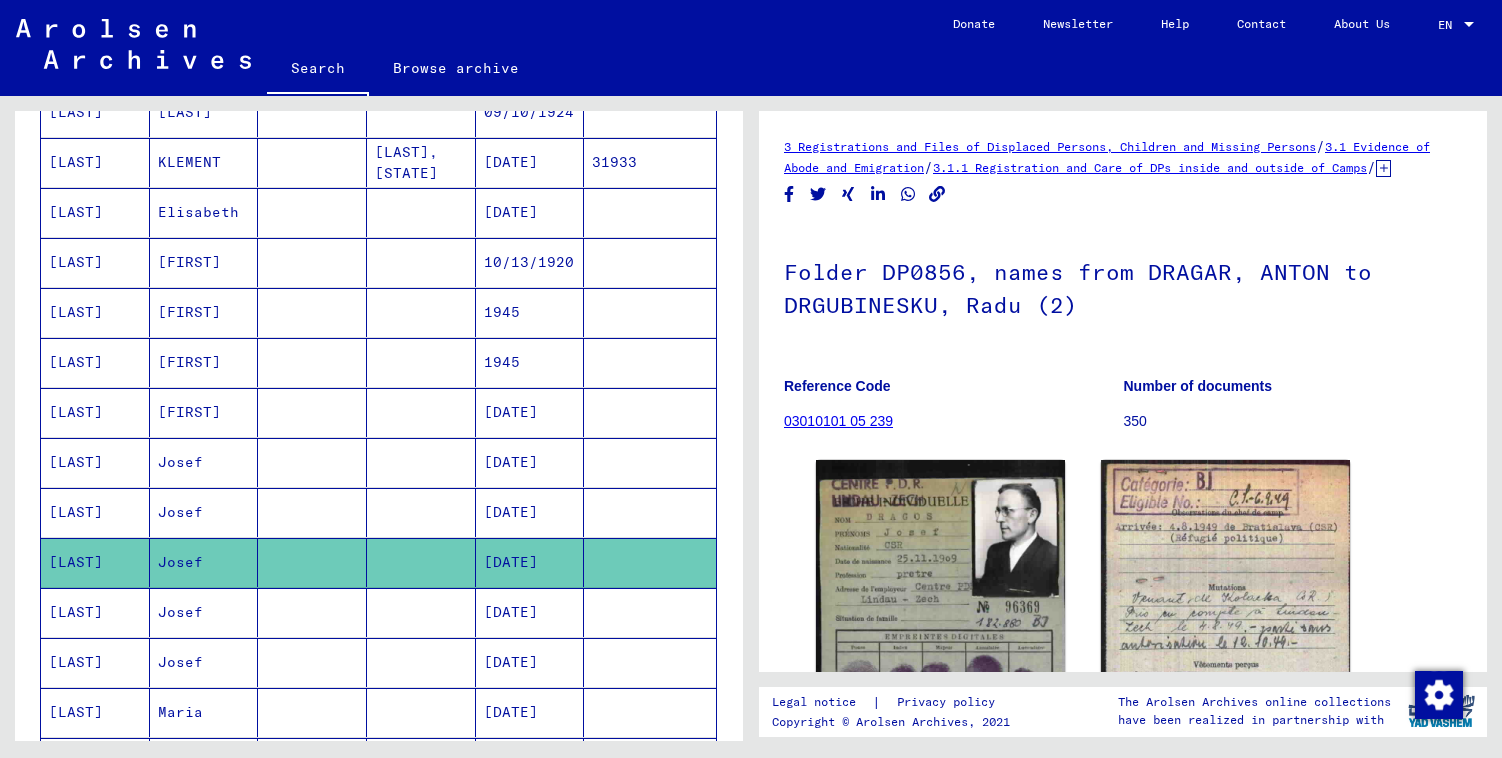 scroll, scrollTop: 0, scrollLeft: 0, axis: both 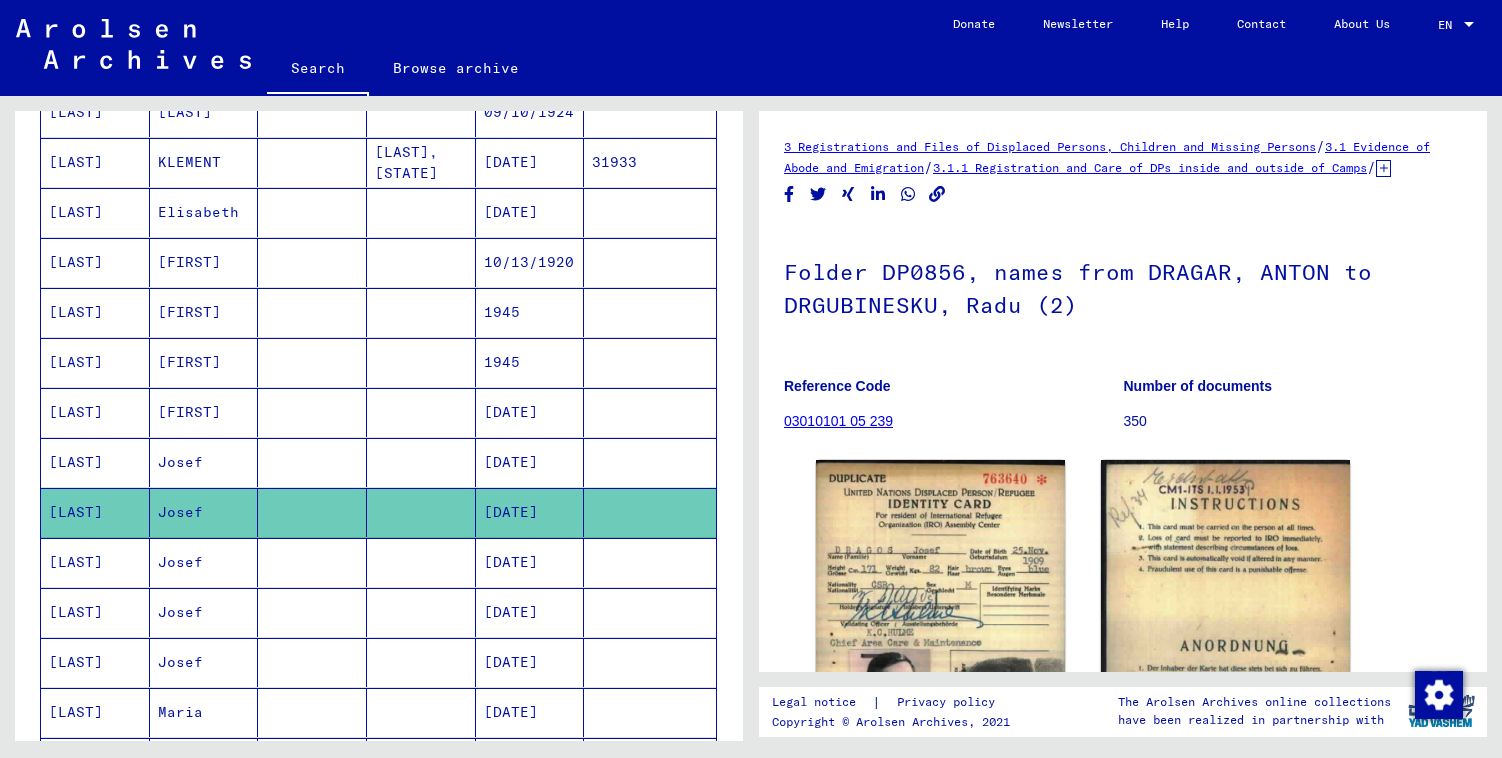 click at bounding box center (312, 512) 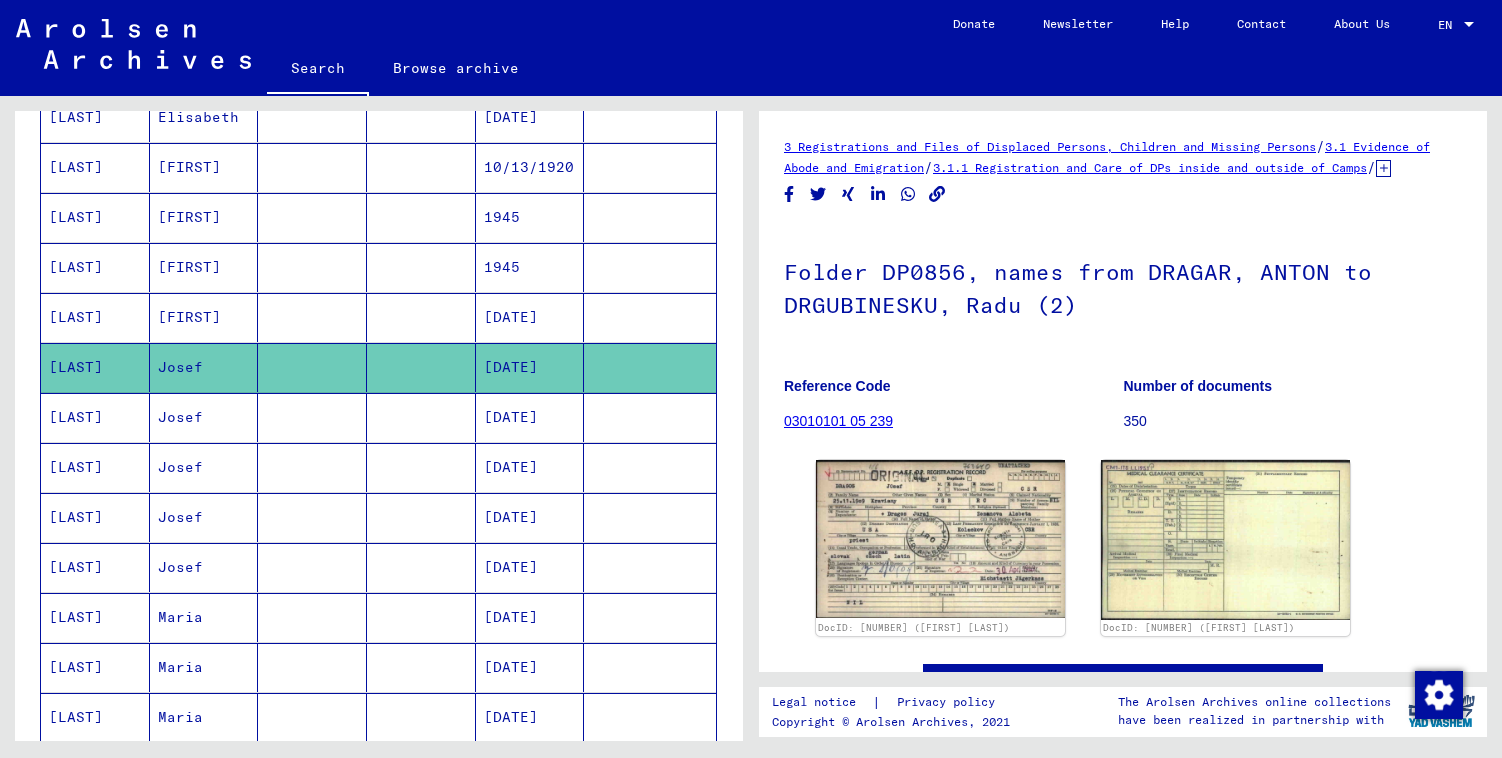scroll, scrollTop: 1007, scrollLeft: 0, axis: vertical 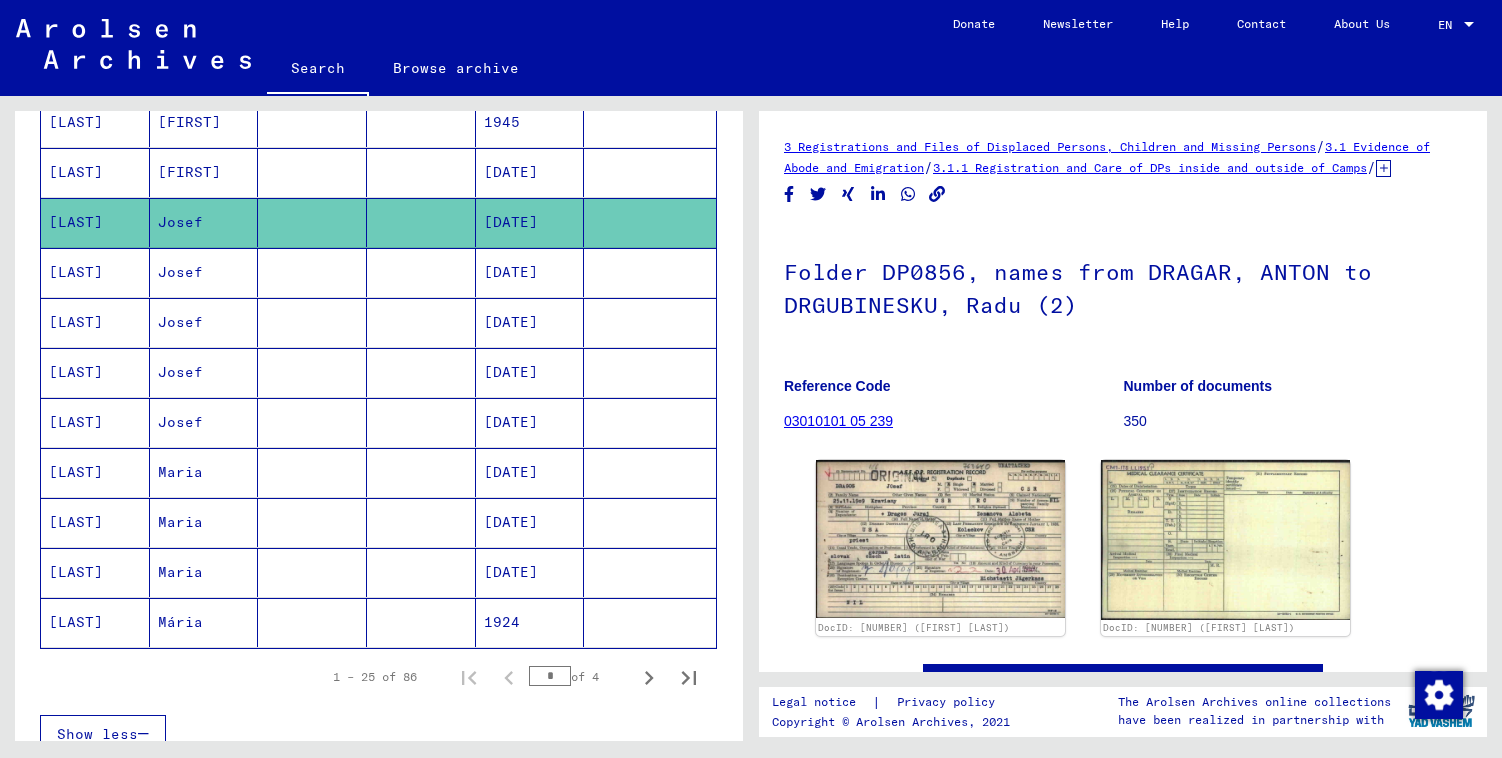 click at bounding box center (312, 522) 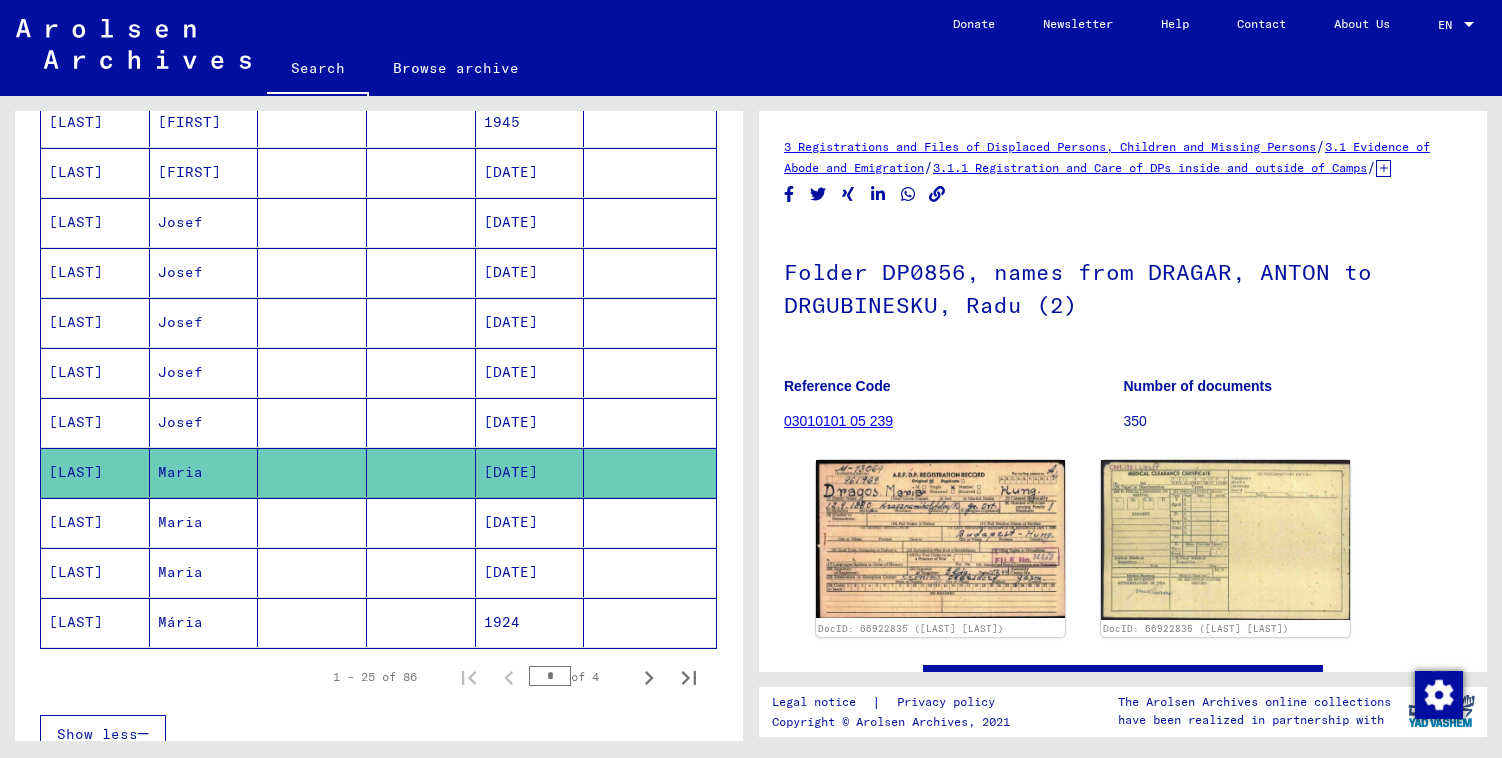 scroll, scrollTop: 0, scrollLeft: 0, axis: both 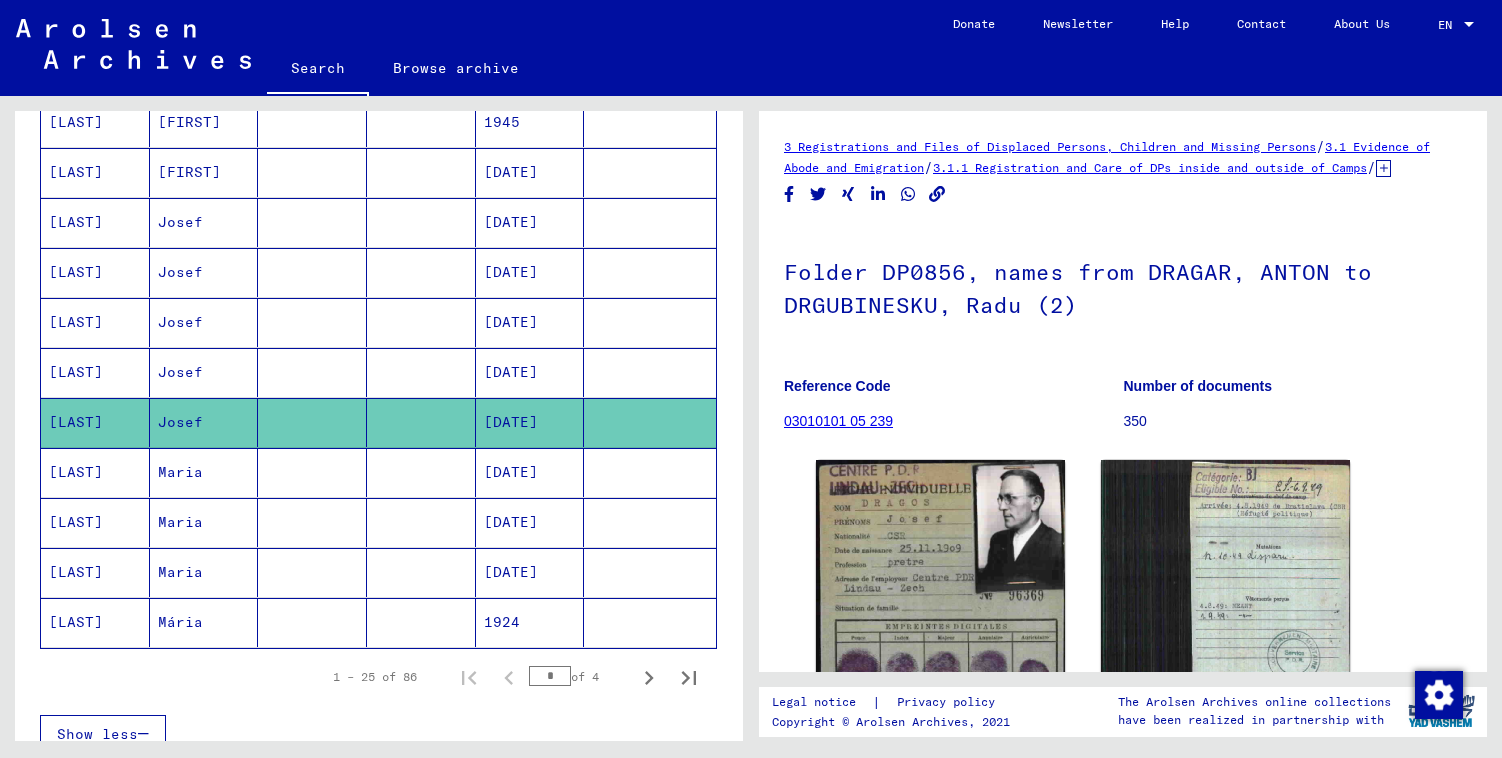click at bounding box center (312, 522) 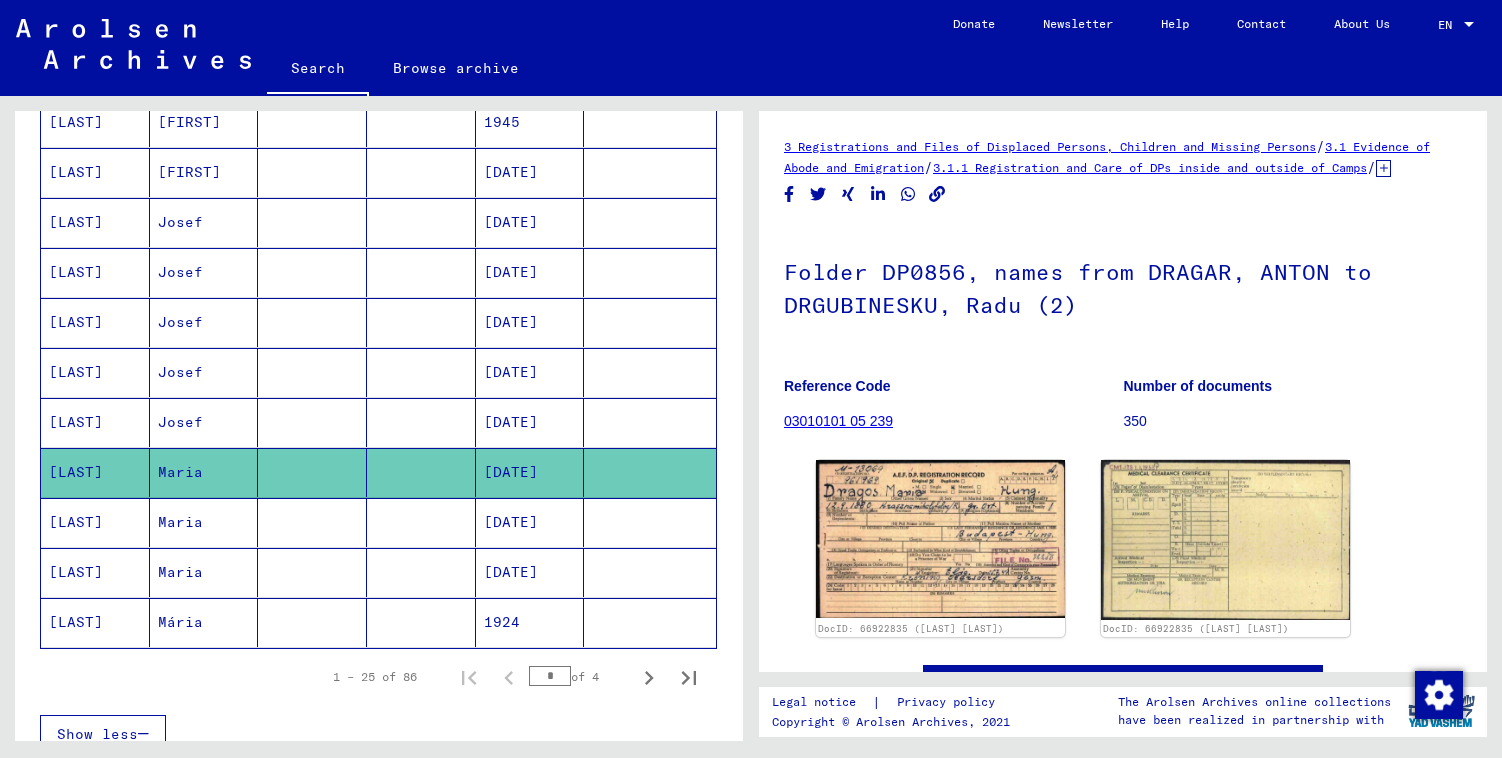 click at bounding box center [421, 572] 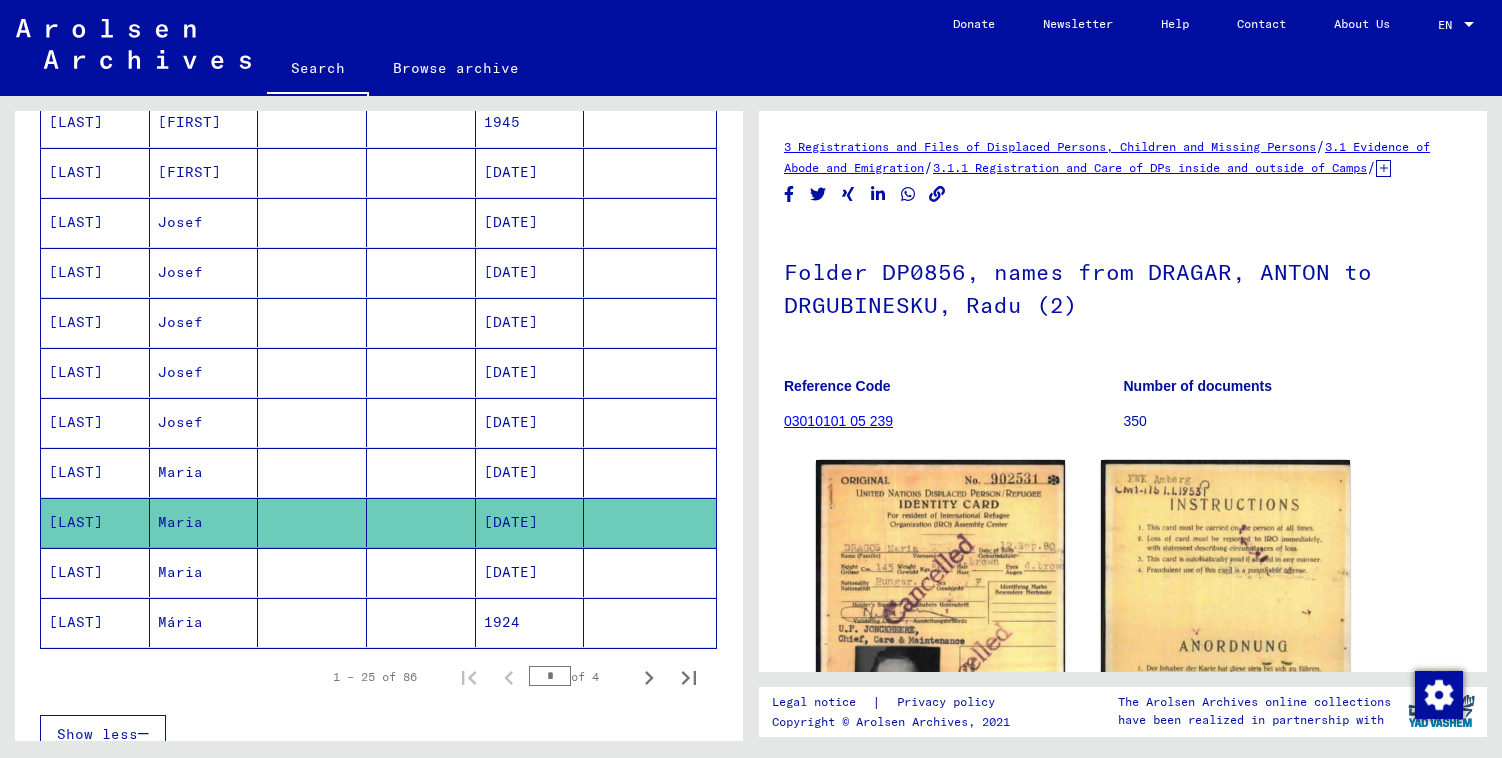 scroll, scrollTop: 1632, scrollLeft: 0, axis: vertical 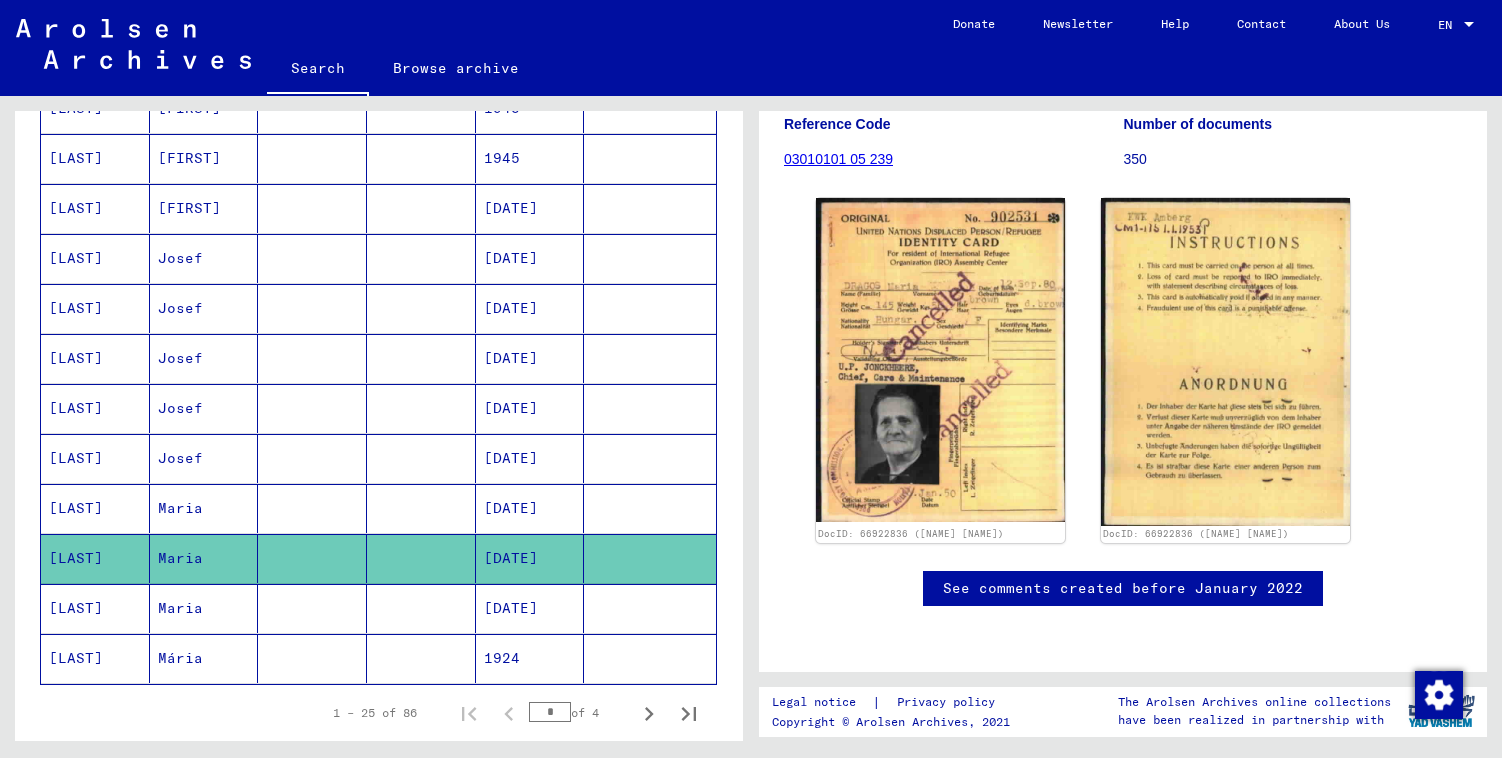click on "Maria" at bounding box center [204, 658] 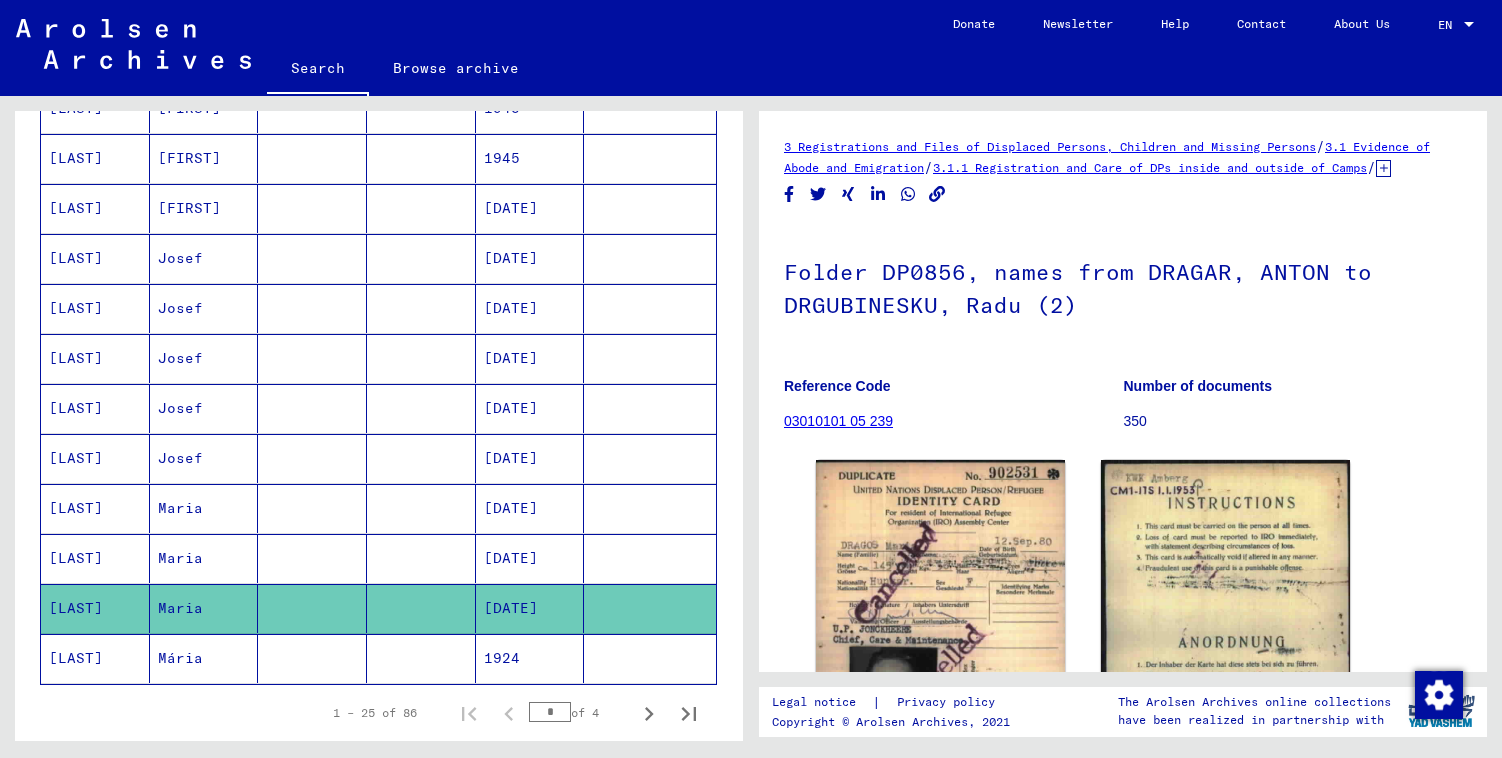 scroll, scrollTop: 0, scrollLeft: 0, axis: both 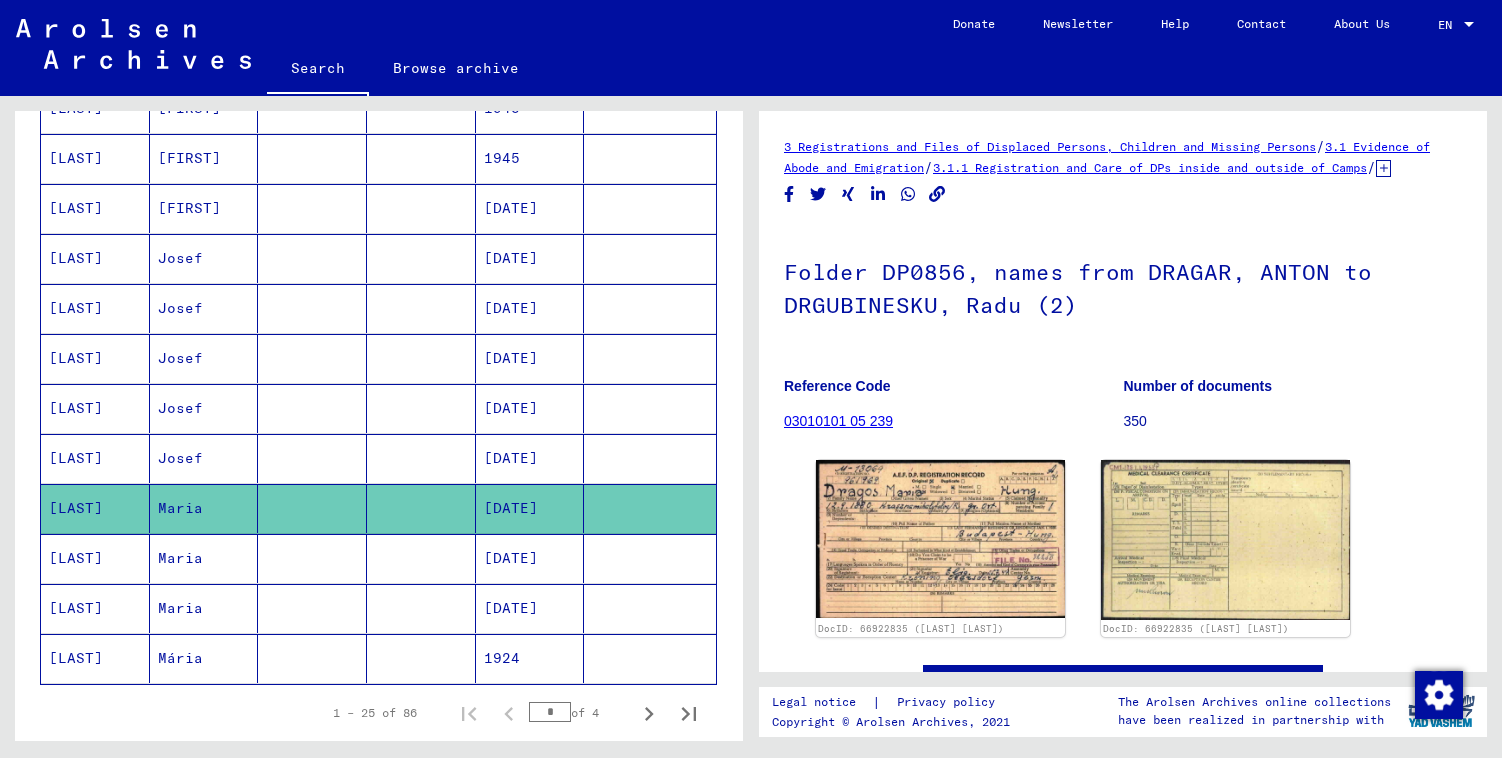 click on "Mária" 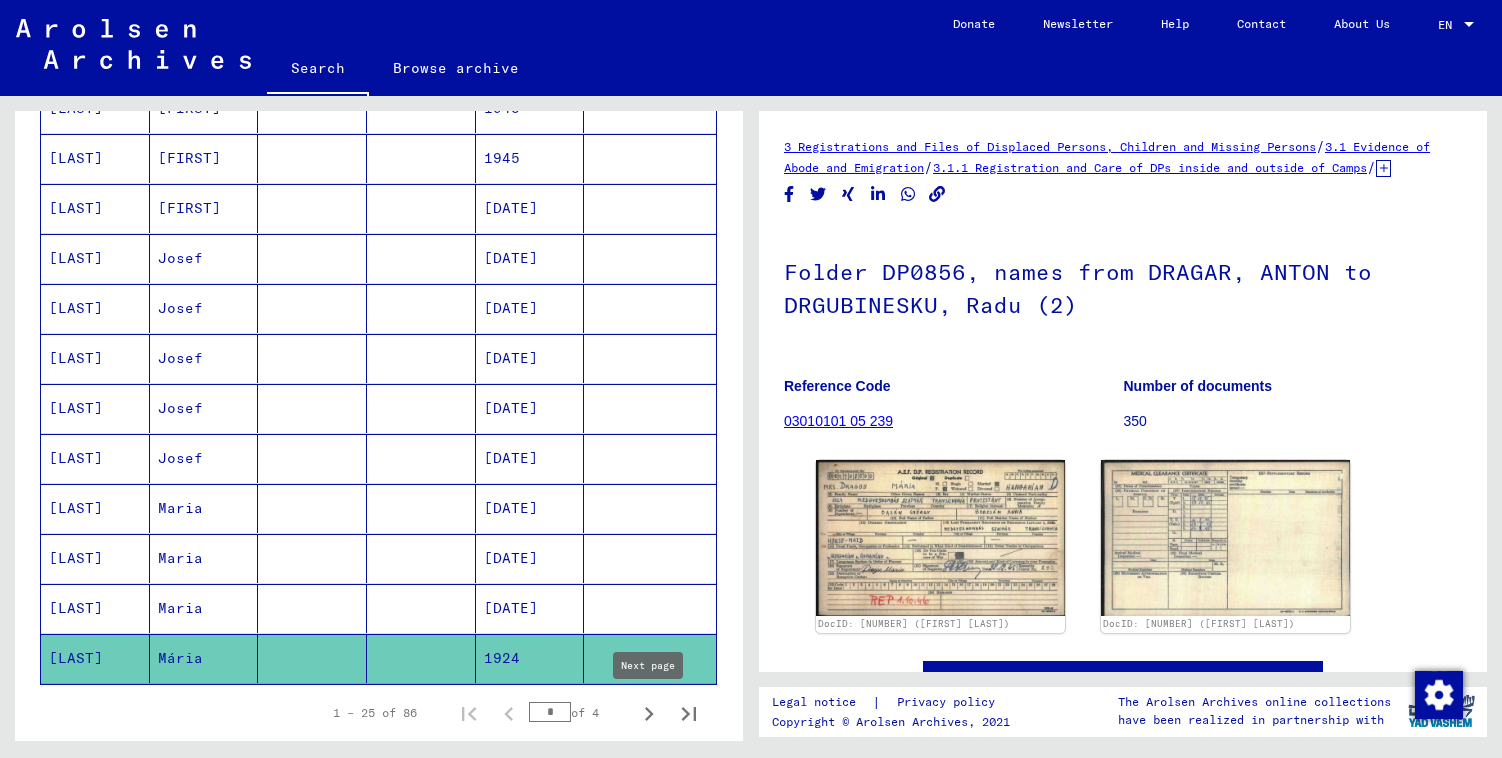 scroll, scrollTop: 0, scrollLeft: 0, axis: both 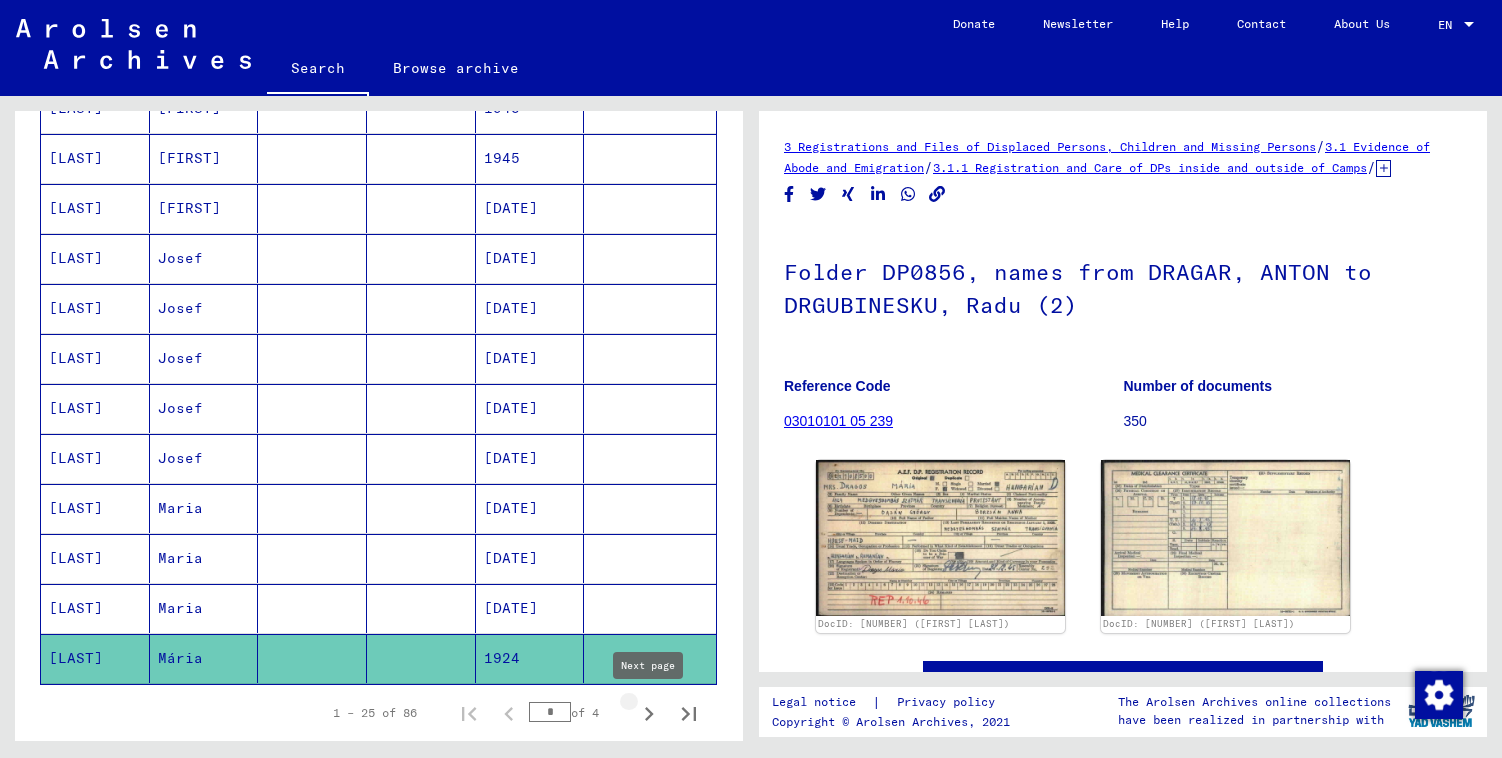 click 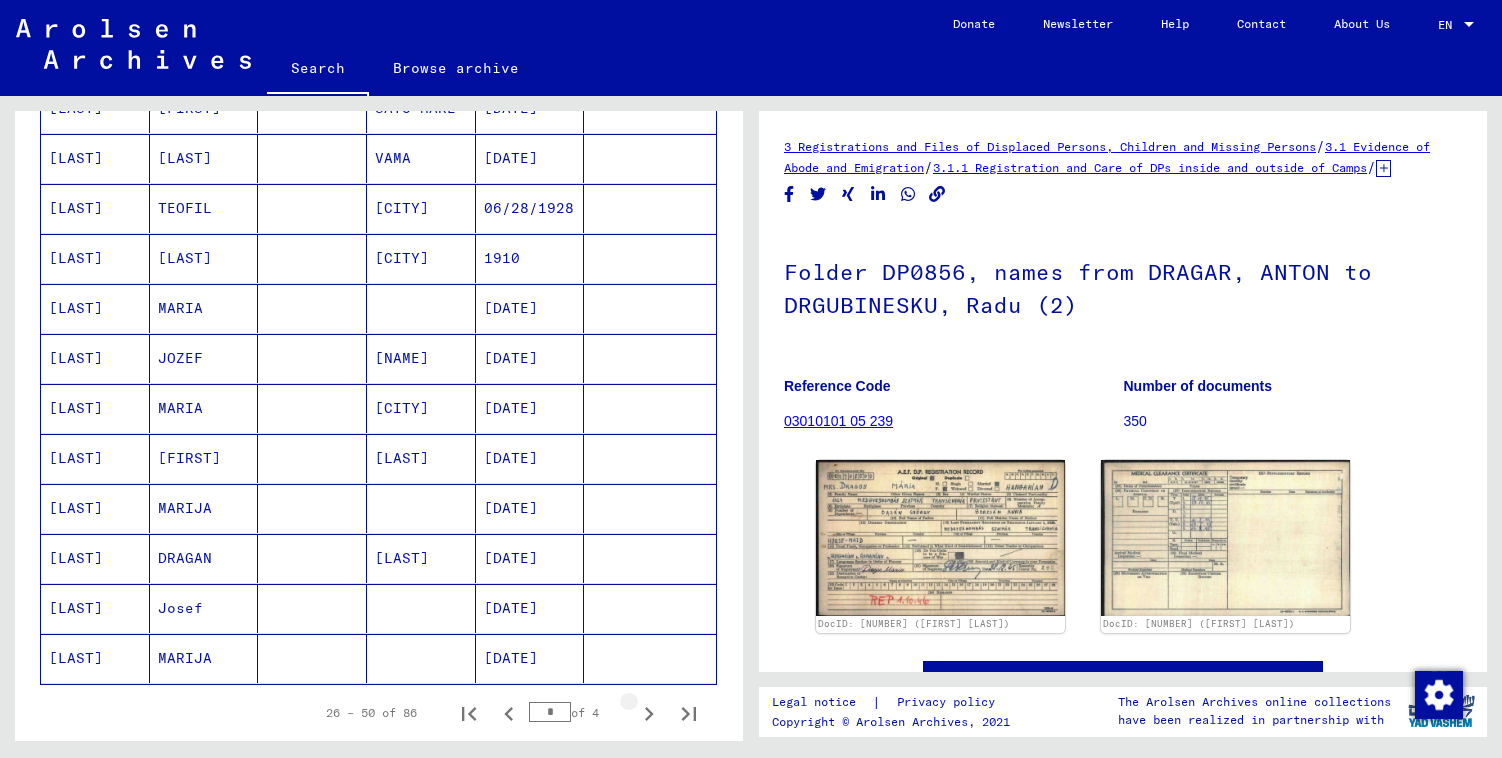 click 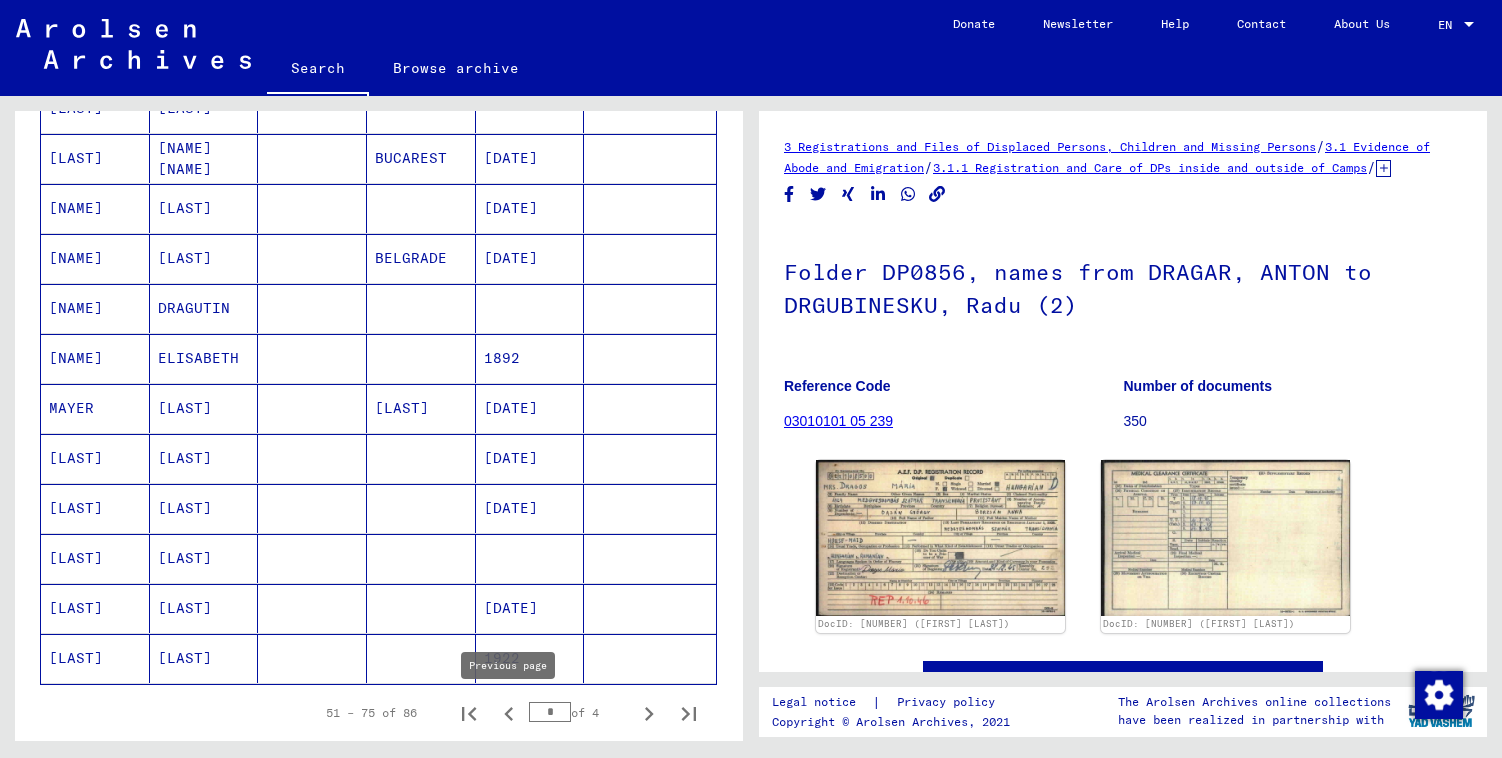 click 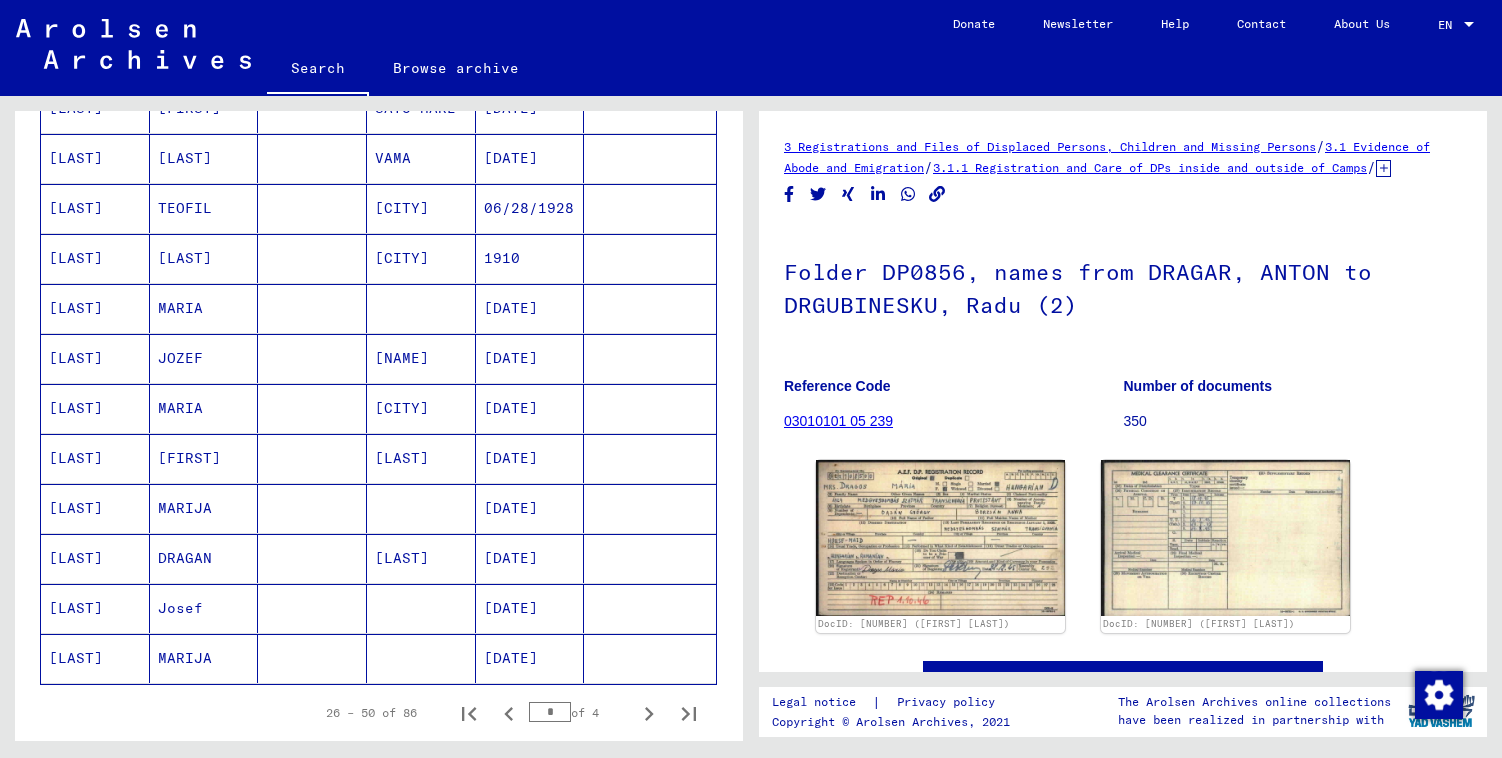 click on "[NAME]" at bounding box center (421, 408) 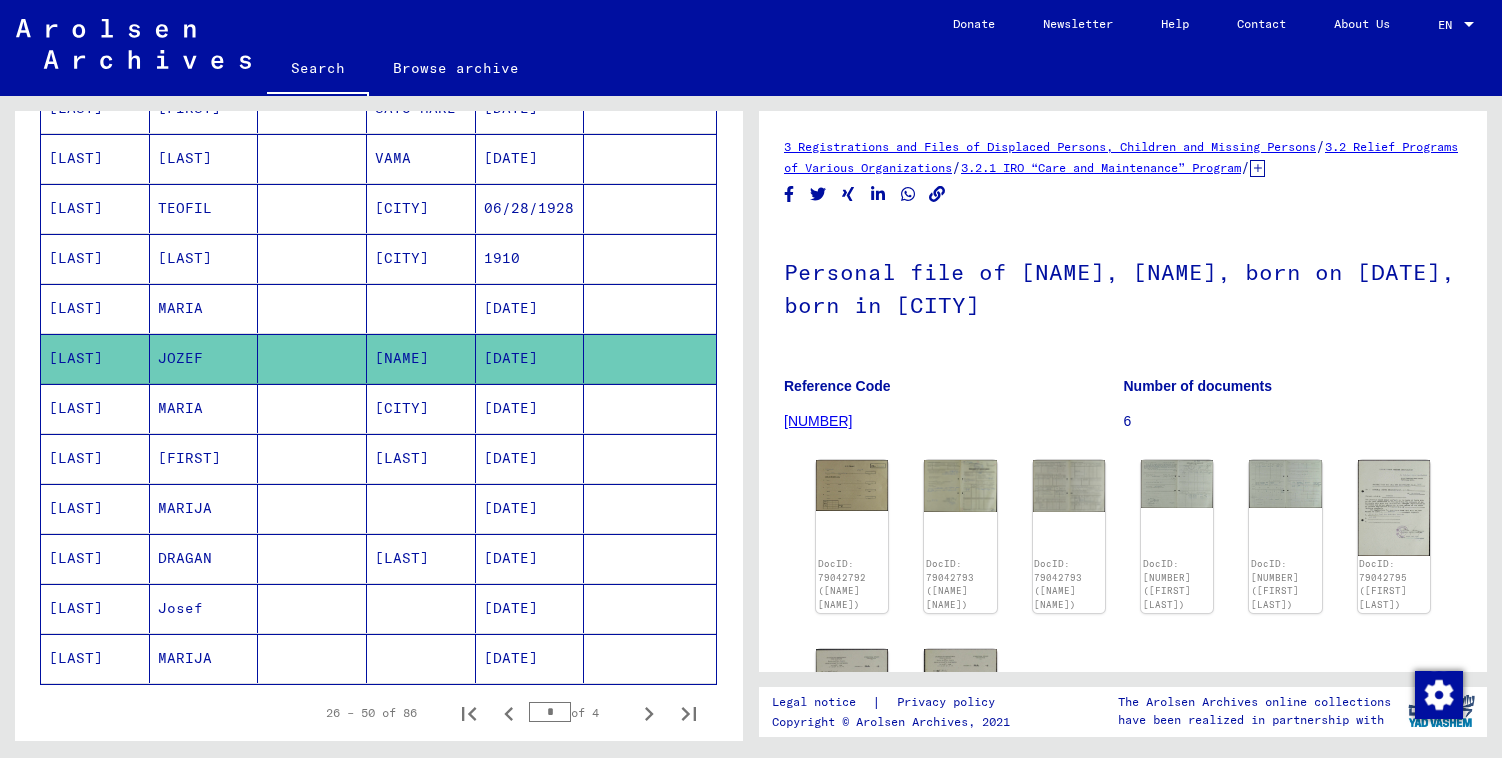 scroll, scrollTop: 0, scrollLeft: 0, axis: both 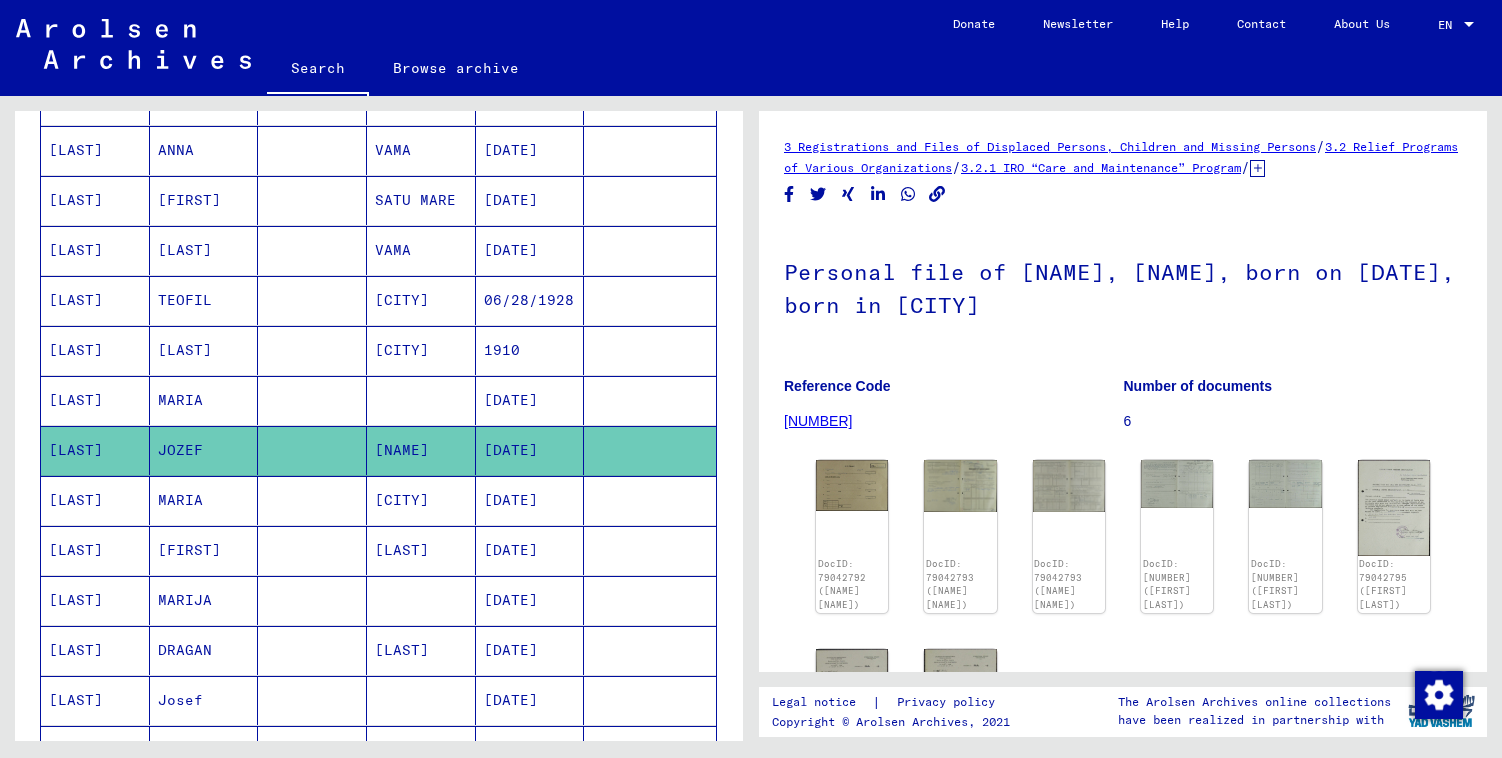 click at bounding box center [312, 350] 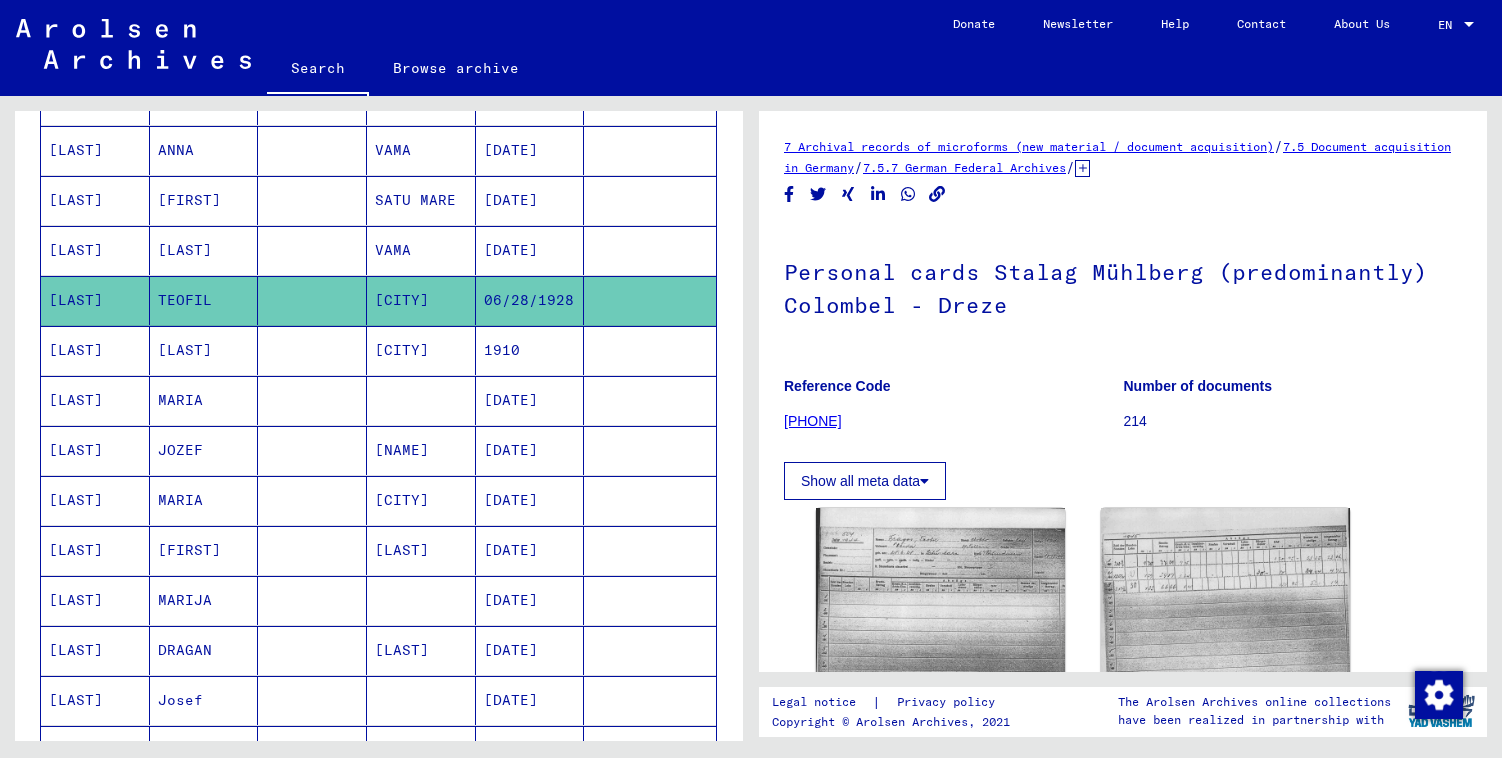 scroll, scrollTop: 0, scrollLeft: 0, axis: both 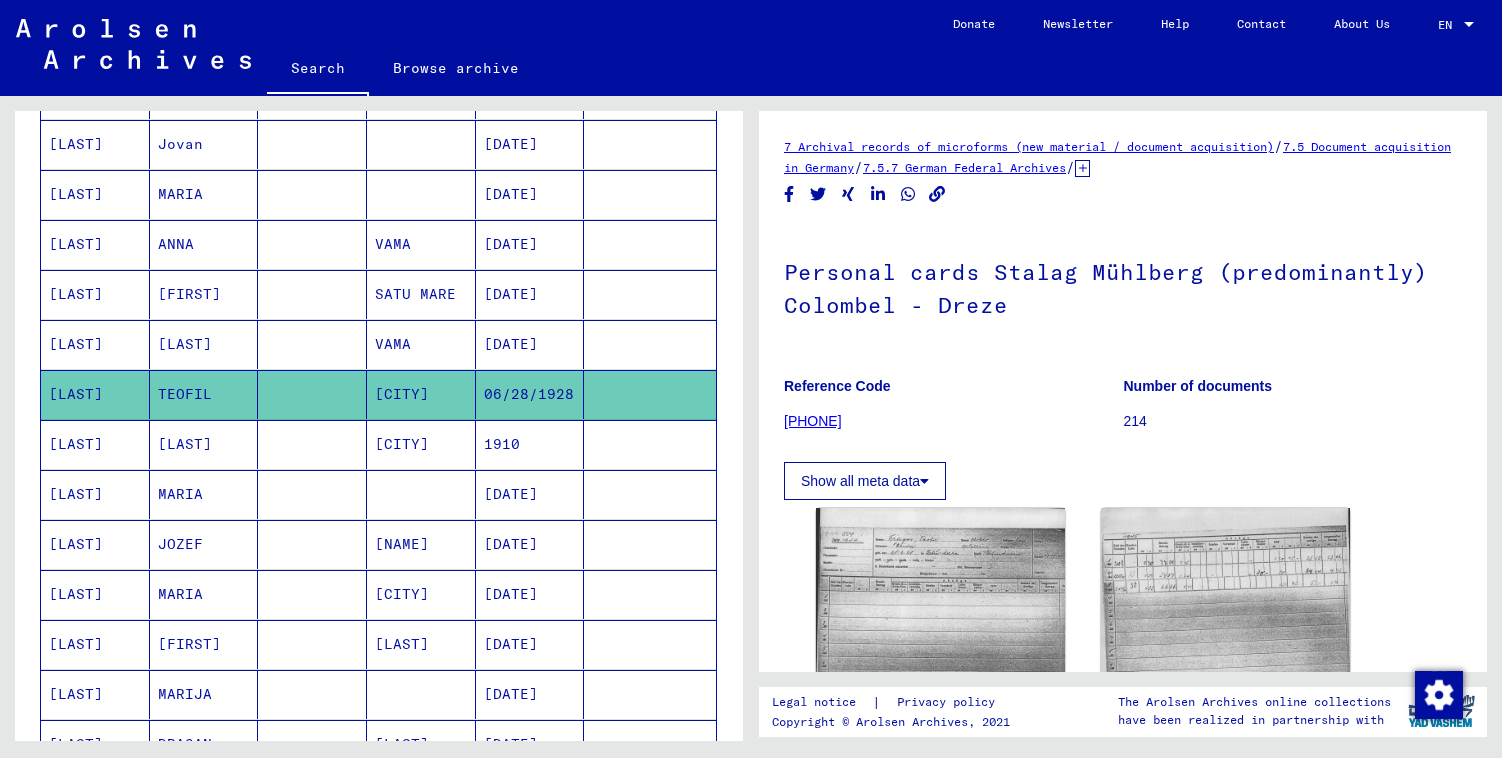 click at bounding box center (312, 294) 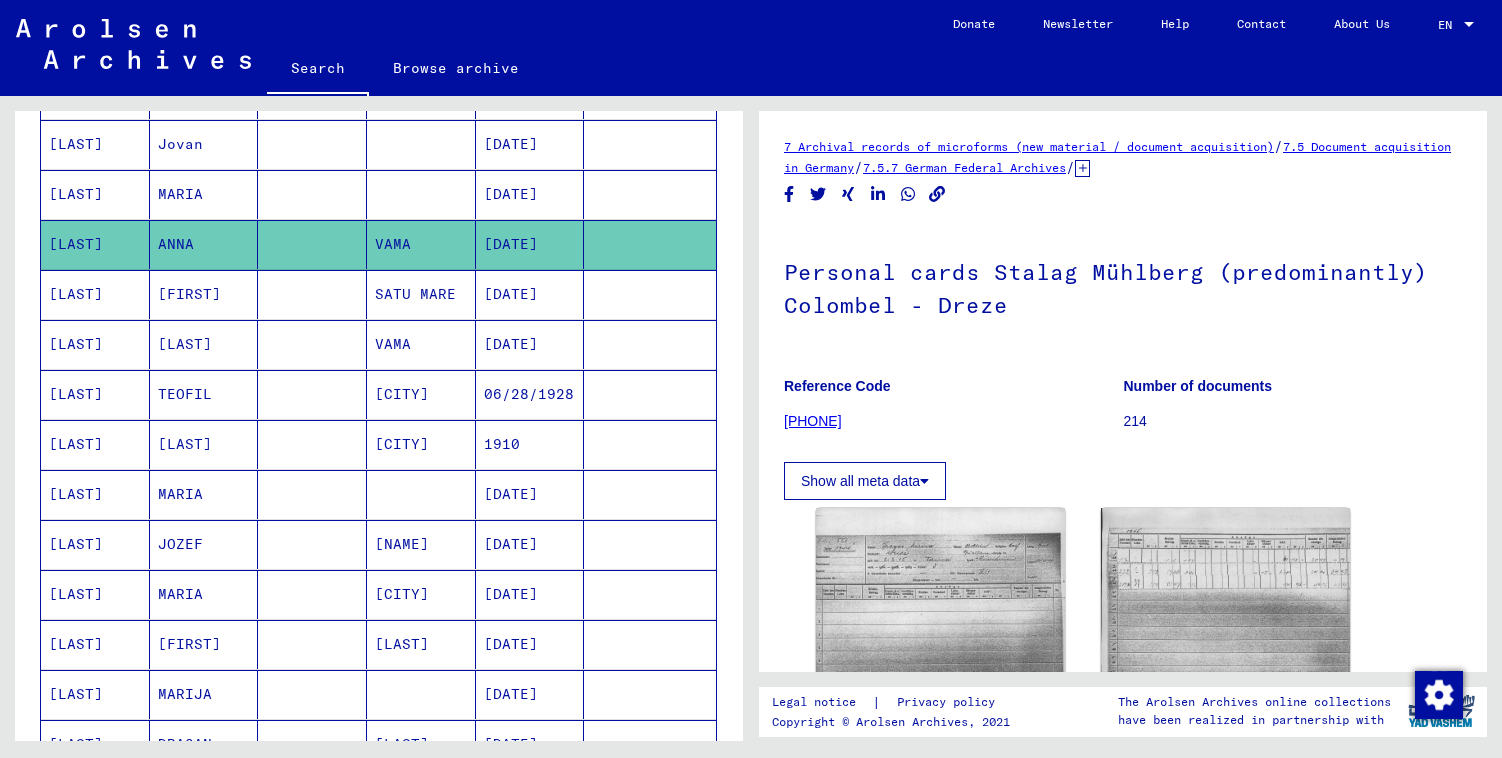 scroll, scrollTop: 0, scrollLeft: 0, axis: both 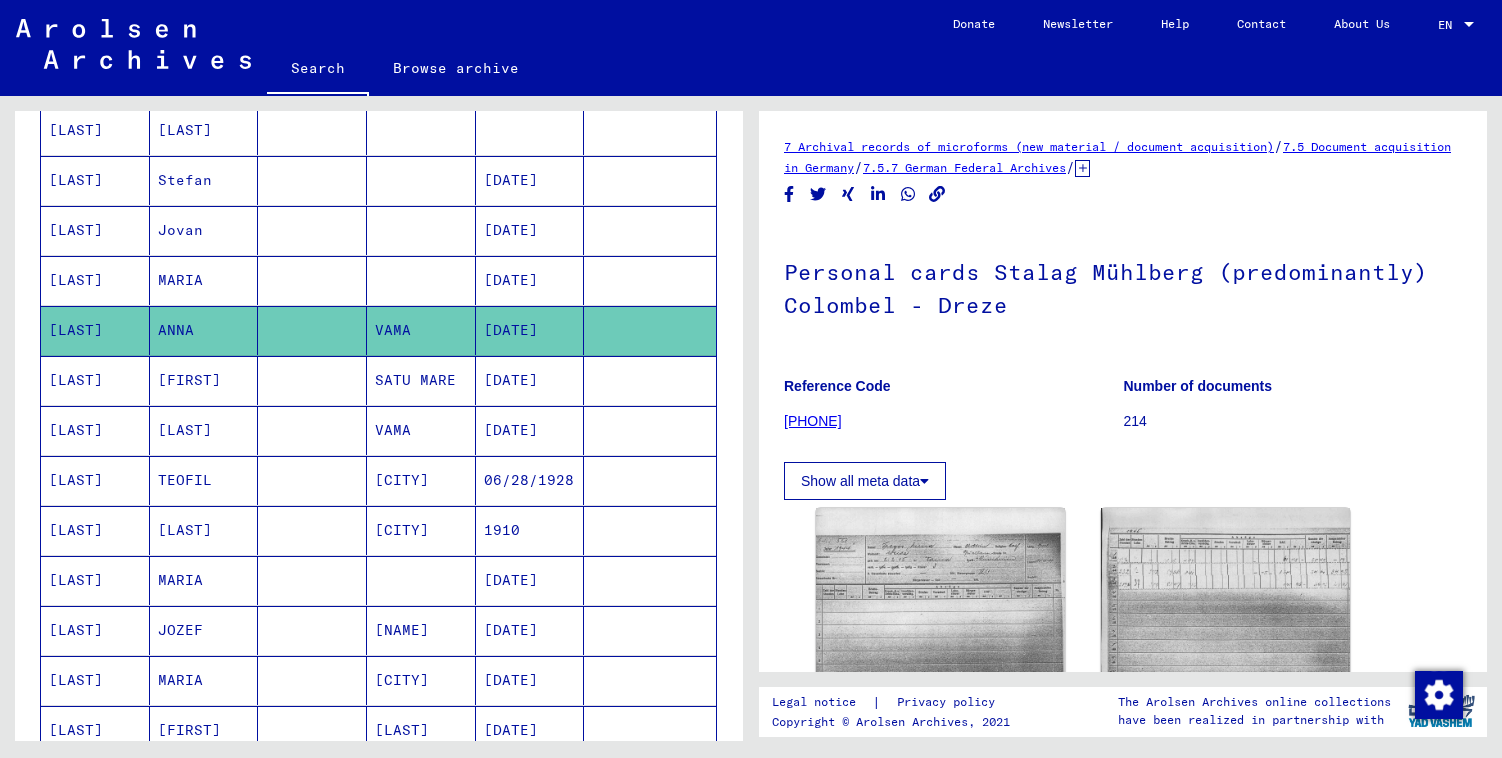 click at bounding box center [312, 280] 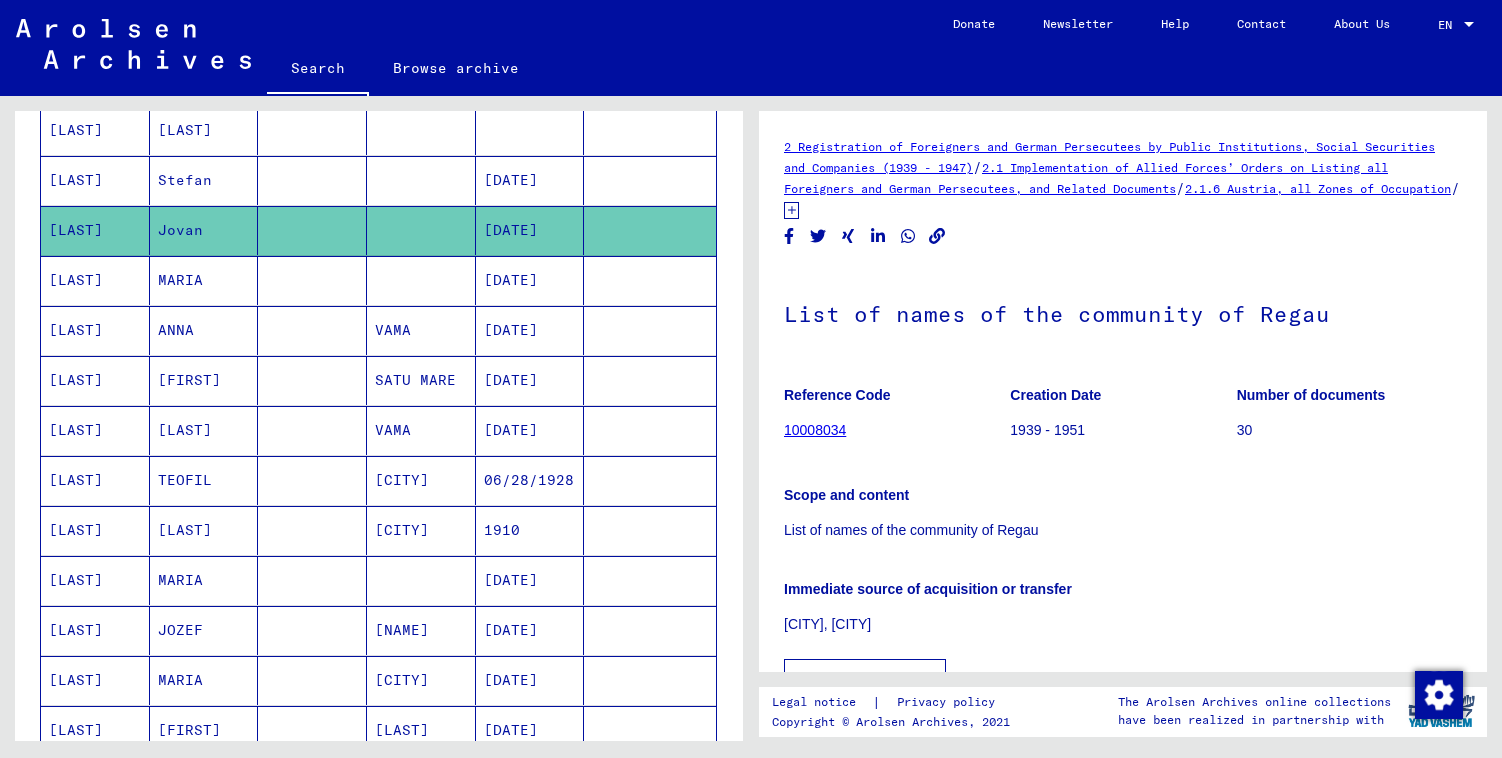 scroll, scrollTop: 0, scrollLeft: 0, axis: both 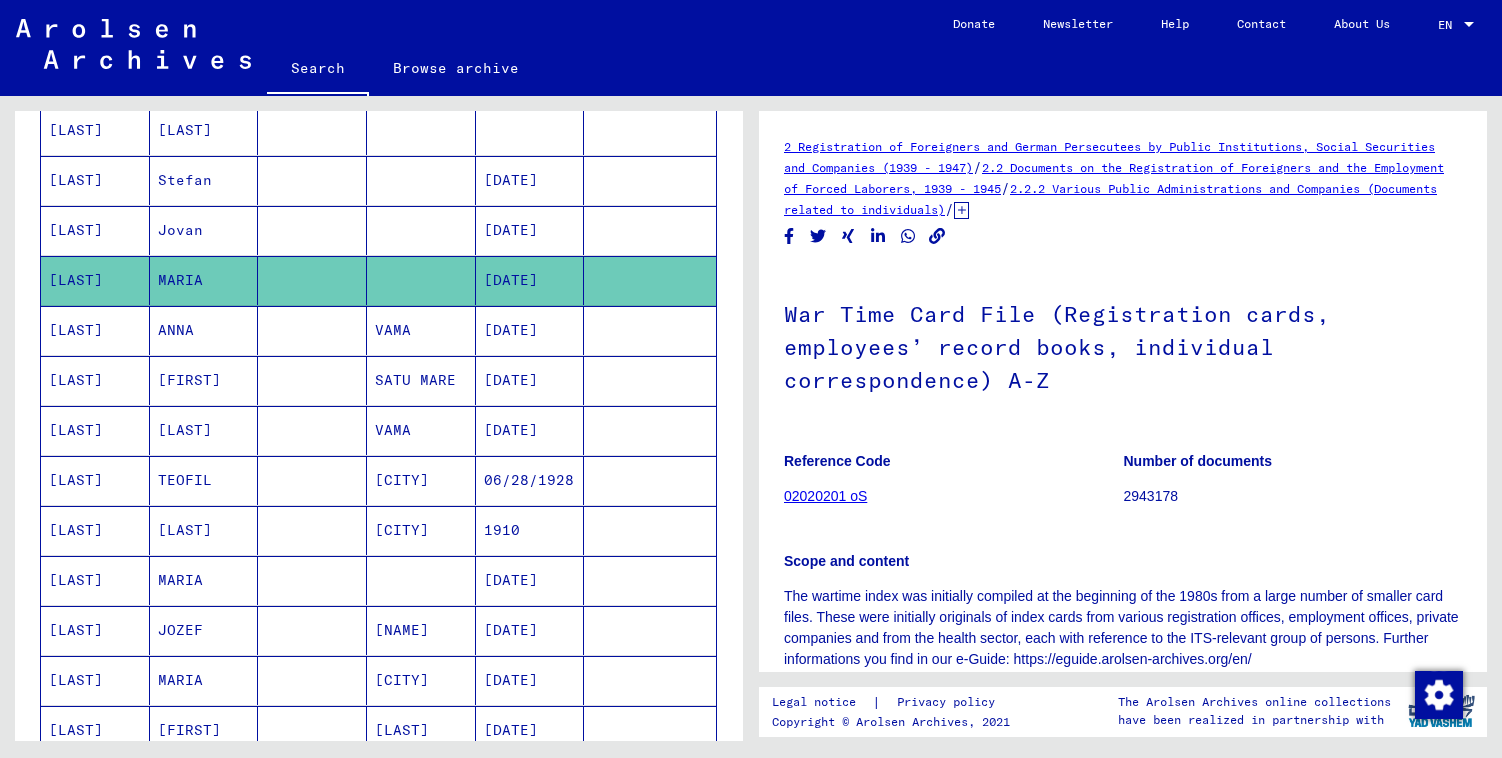 click at bounding box center (312, 280) 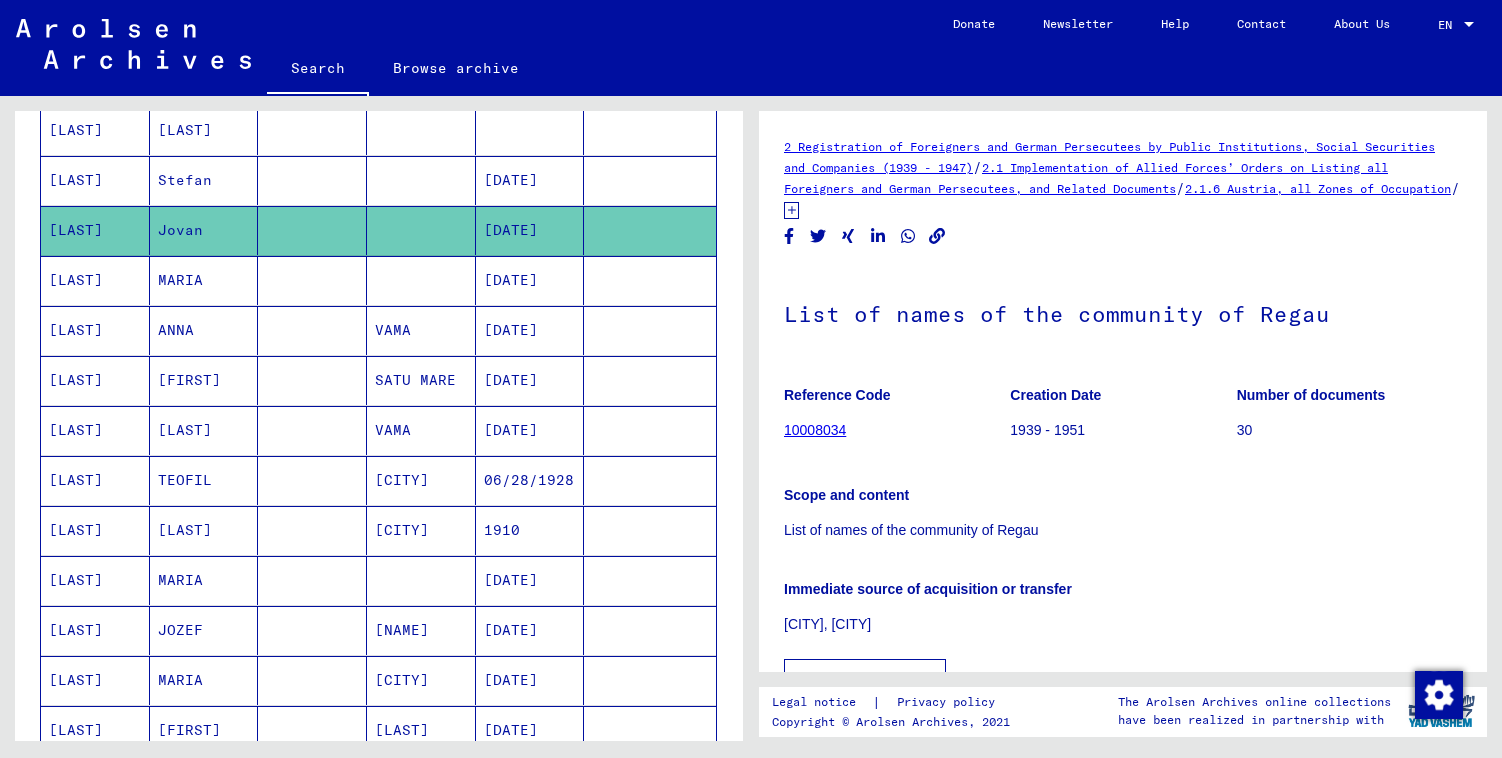 scroll, scrollTop: 0, scrollLeft: 0, axis: both 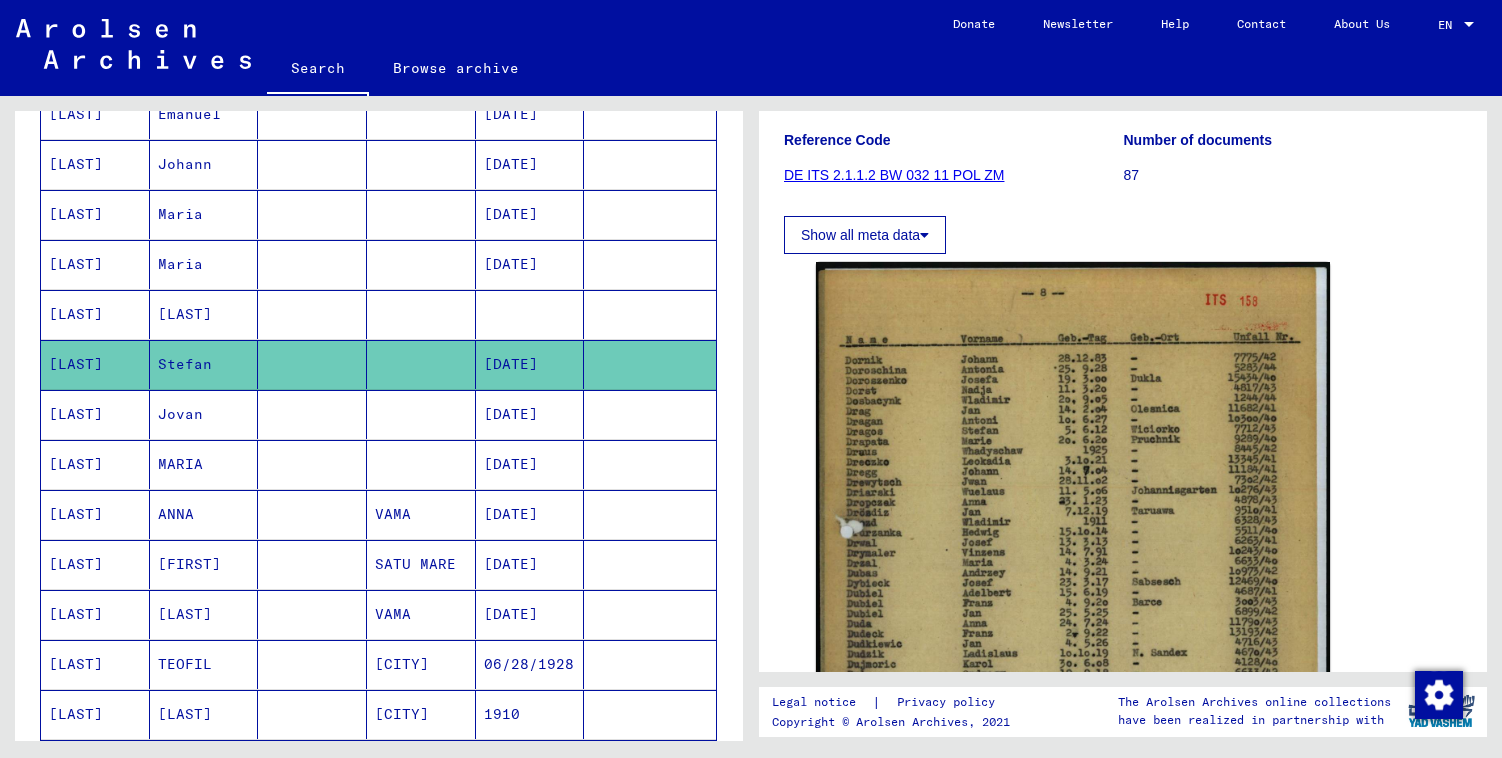 click at bounding box center [421, 314] 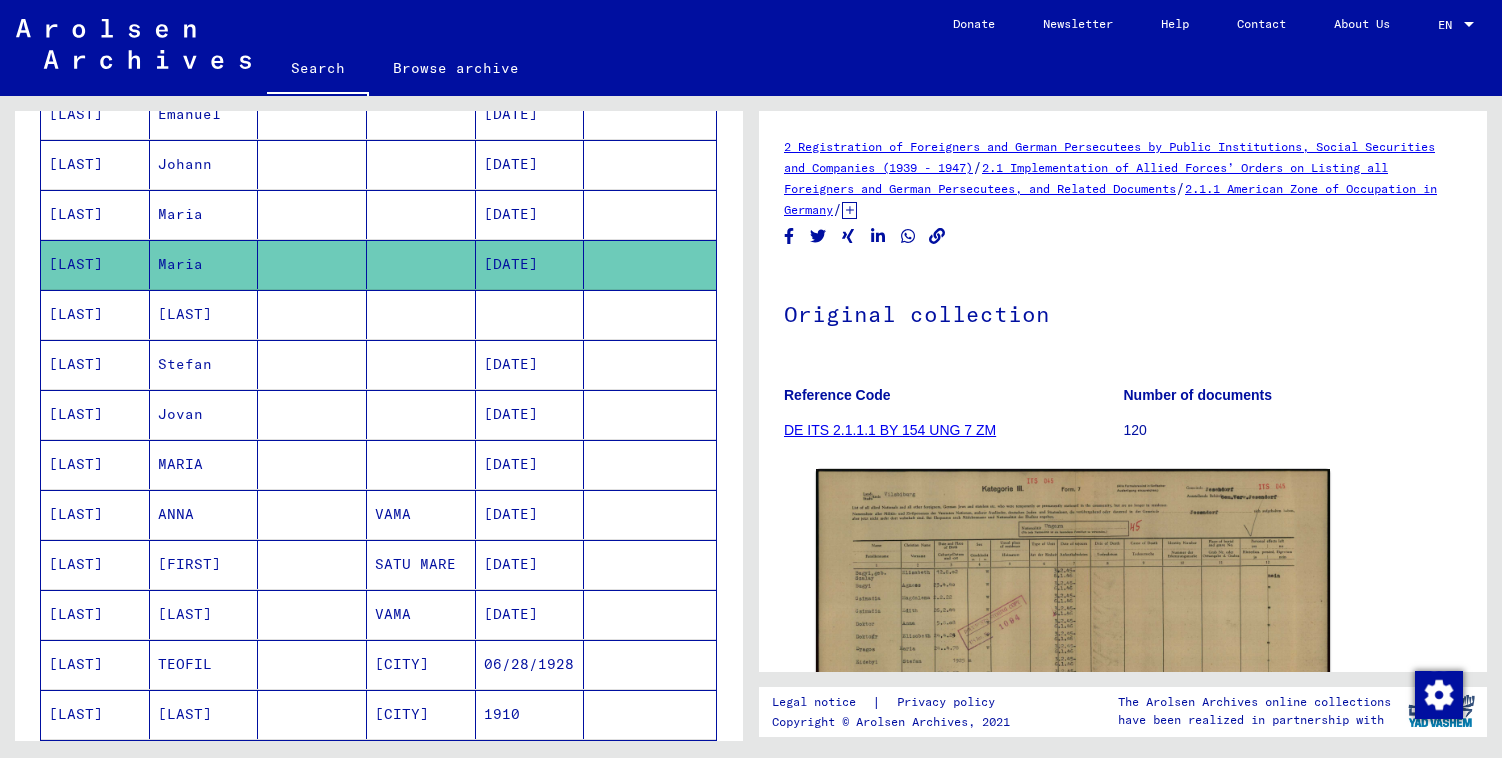 click at bounding box center [421, 414] 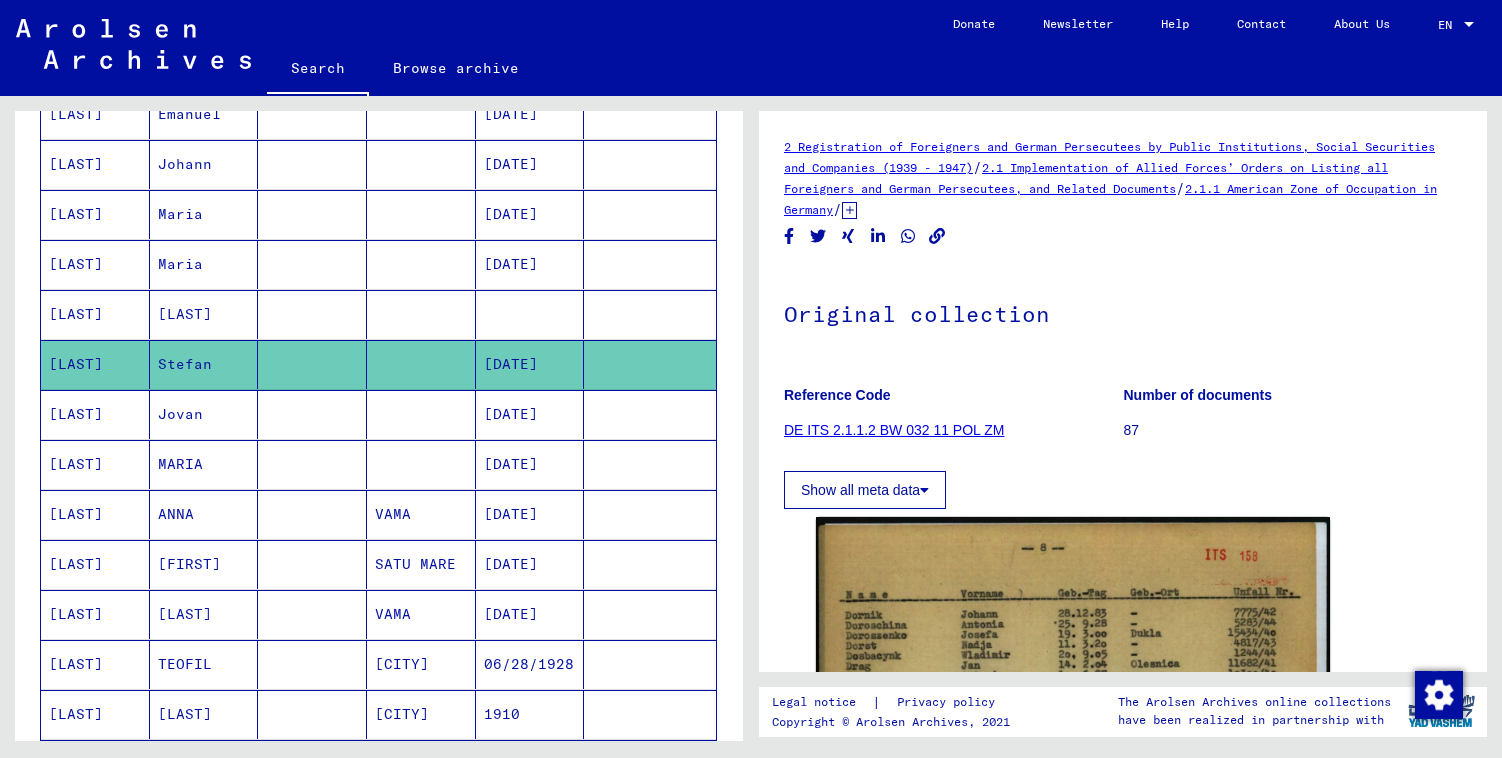 click at bounding box center (421, 264) 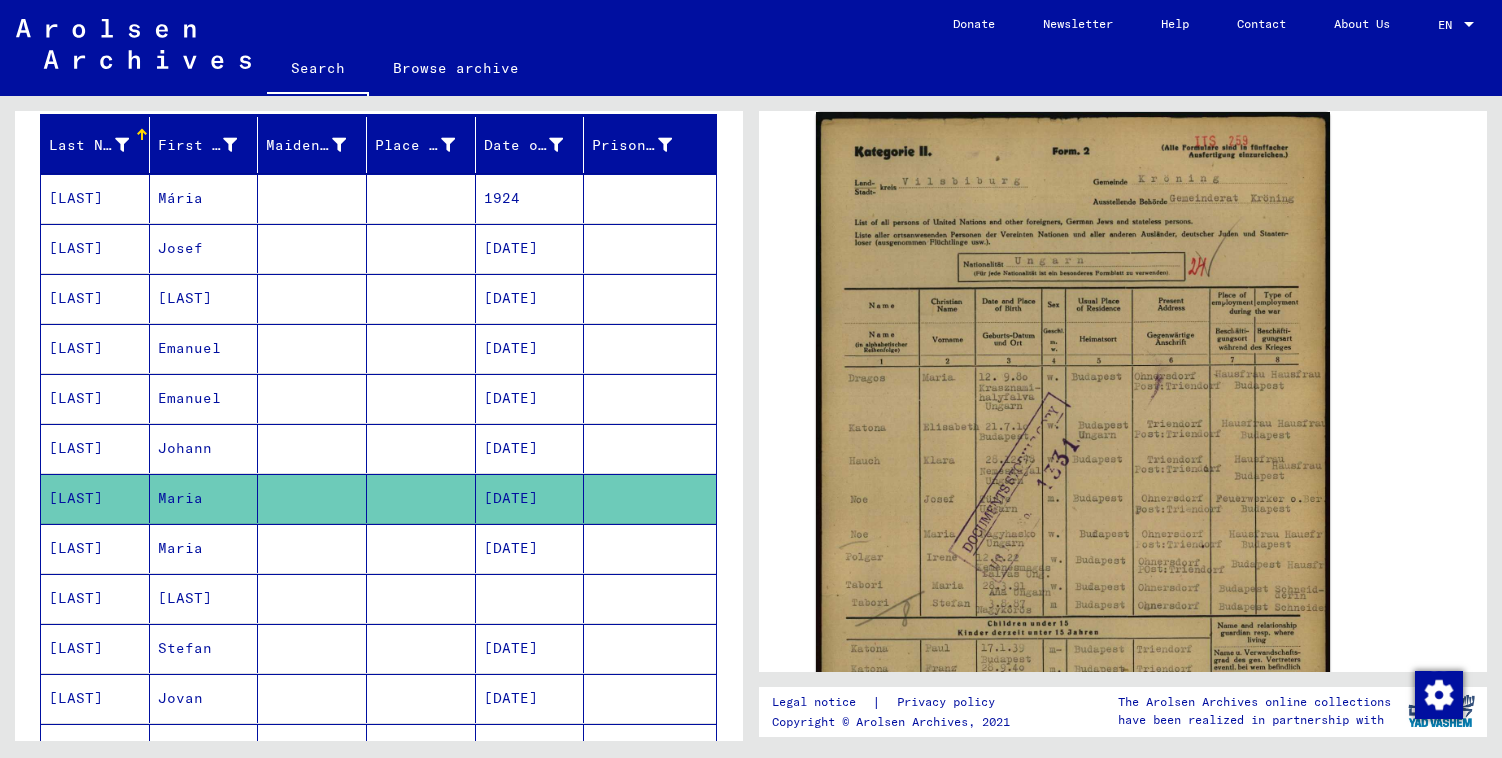 click at bounding box center (312, 348) 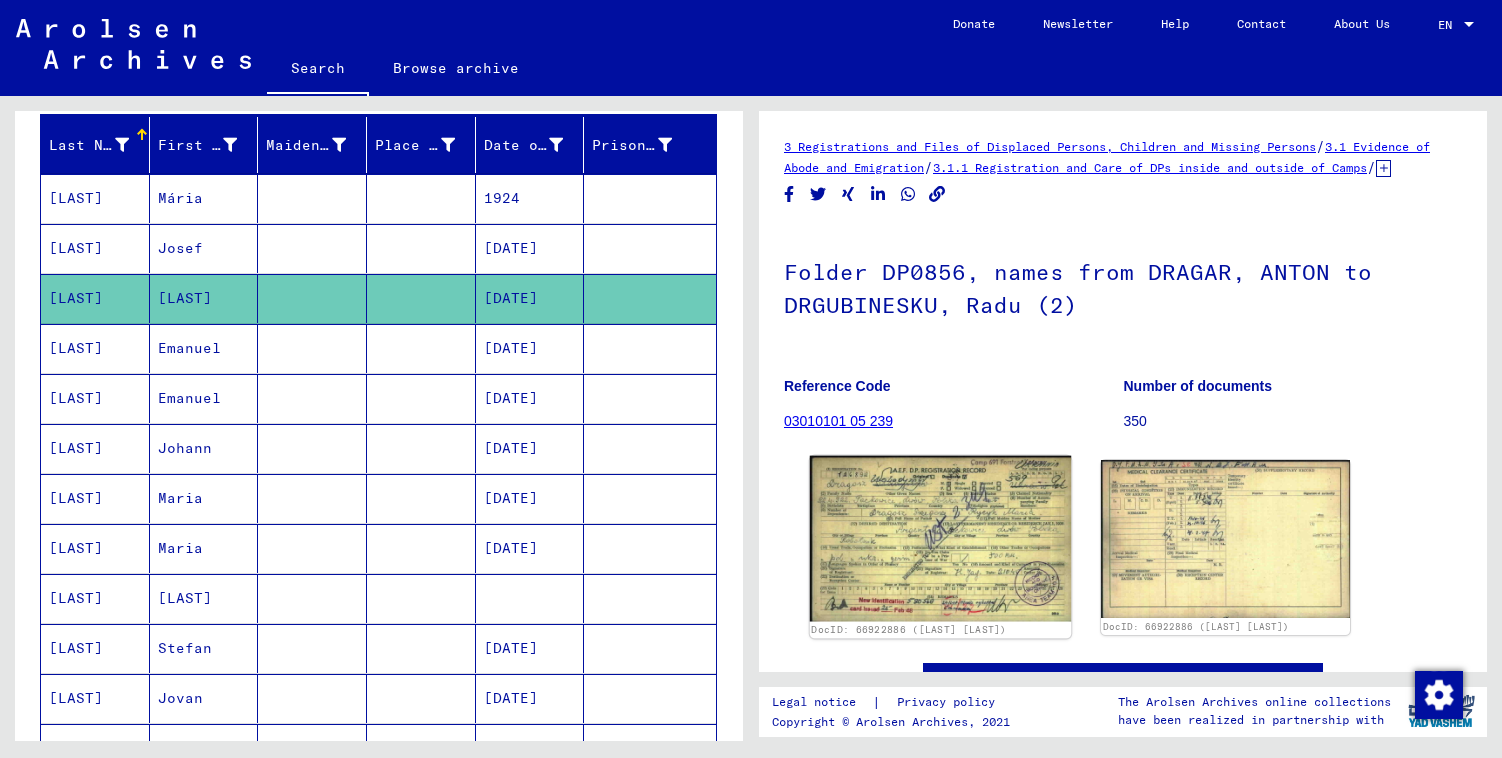 click 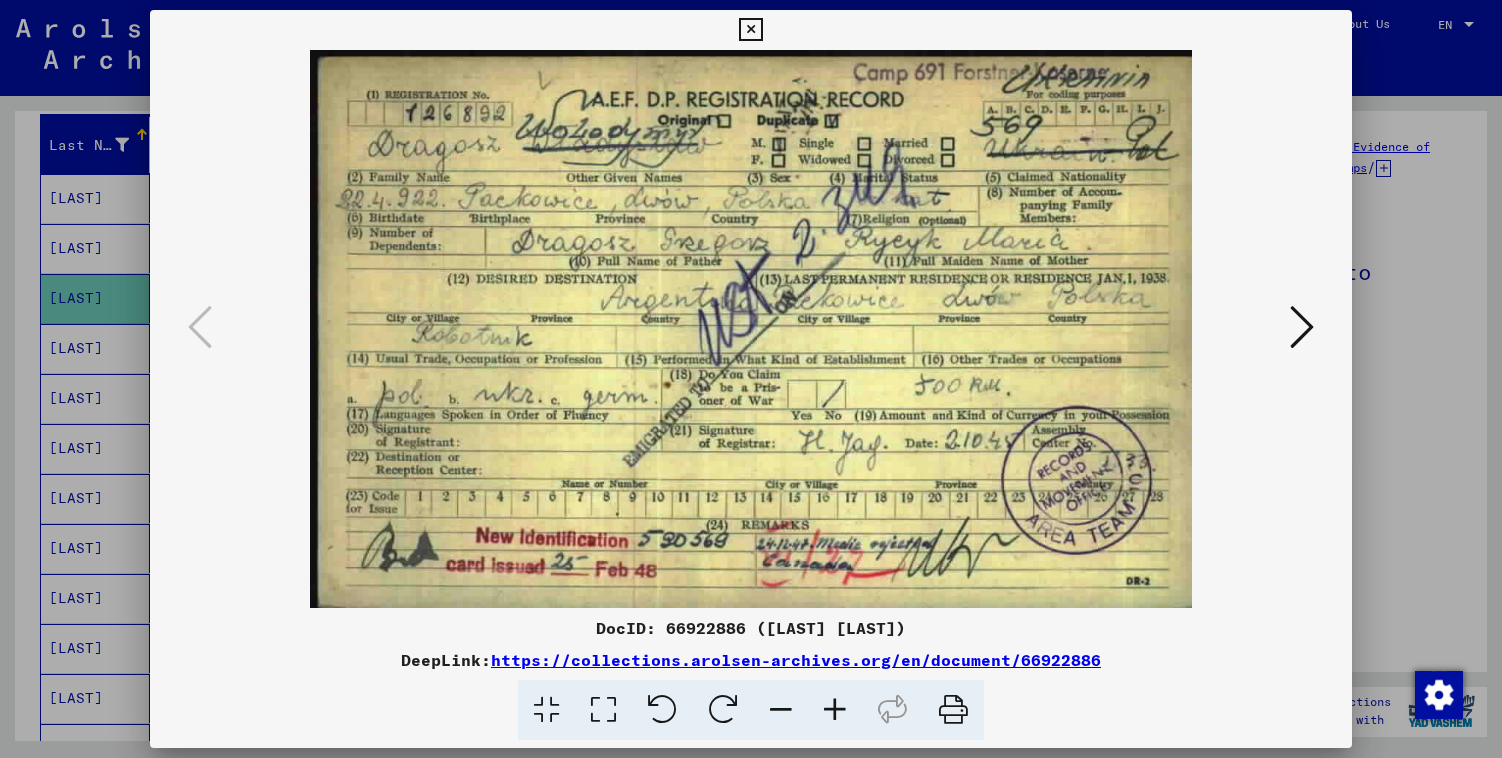 click at bounding box center [751, 379] 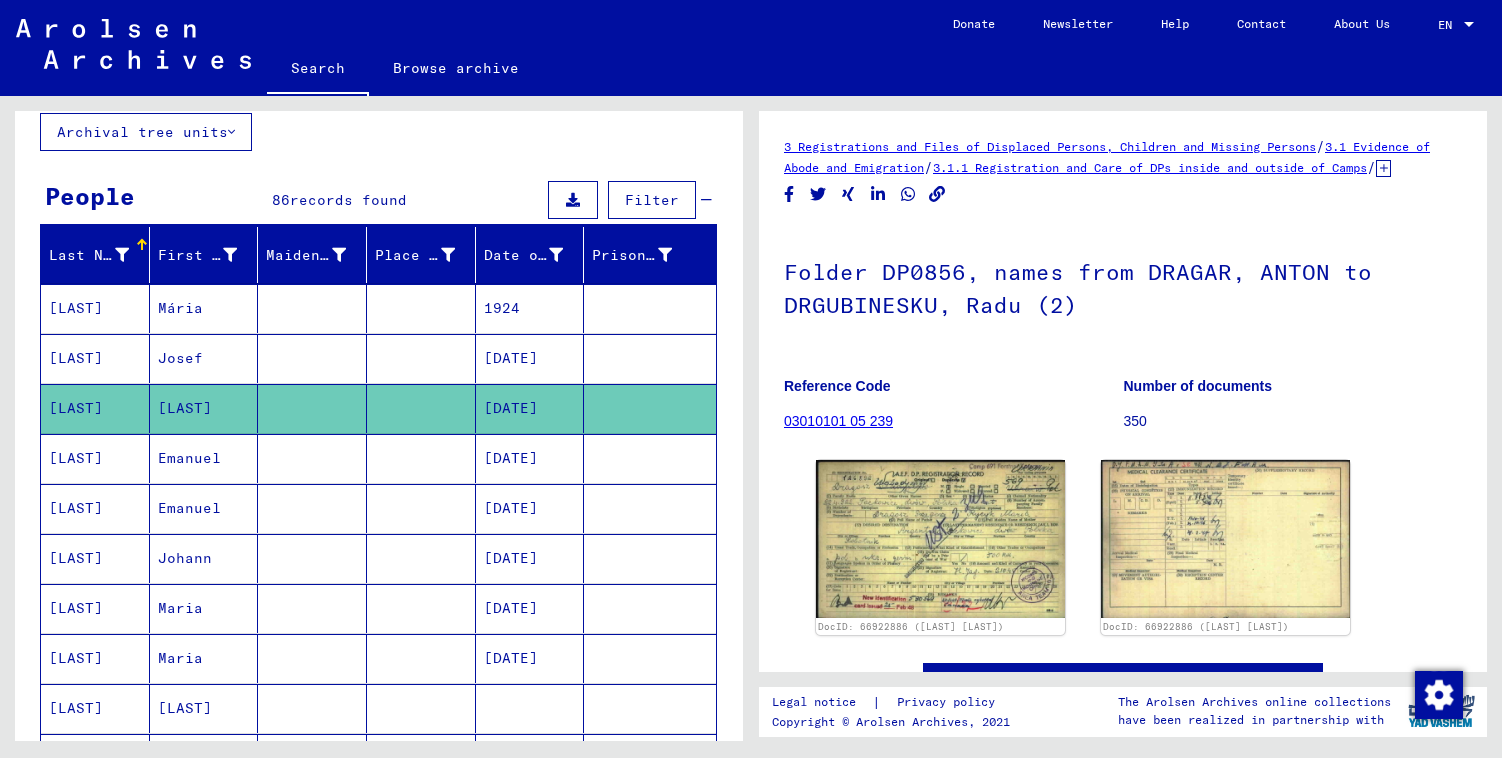 click on "1924" at bounding box center [530, 358] 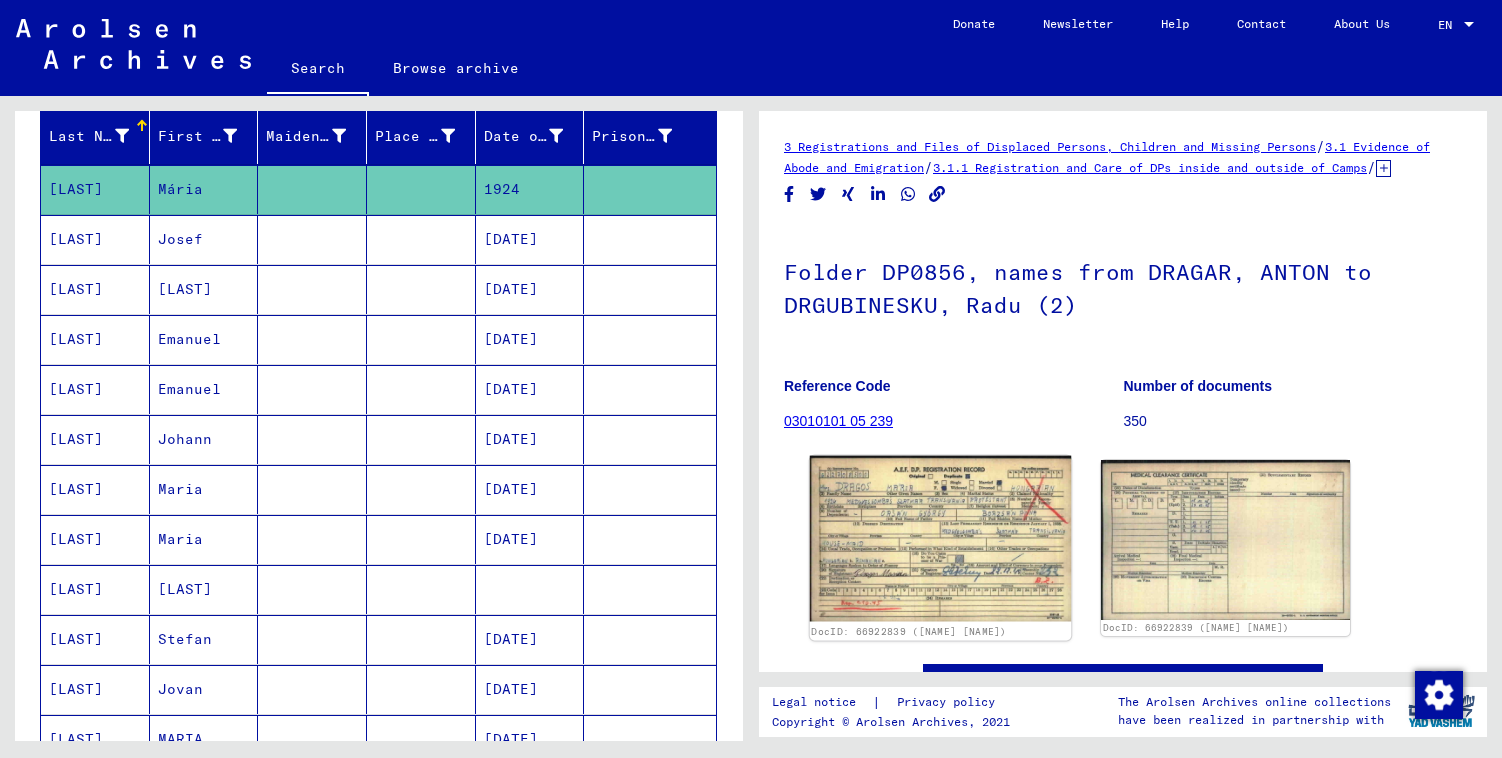 click 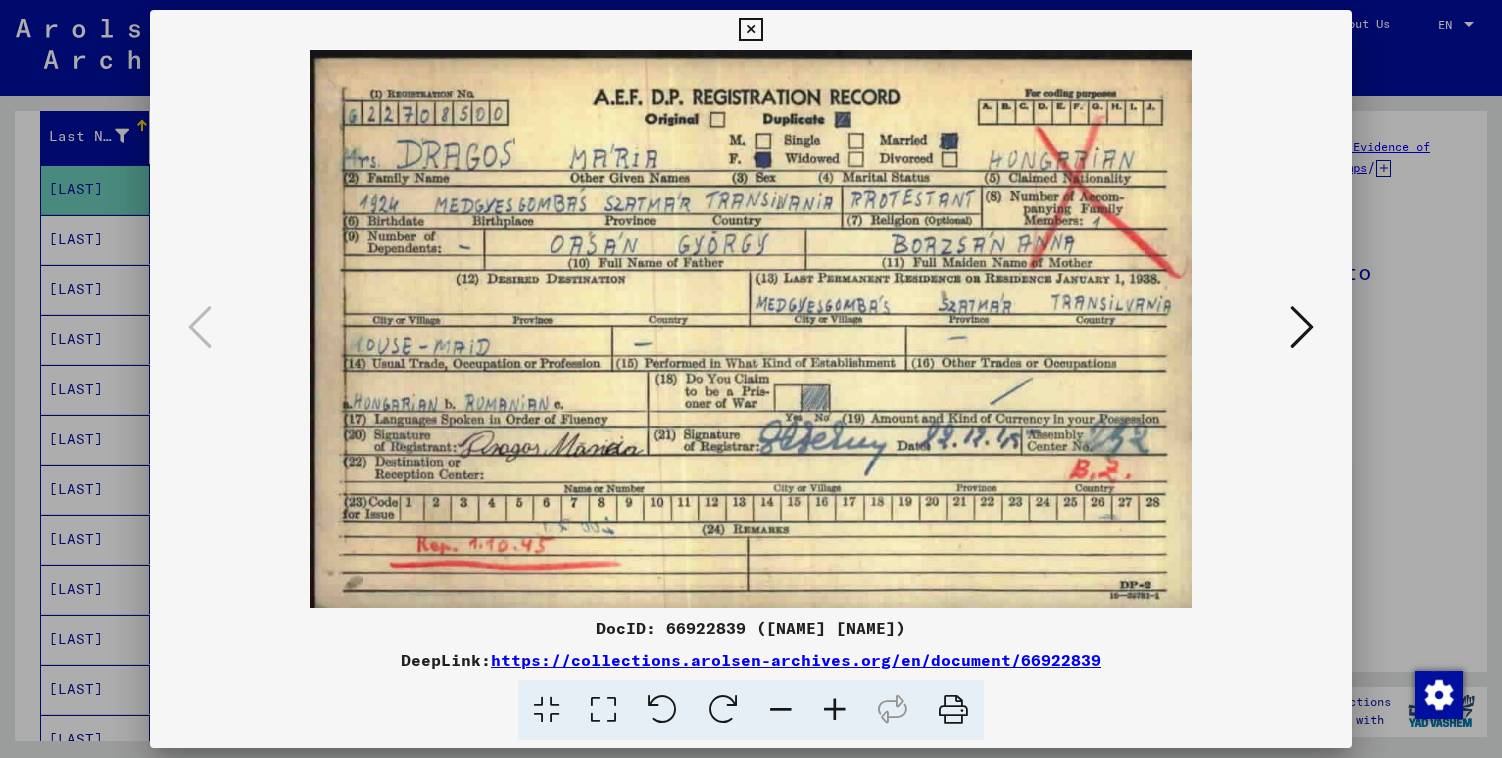click at bounding box center (751, 379) 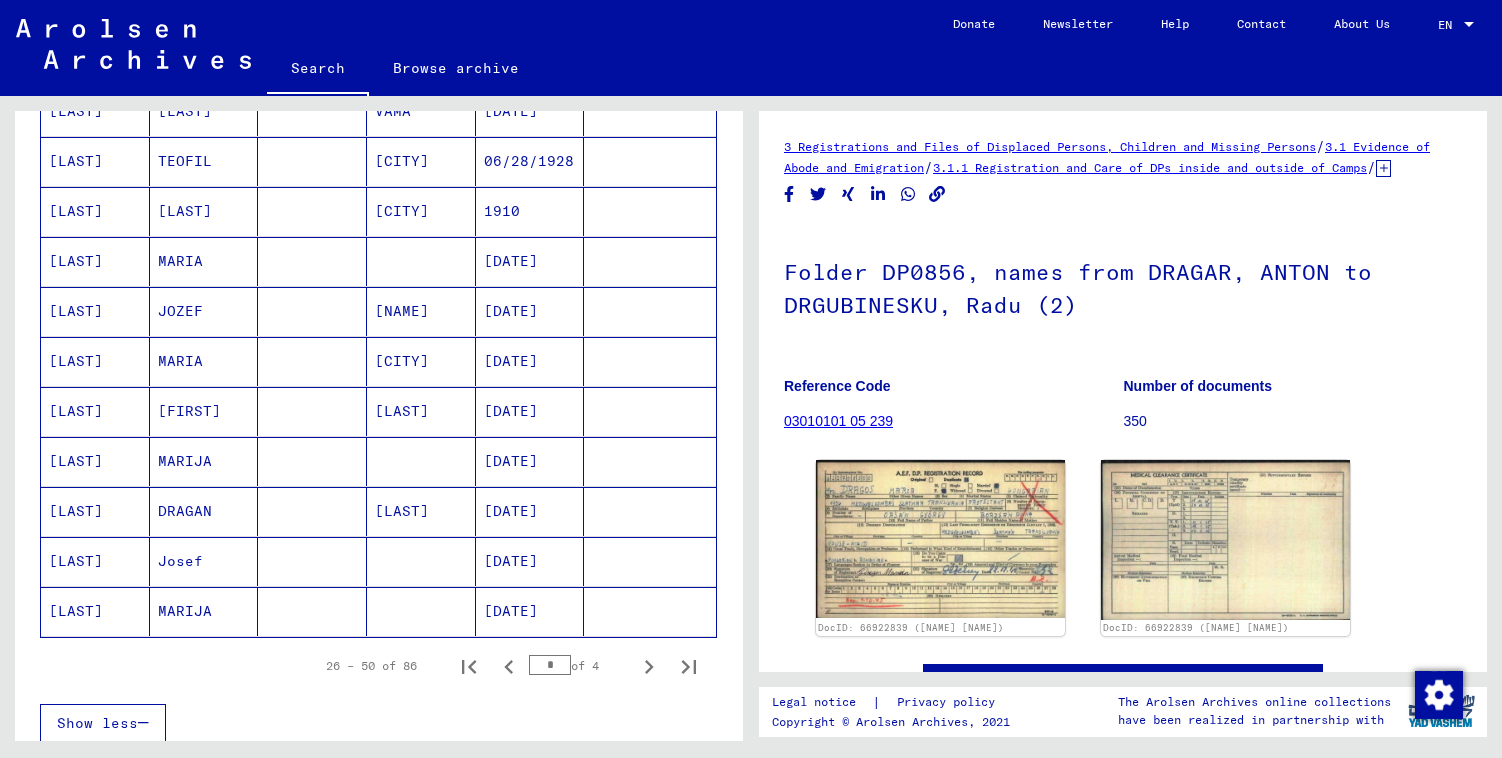 click 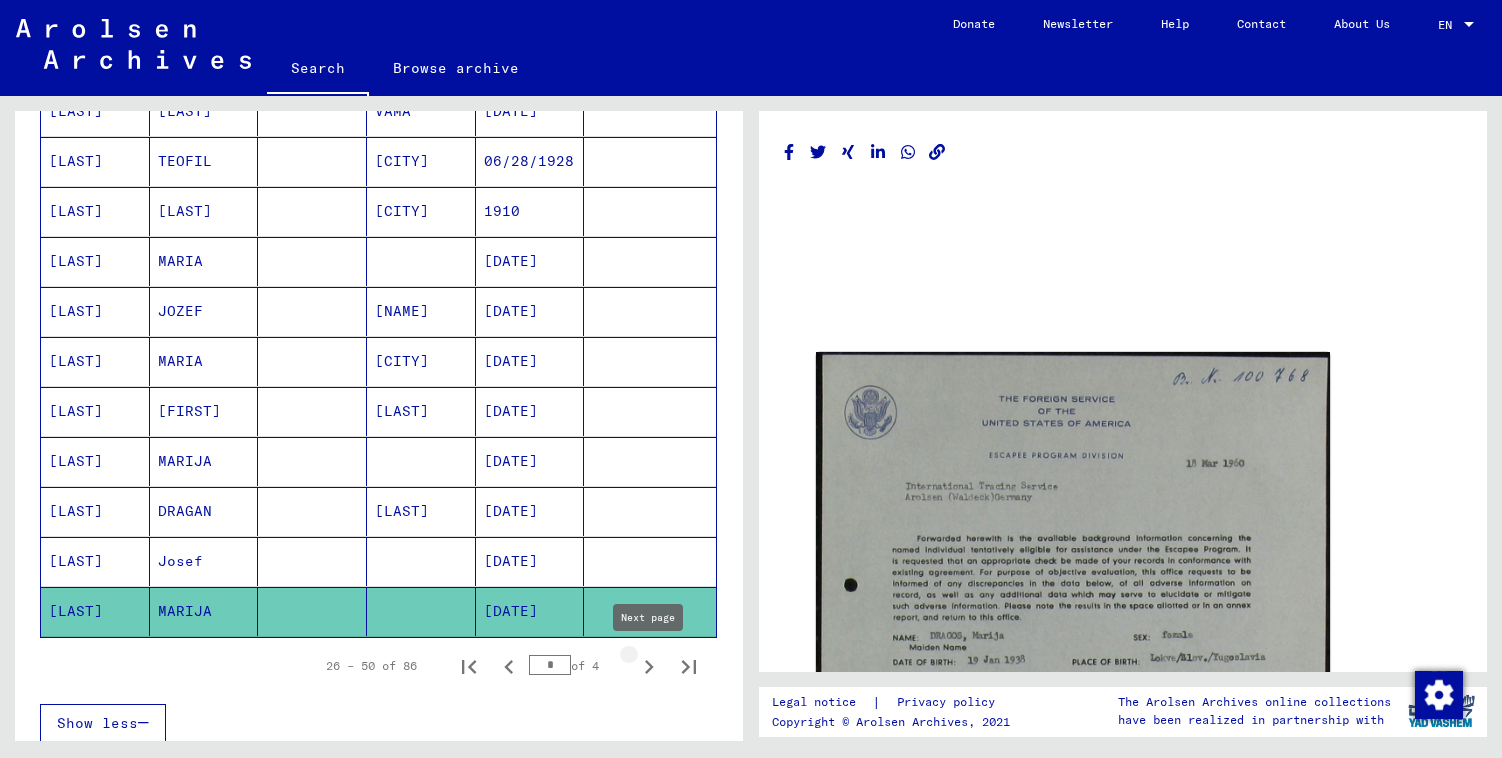 click 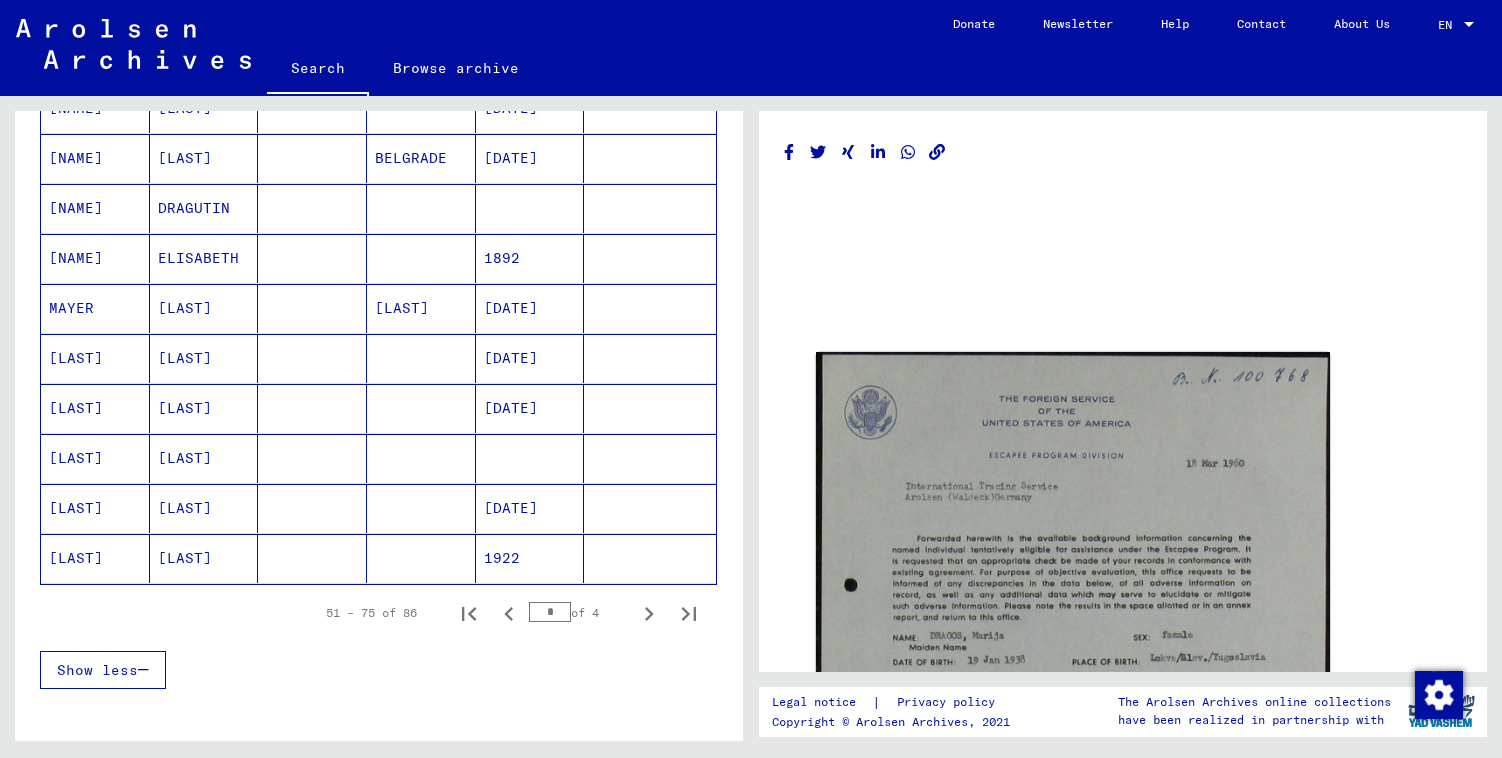 scroll, scrollTop: 1542, scrollLeft: 0, axis: vertical 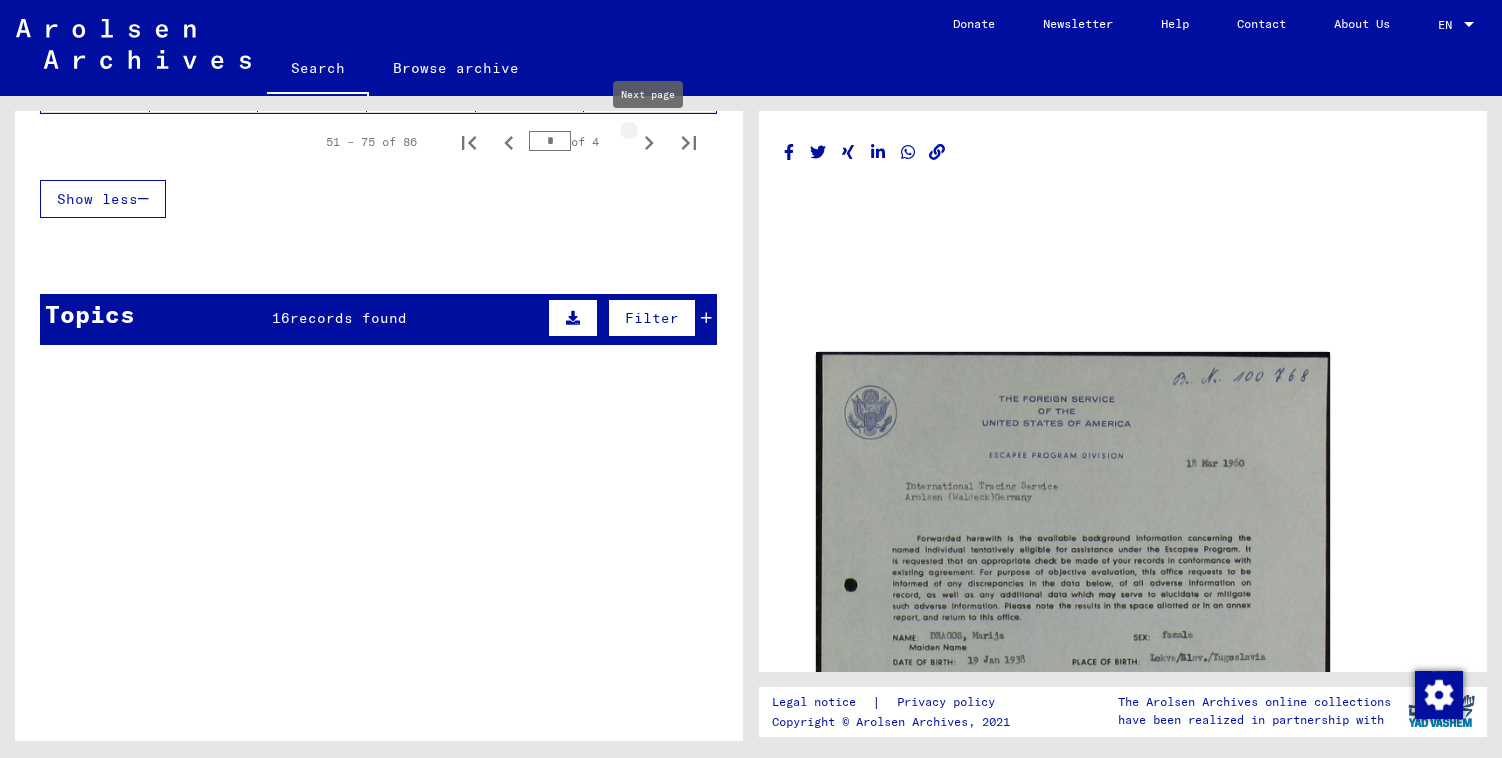 click 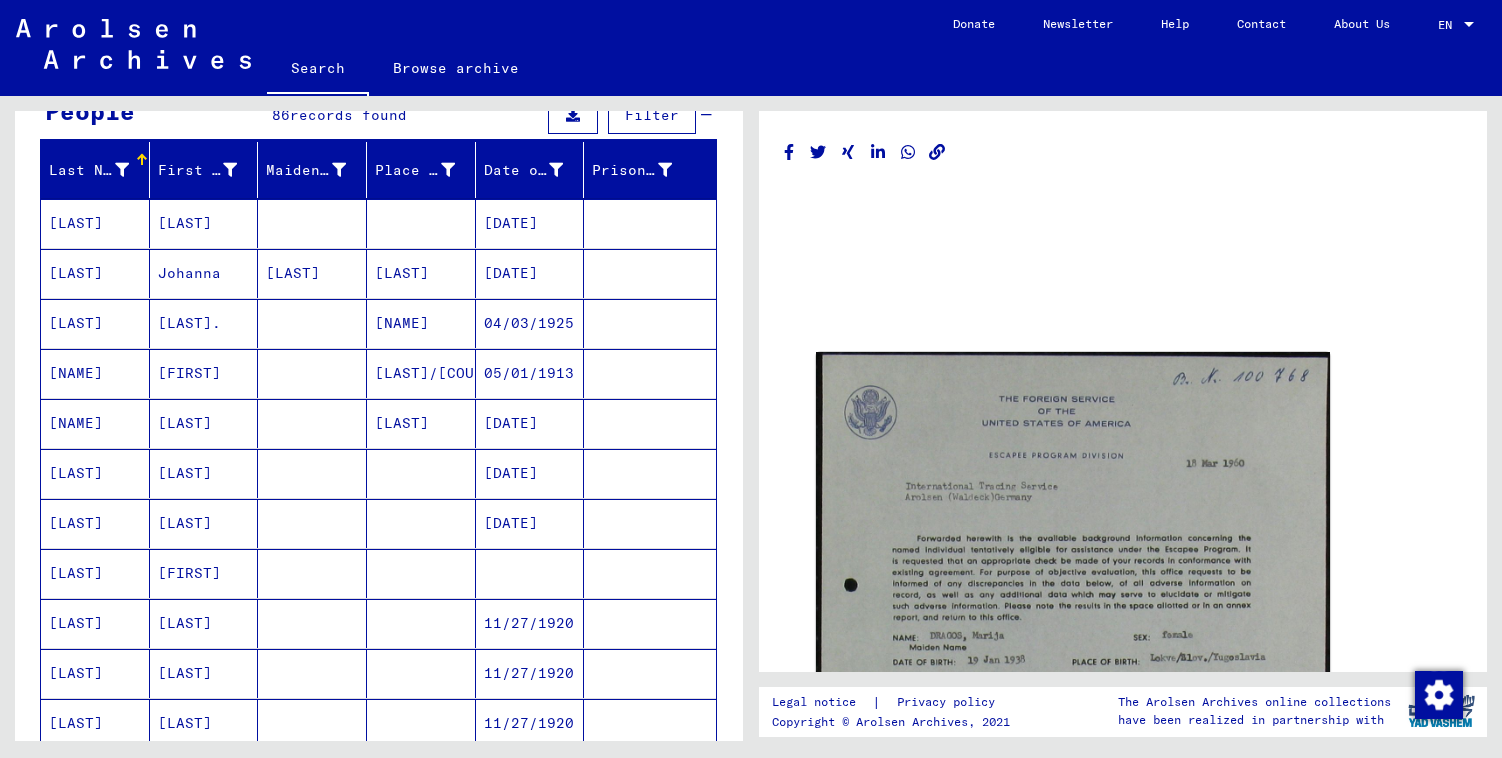 scroll, scrollTop: 205, scrollLeft: 0, axis: vertical 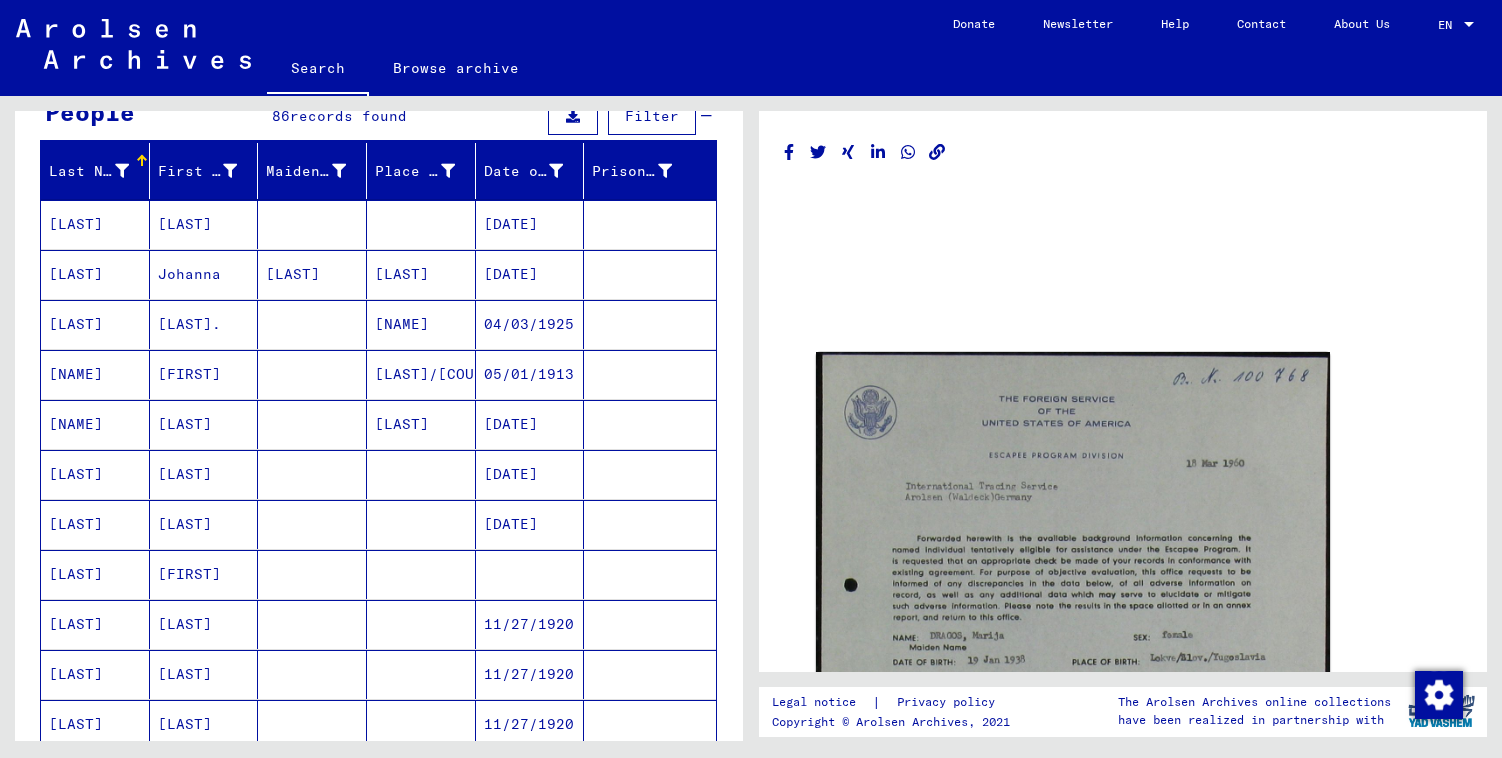 click on "[LAST]" at bounding box center [312, 324] 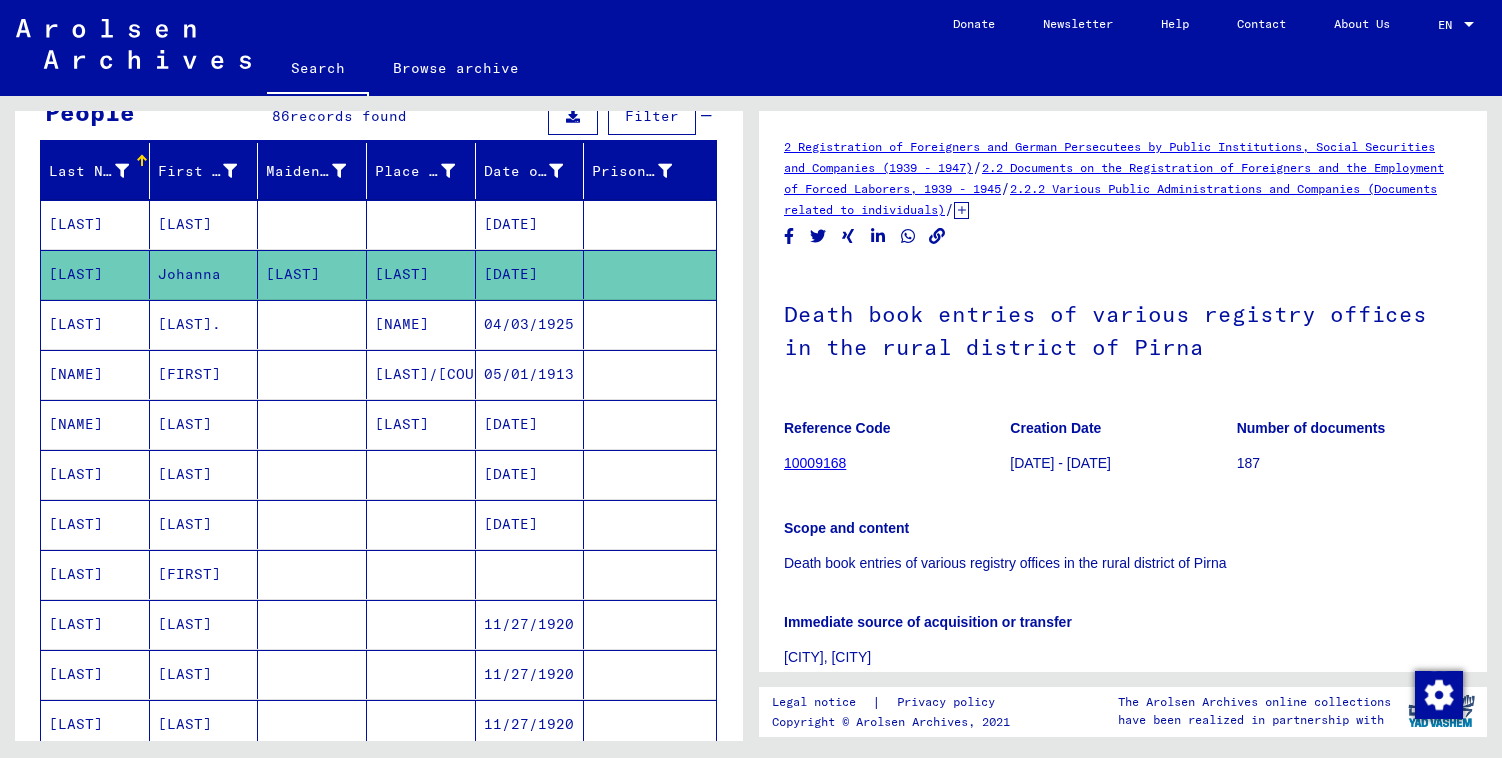 scroll, scrollTop: 0, scrollLeft: 0, axis: both 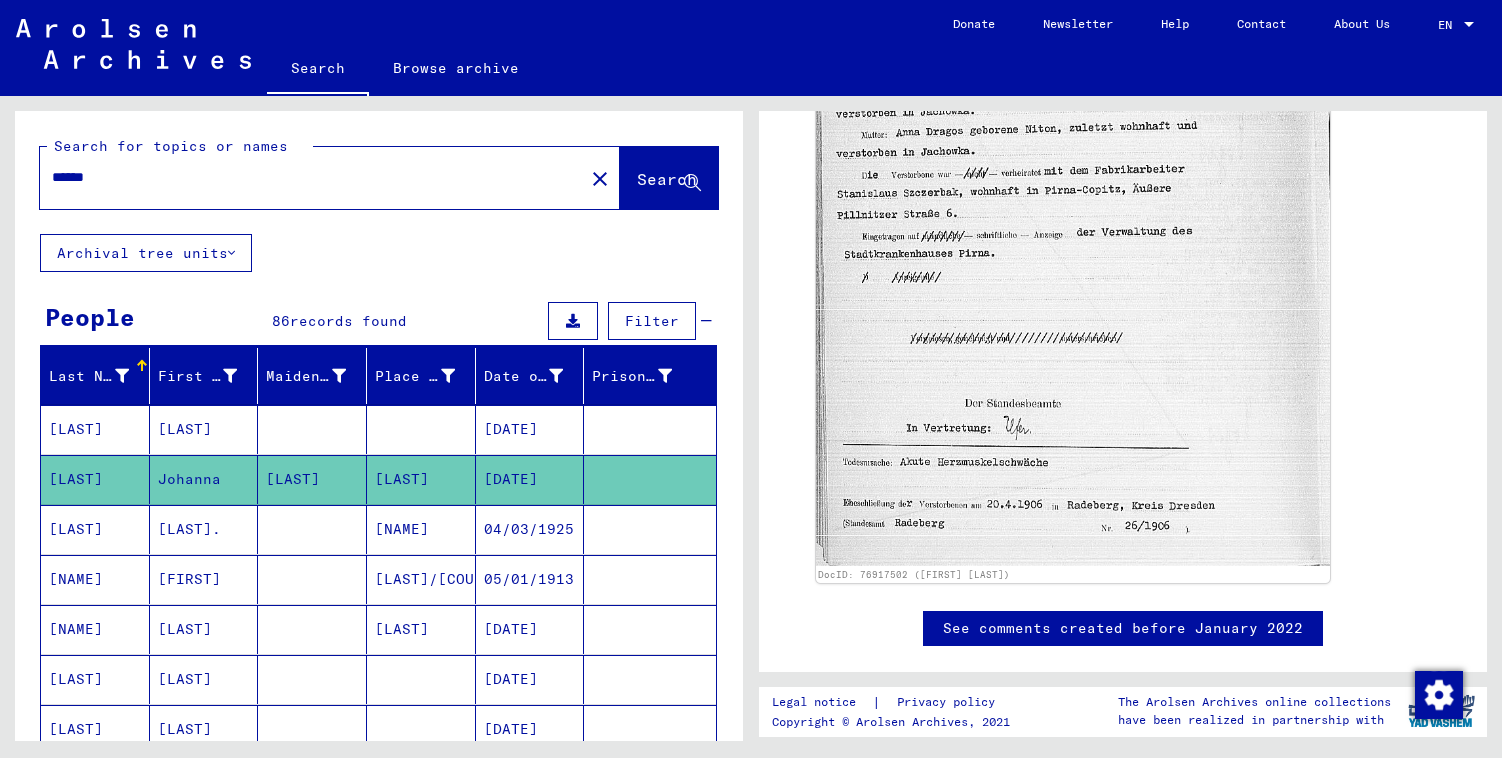 click on "******" at bounding box center (312, 177) 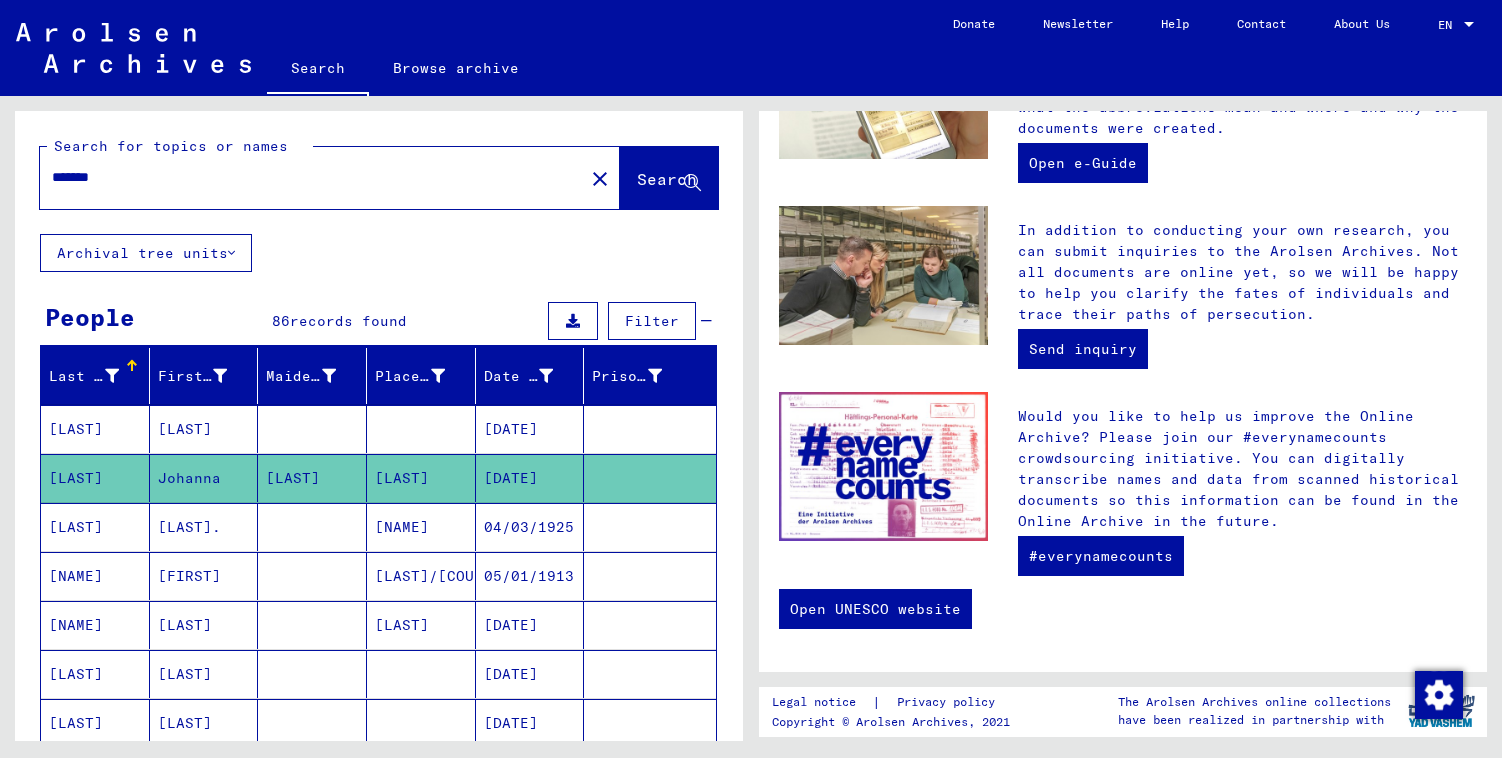 scroll, scrollTop: 0, scrollLeft: 0, axis: both 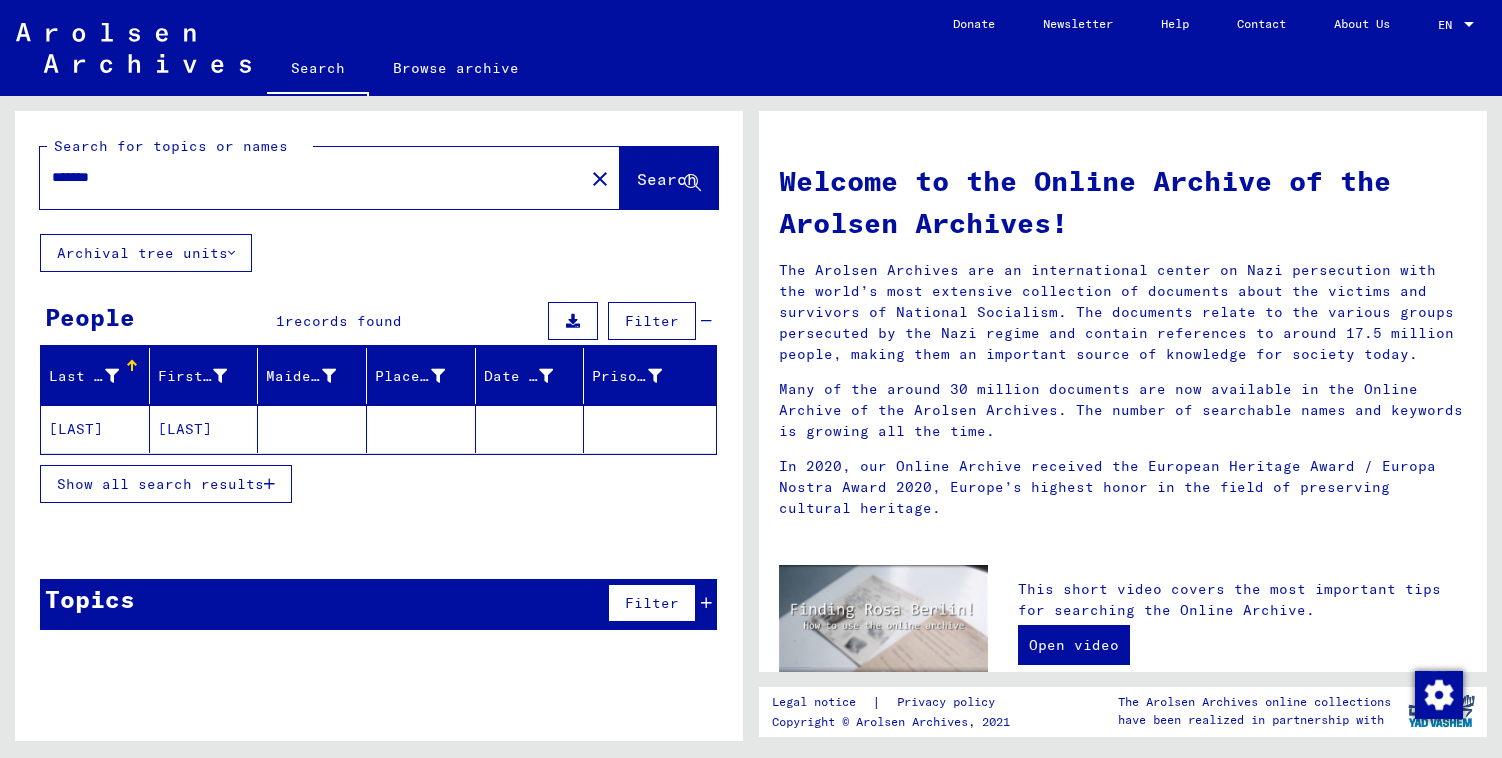 click on "[LAST]" 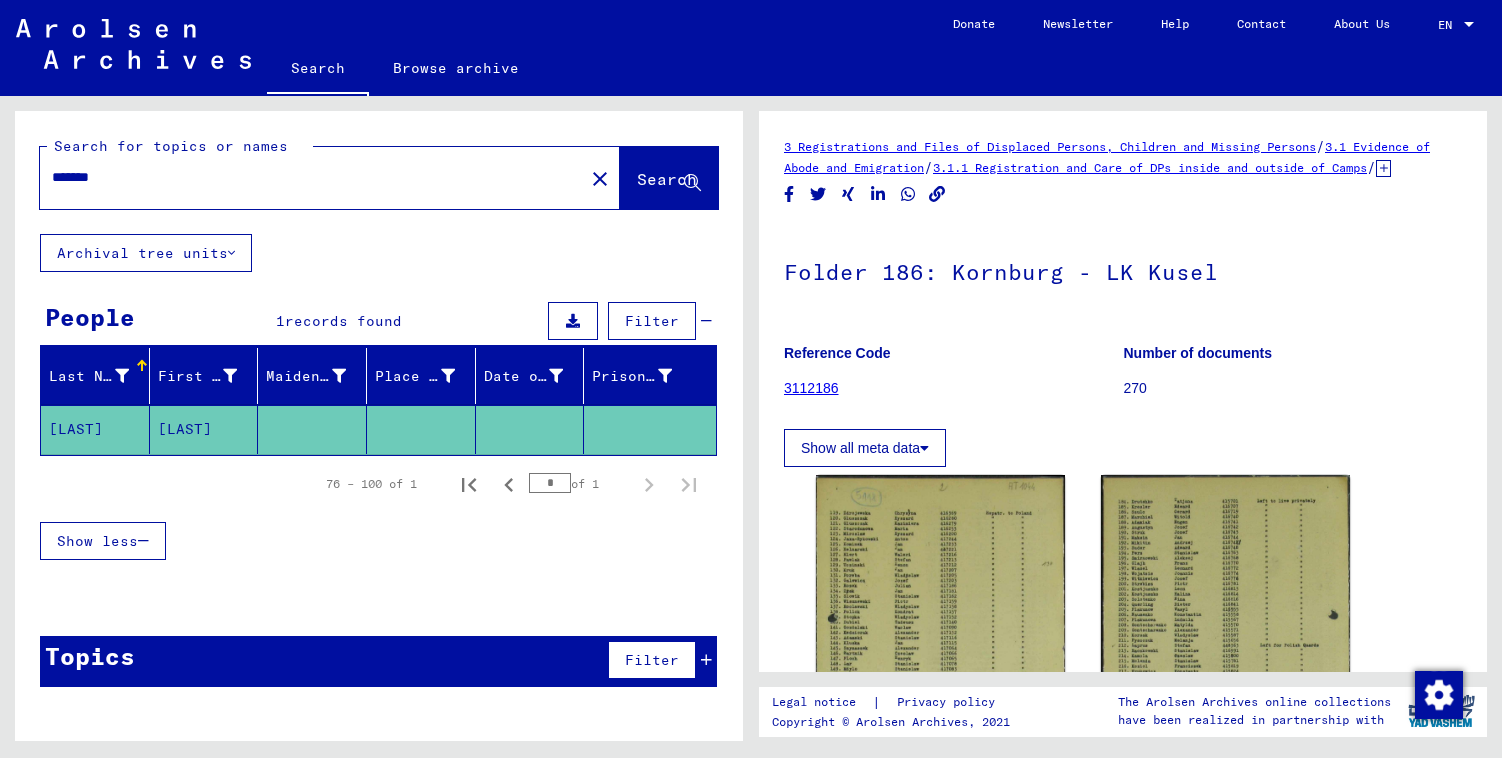 scroll, scrollTop: 0, scrollLeft: 0, axis: both 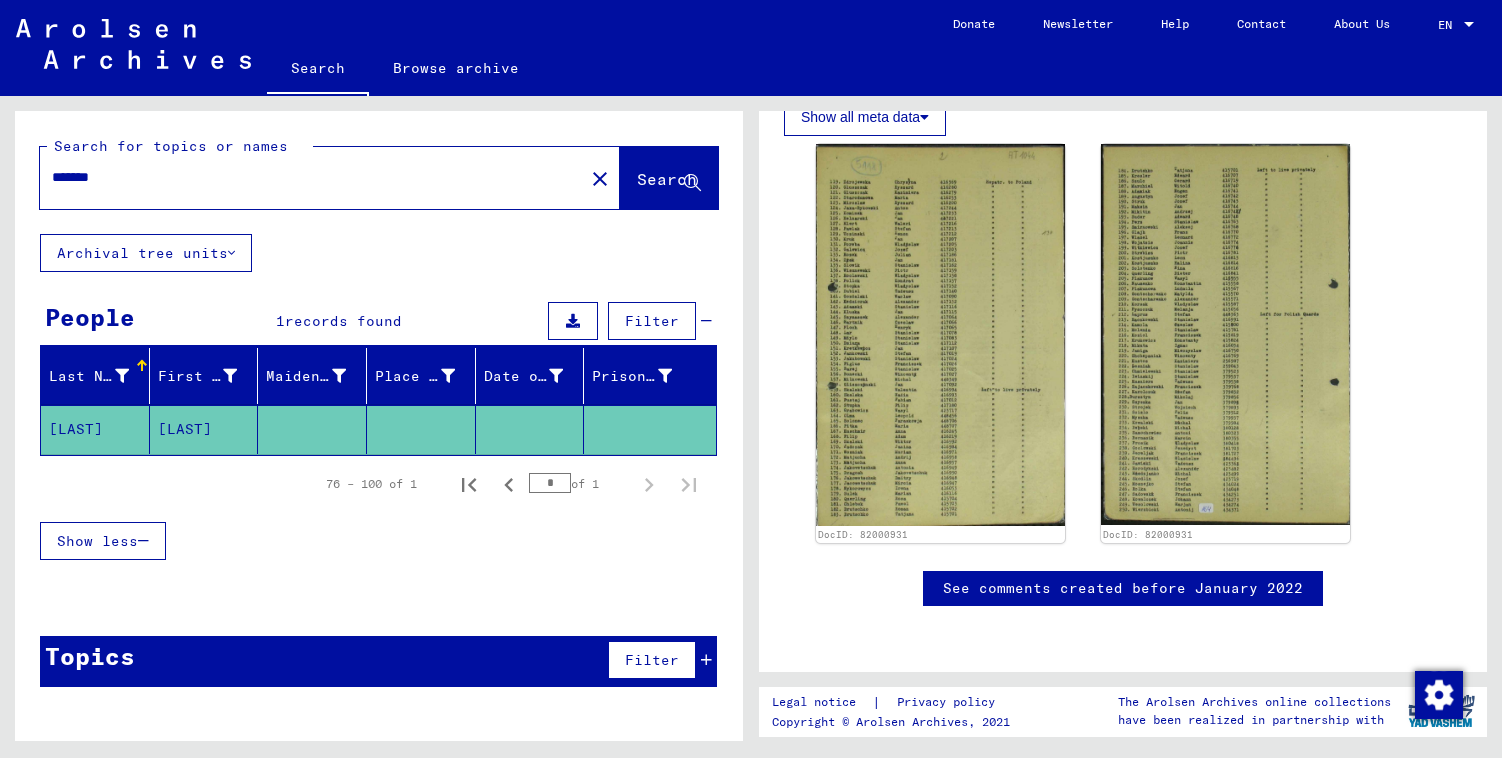 click on "*******" 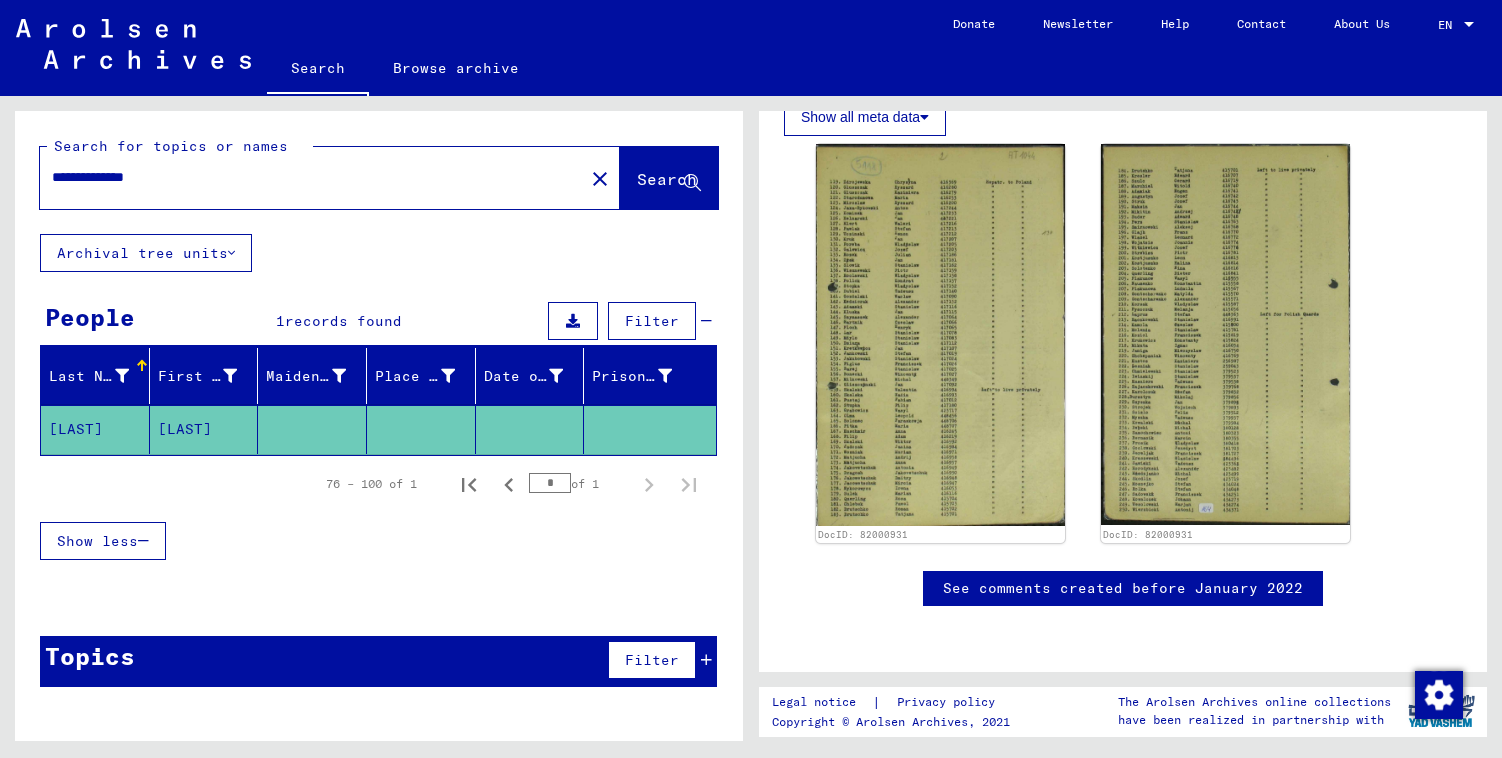 scroll, scrollTop: 0, scrollLeft: 0, axis: both 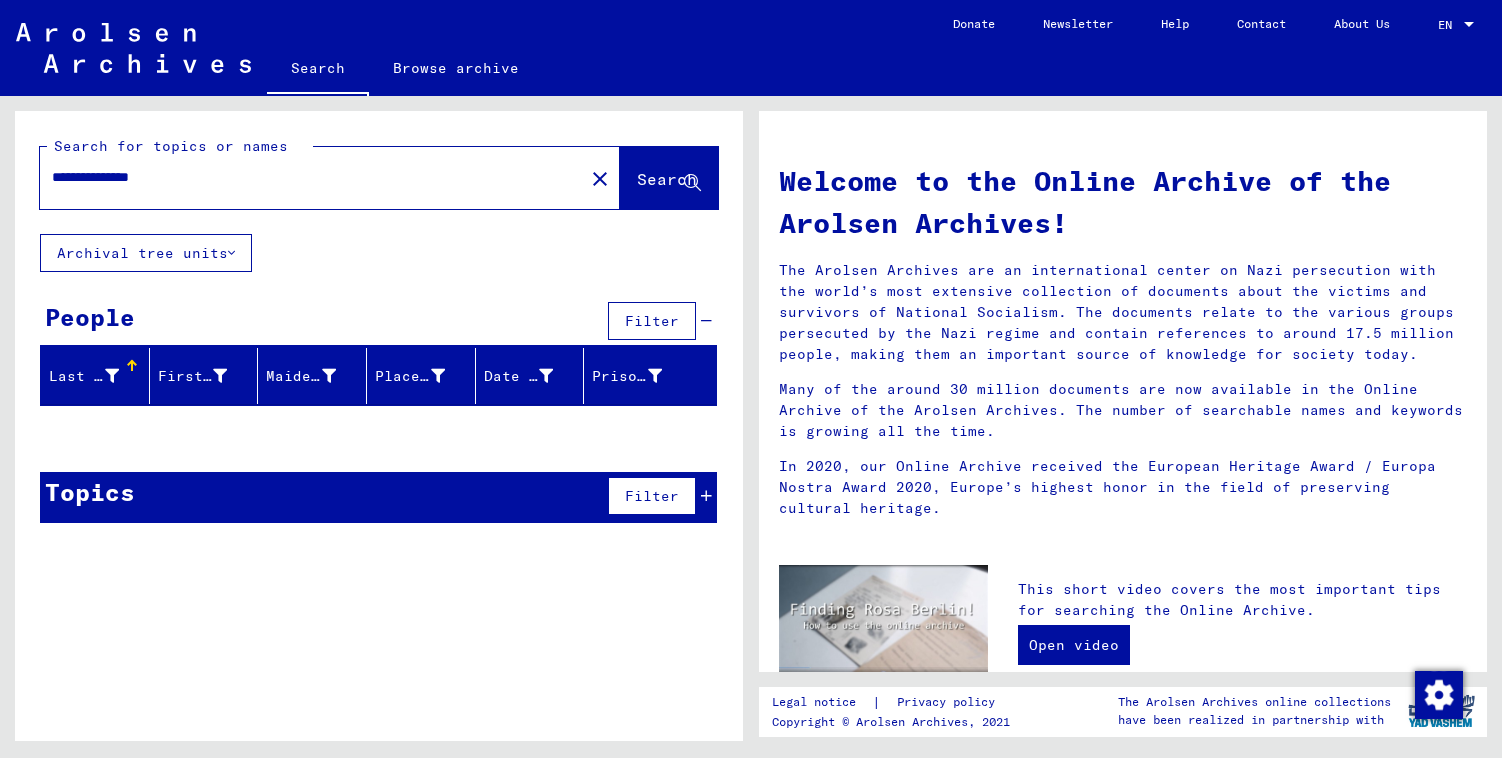 click on "Archival tree units" 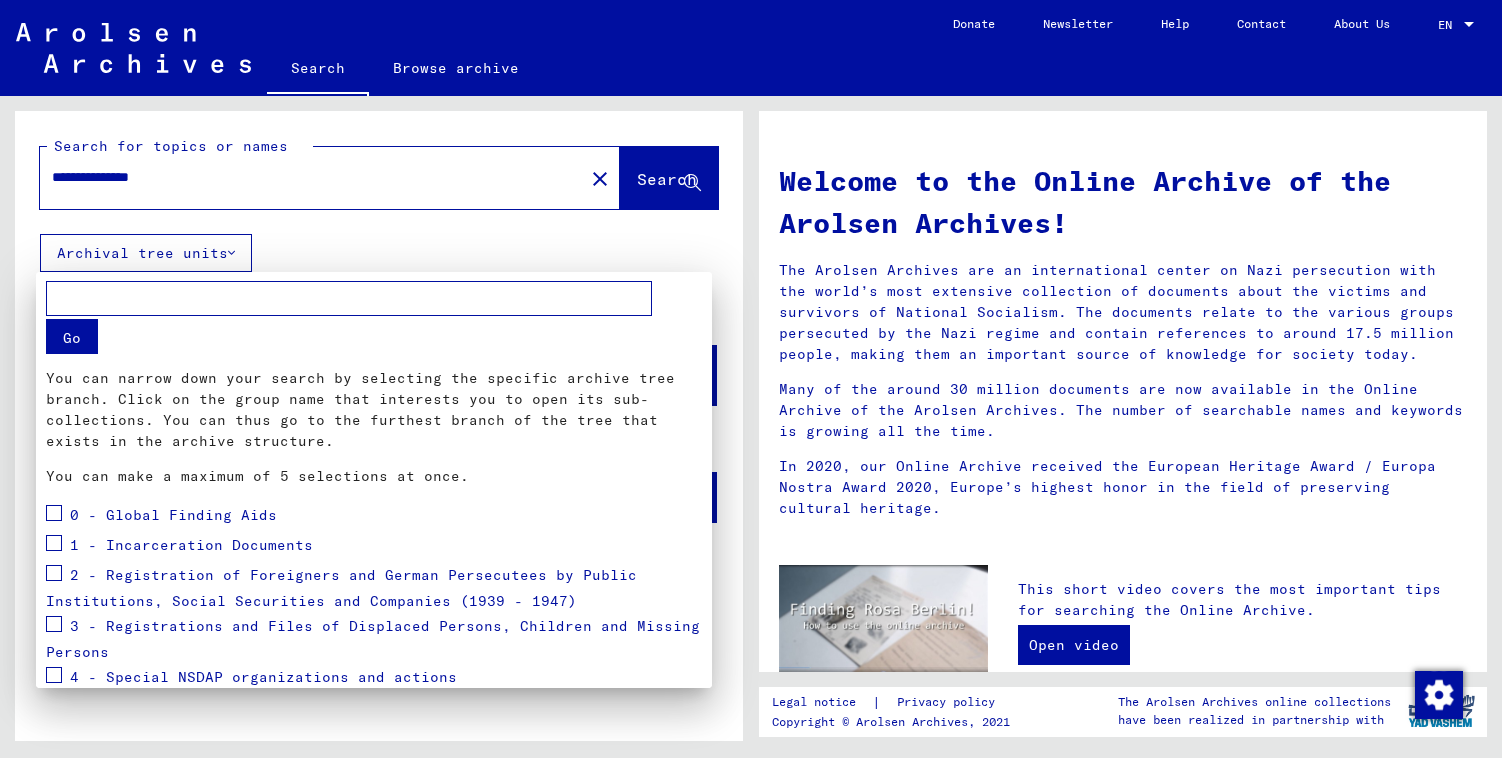 scroll, scrollTop: 187, scrollLeft: 0, axis: vertical 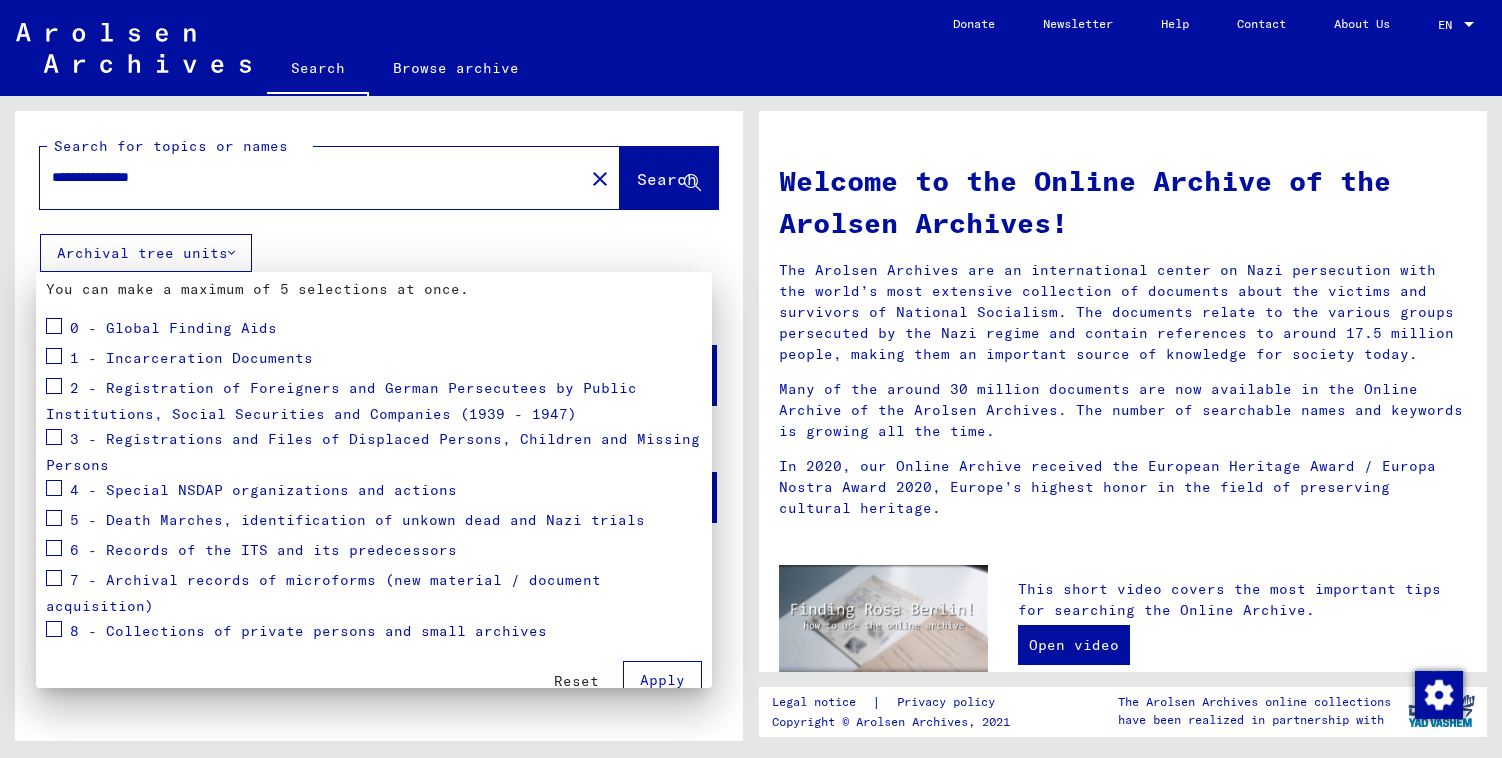 click at bounding box center (751, 379) 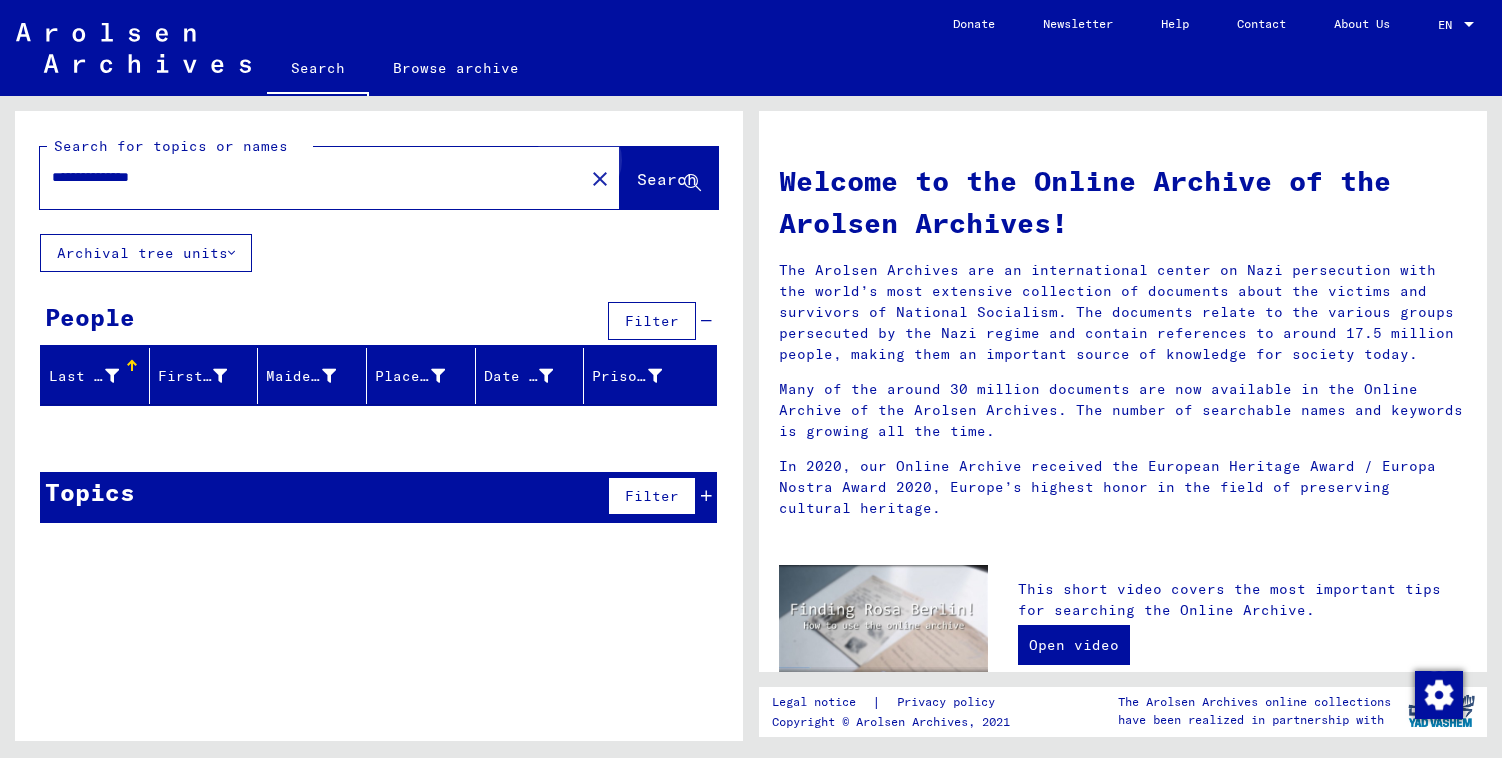 click on "Search" 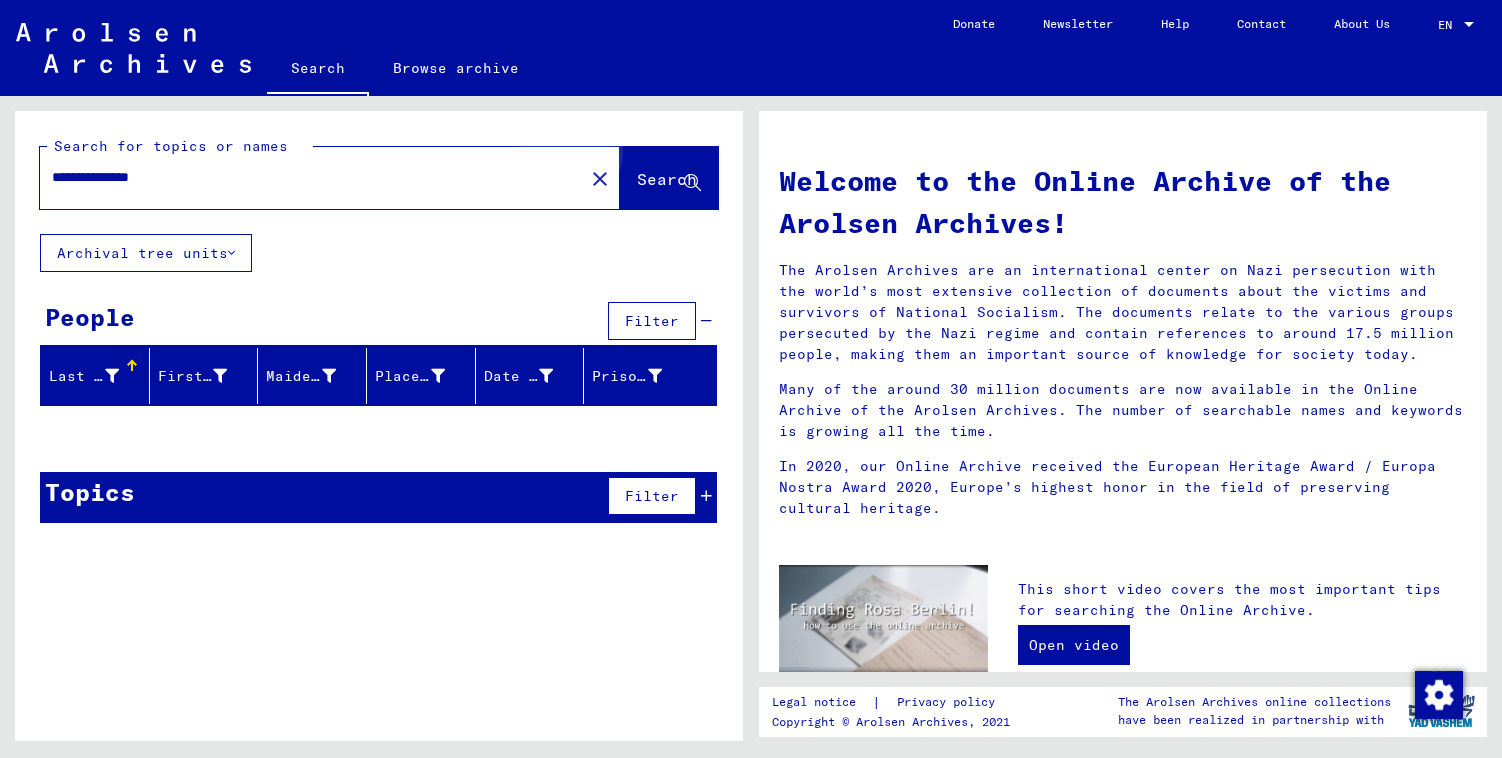 click on "Search" 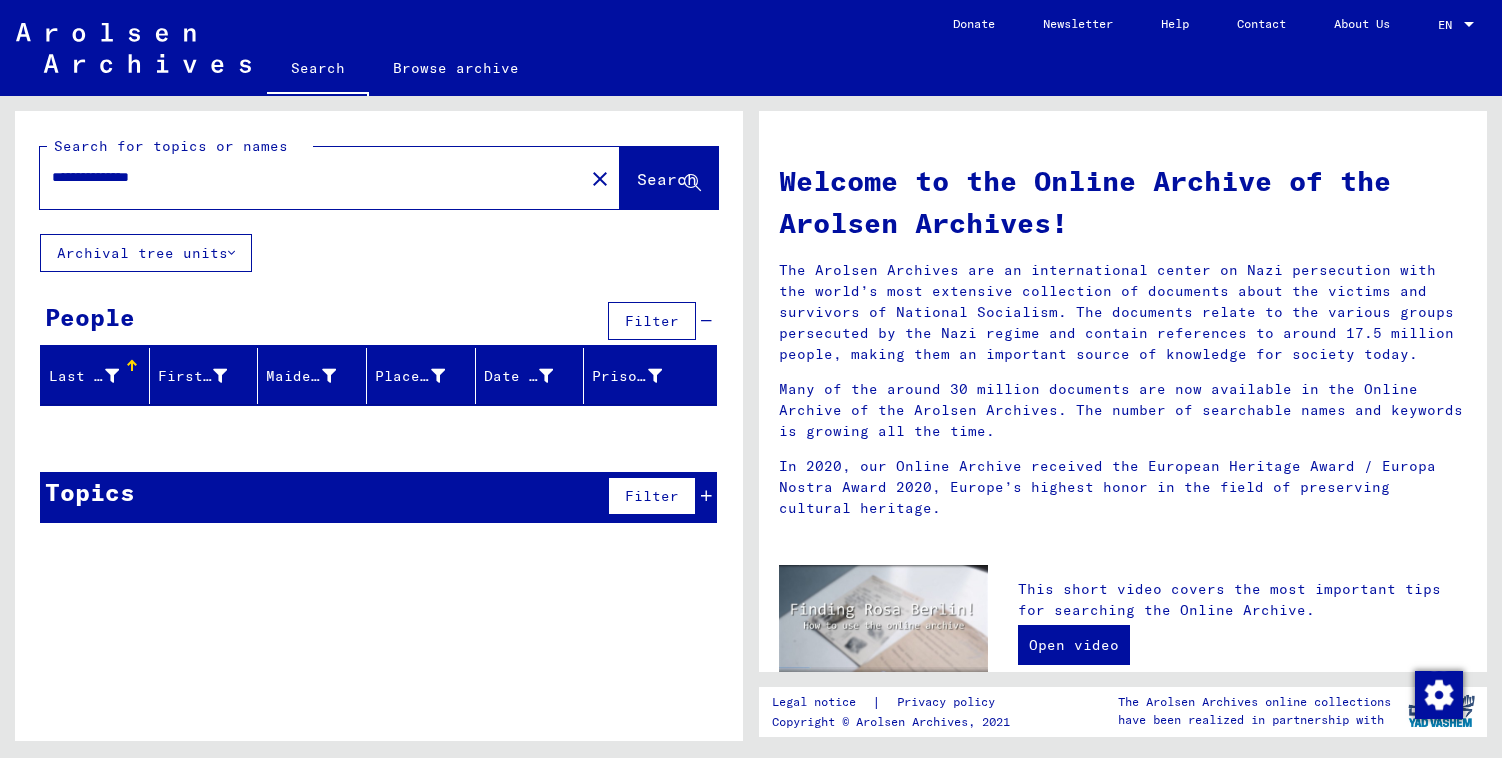 click on "**********" 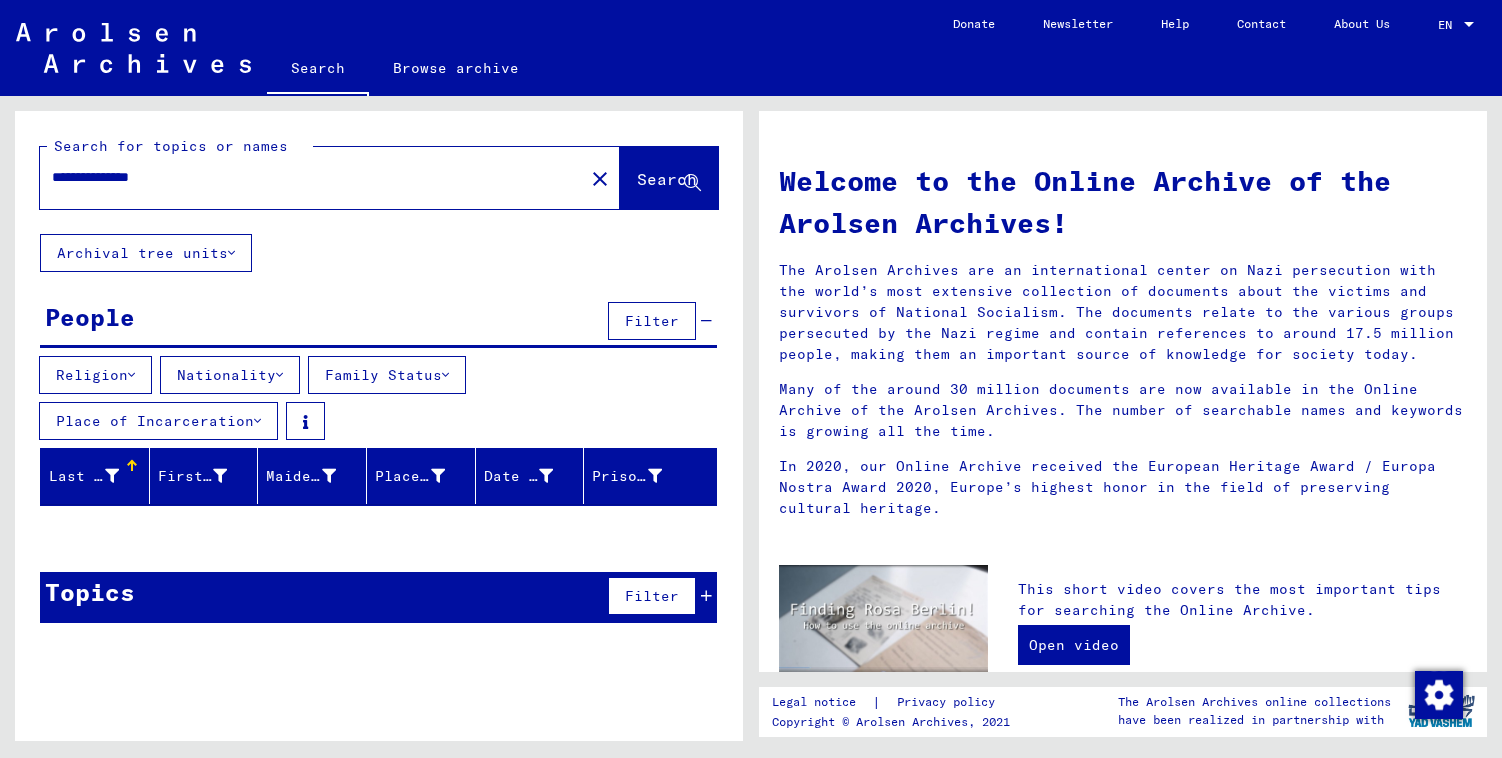 drag, startPoint x: 114, startPoint y: 179, endPoint x: 82, endPoint y: 174, distance: 32.38827 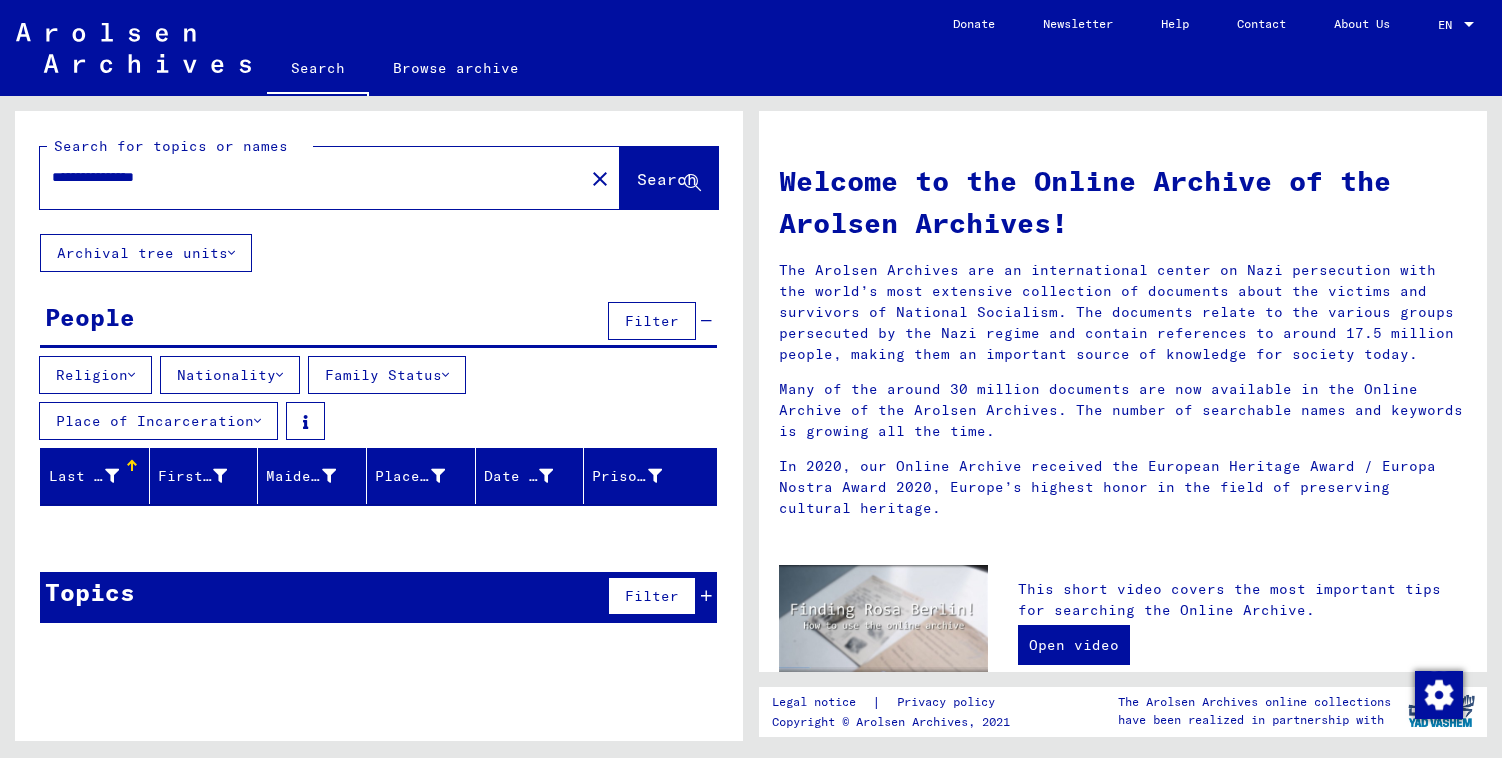 click on "**********" at bounding box center [306, 177] 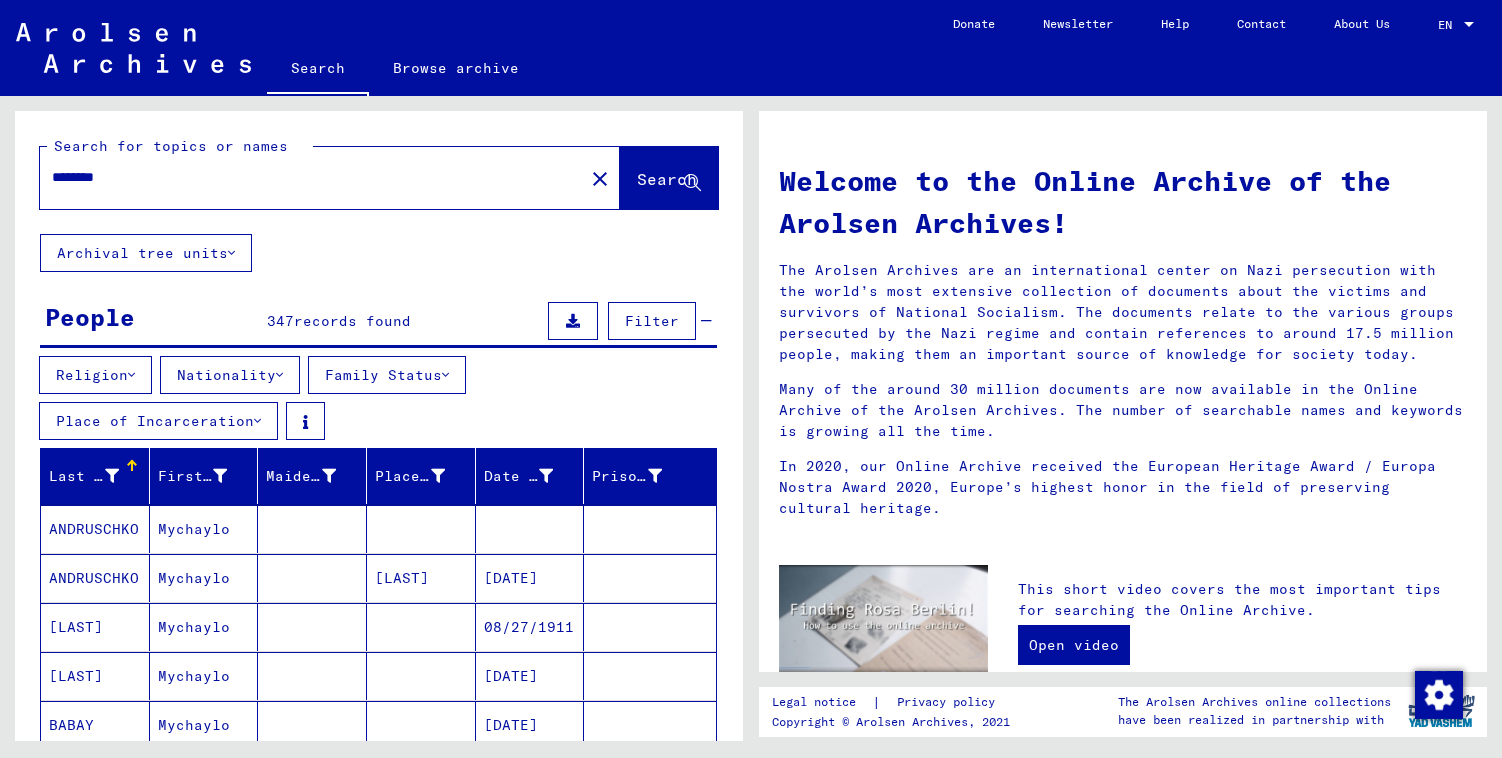 click on "********" at bounding box center (306, 177) 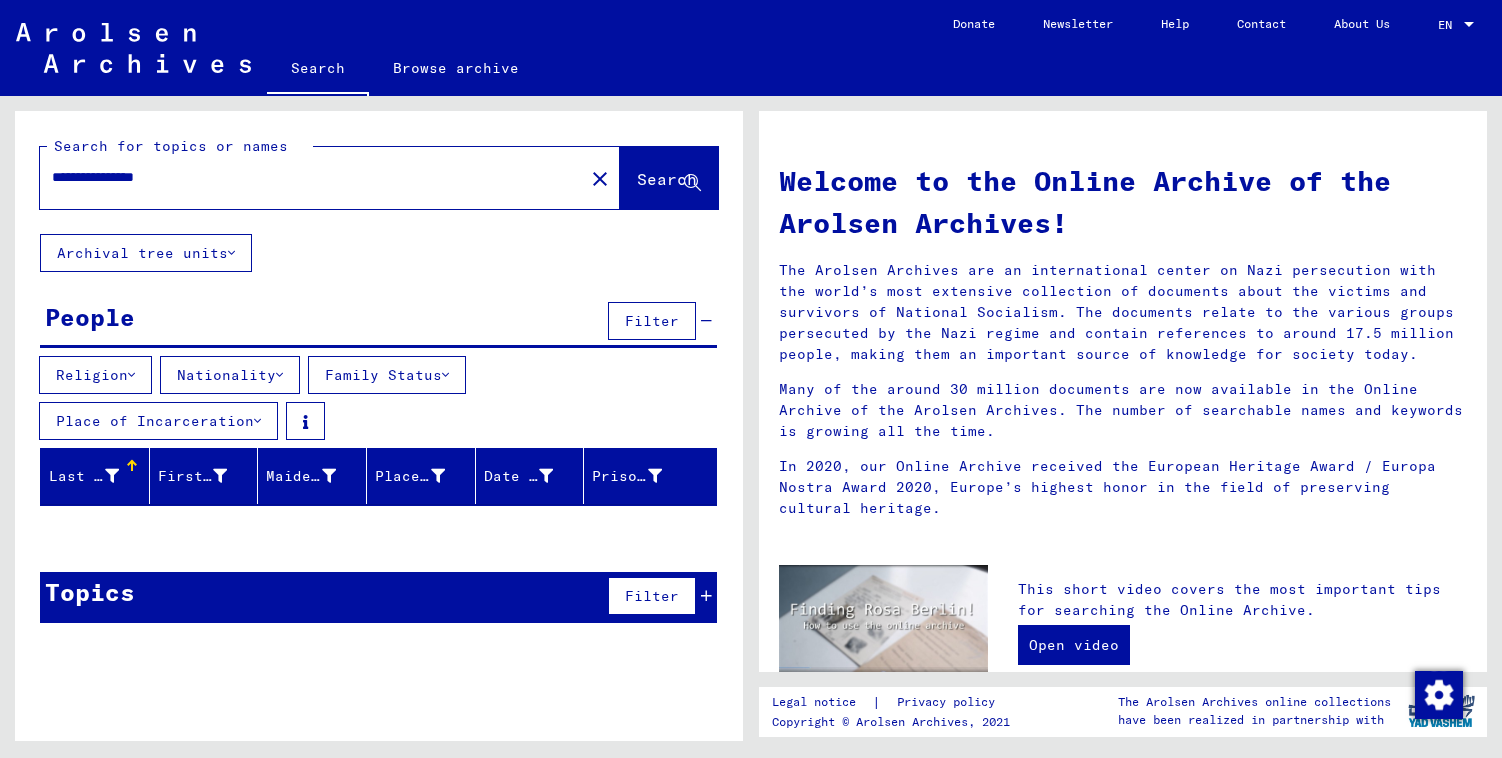 drag, startPoint x: 246, startPoint y: 172, endPoint x: 0, endPoint y: 198, distance: 247.37016 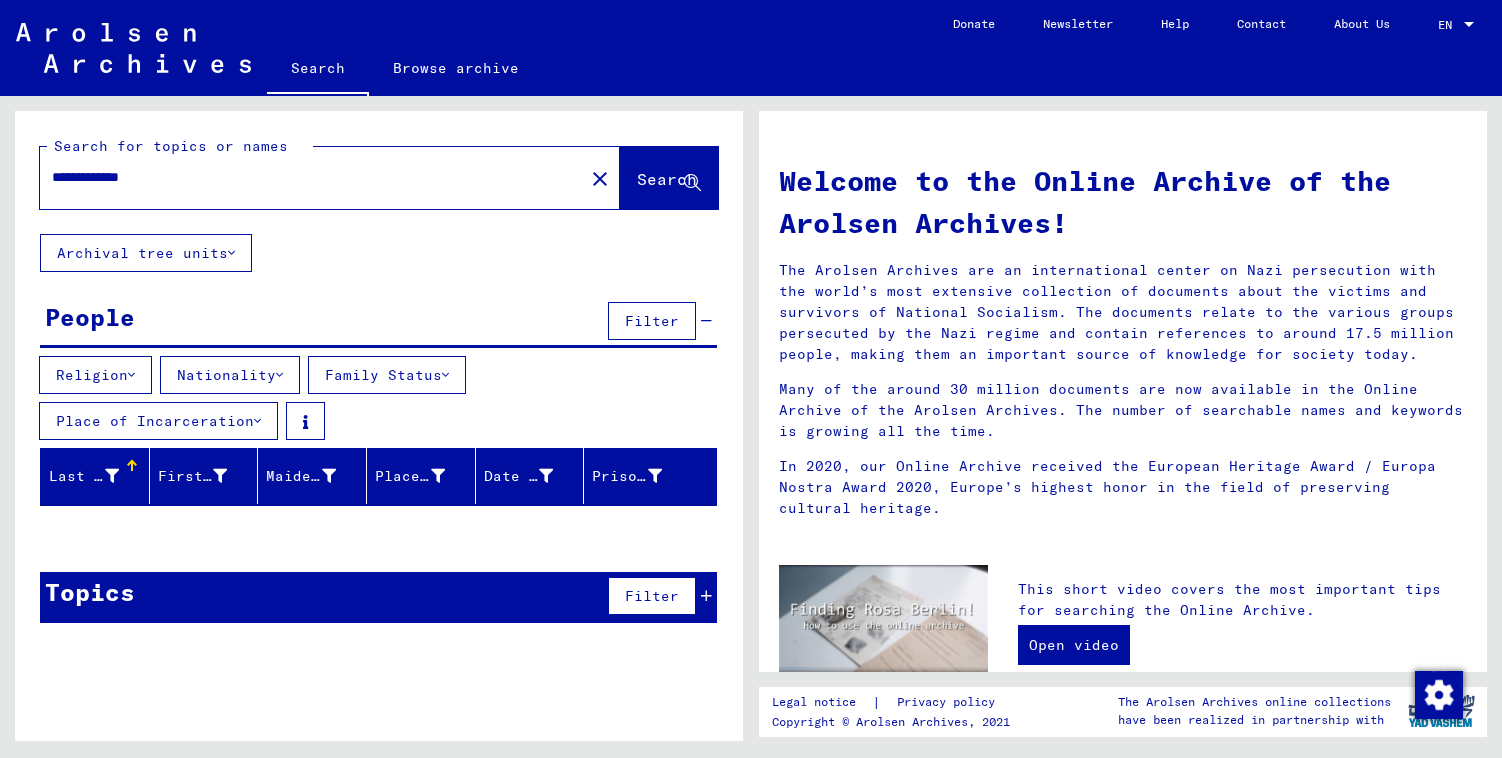 type on "**********" 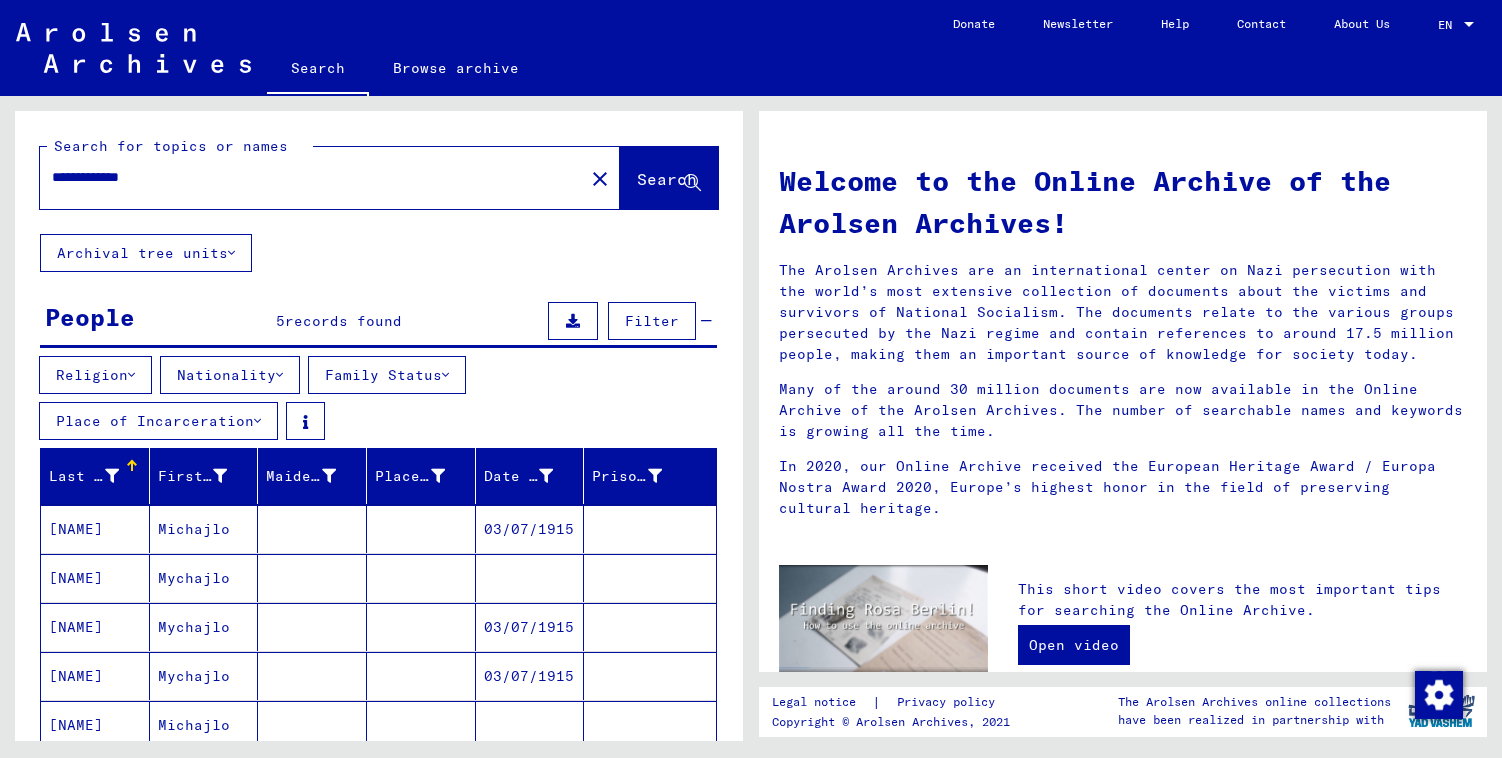scroll, scrollTop: 1, scrollLeft: 0, axis: vertical 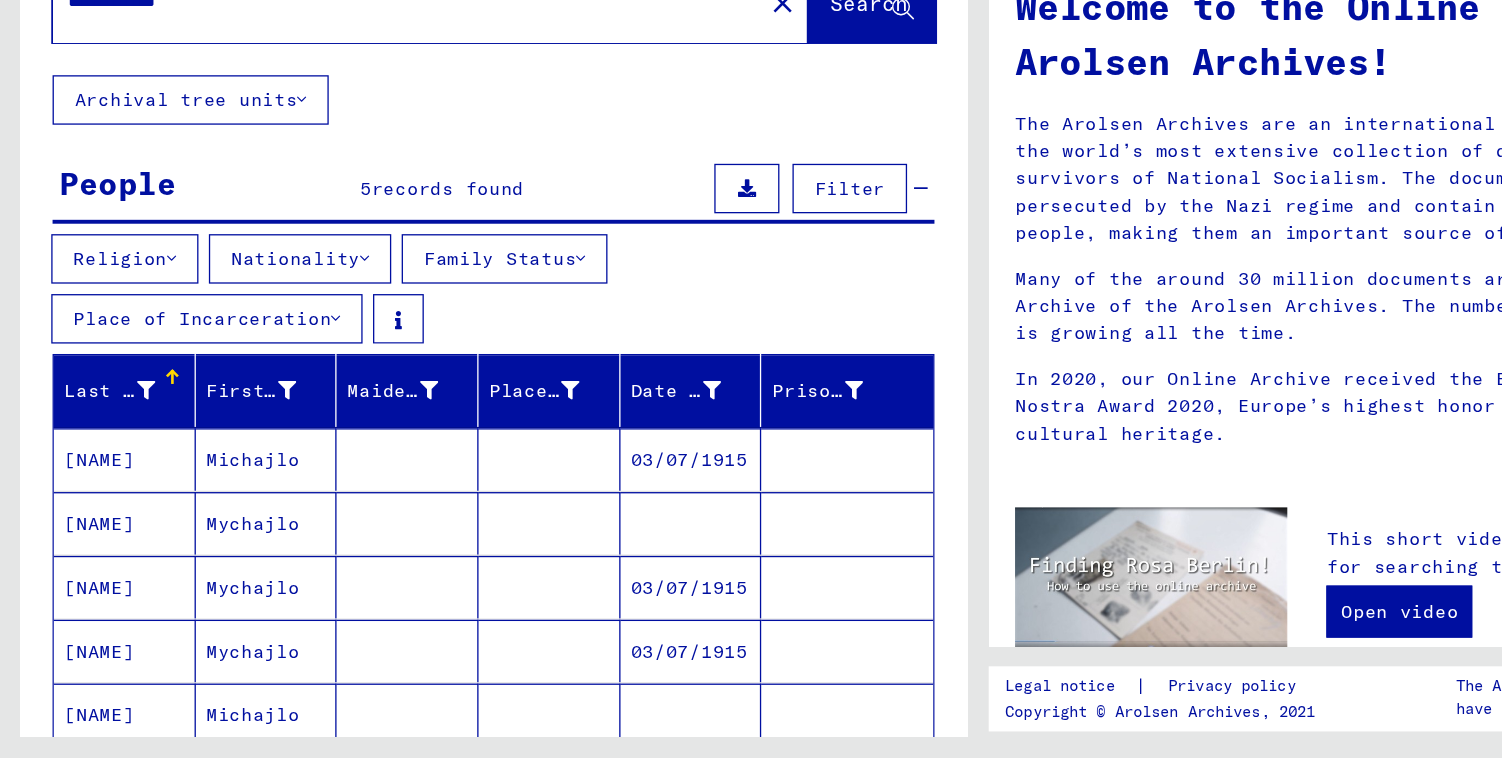 click at bounding box center [312, 577] 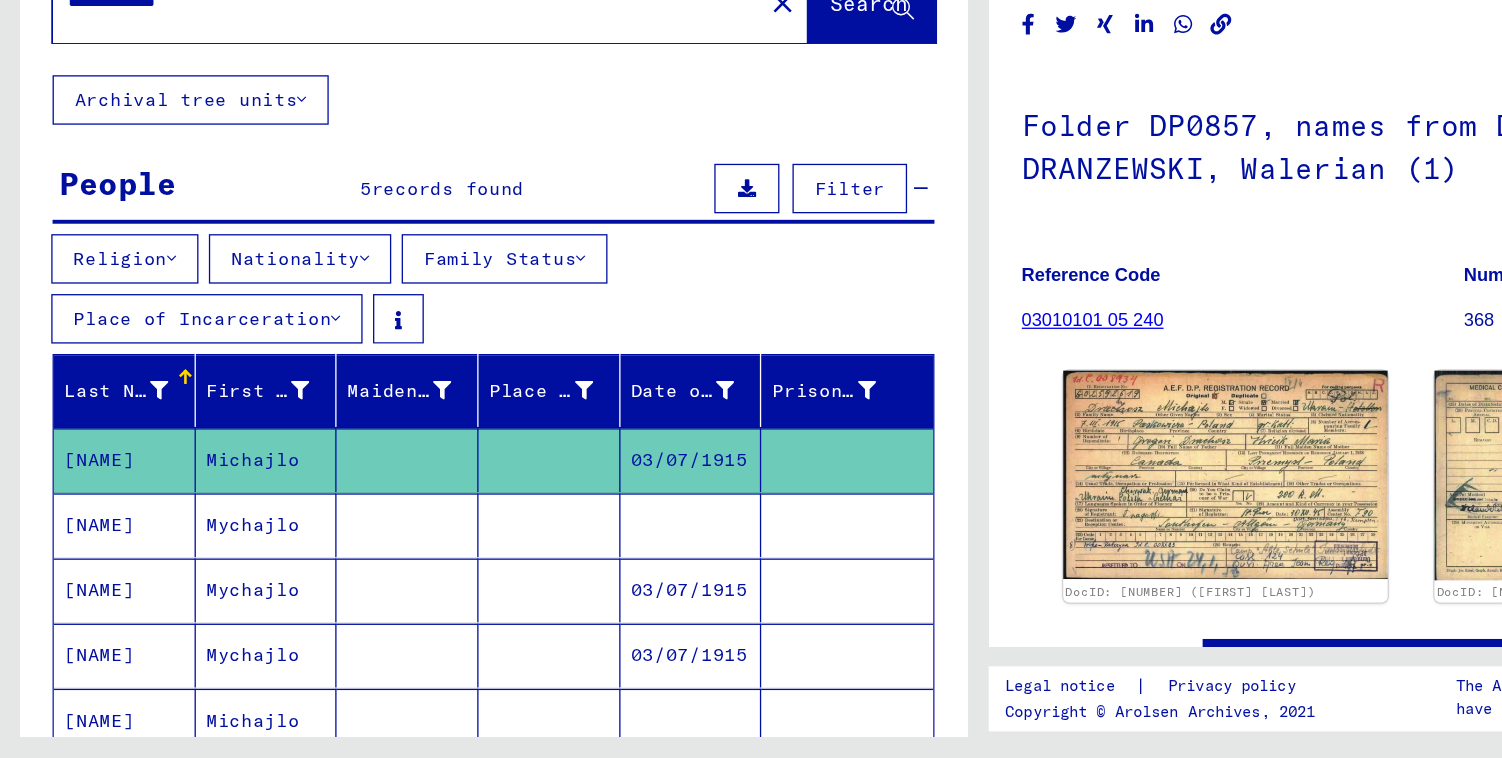 scroll, scrollTop: 0, scrollLeft: 0, axis: both 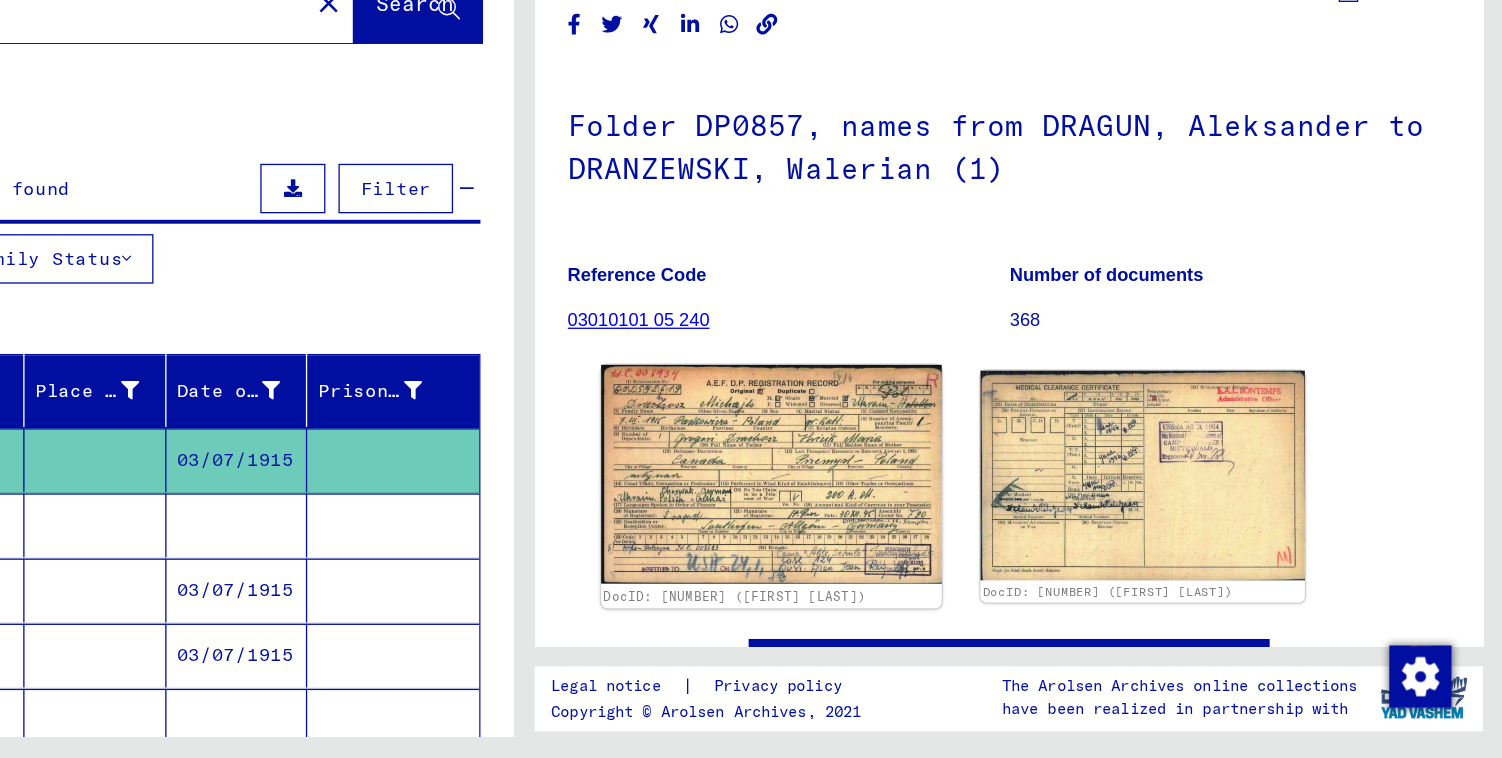 click 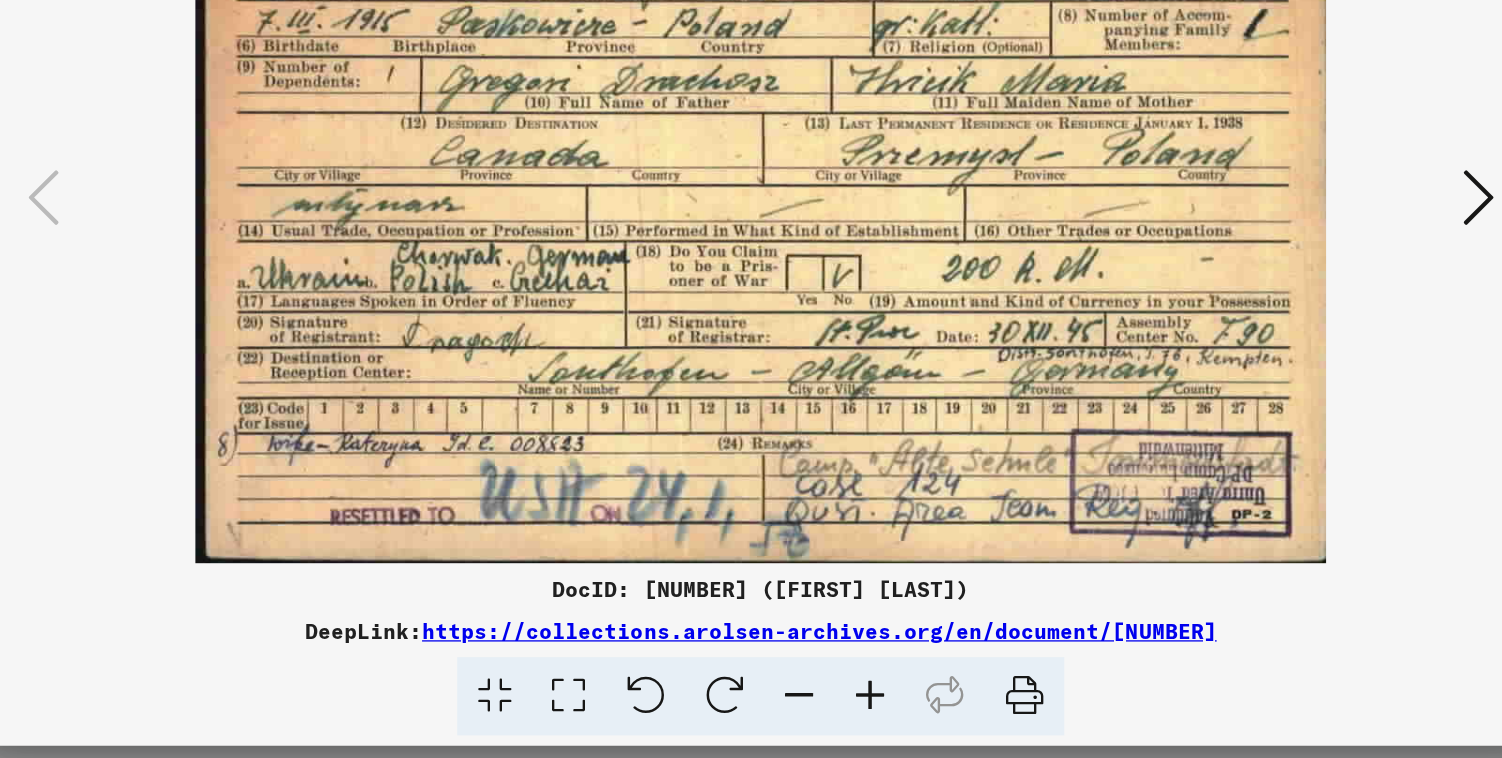 click at bounding box center (1302, 327) 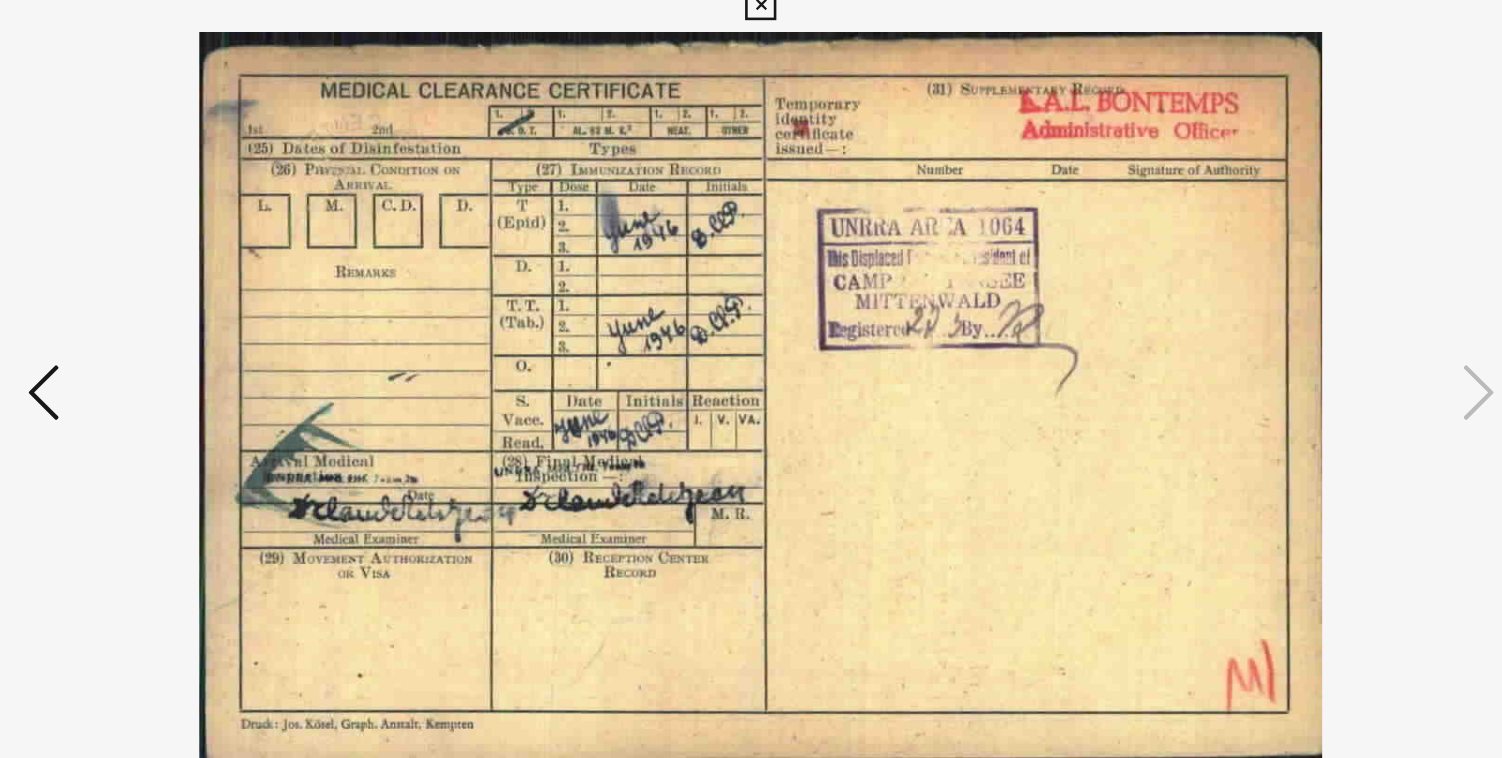 click at bounding box center (751, 329) 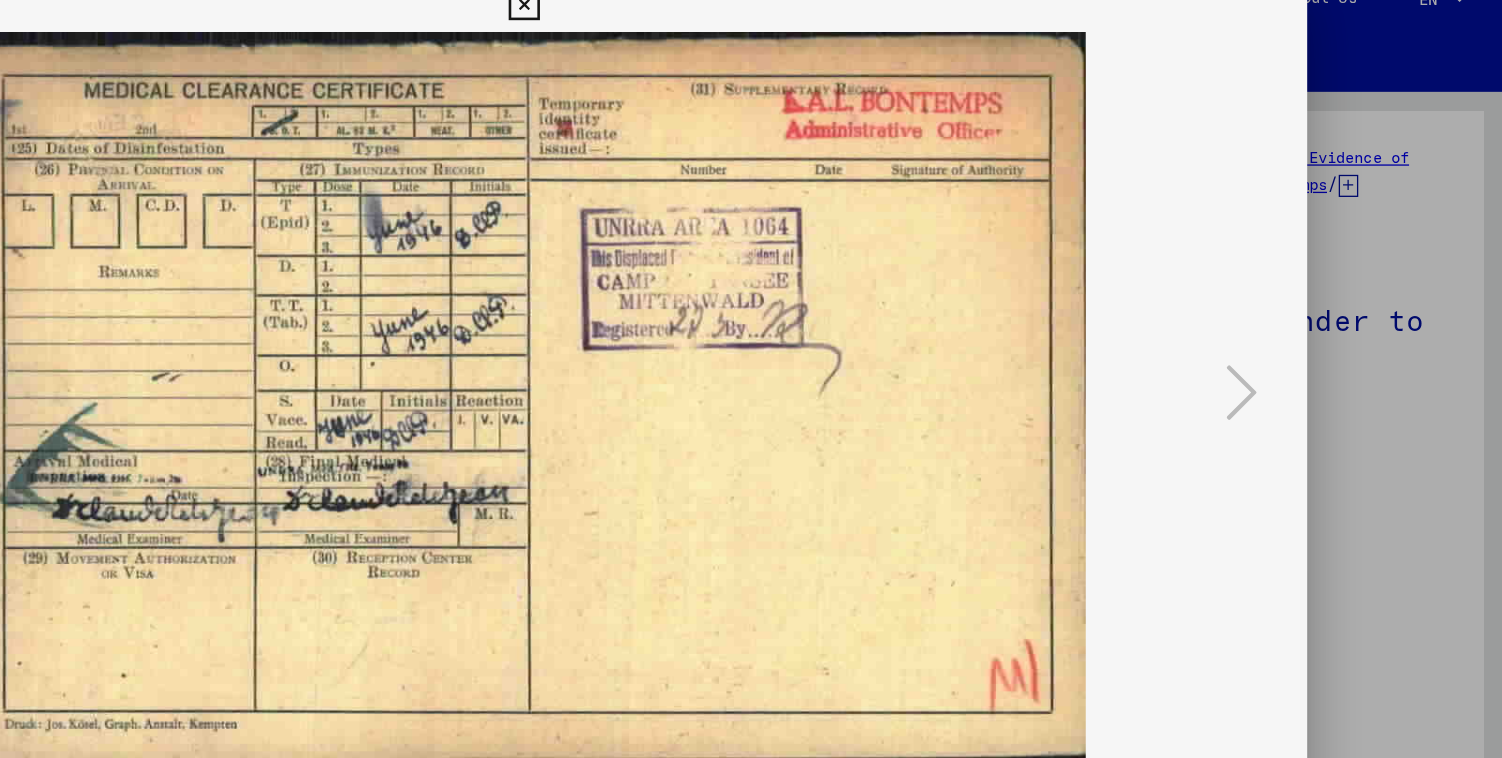 click at bounding box center [751, 379] 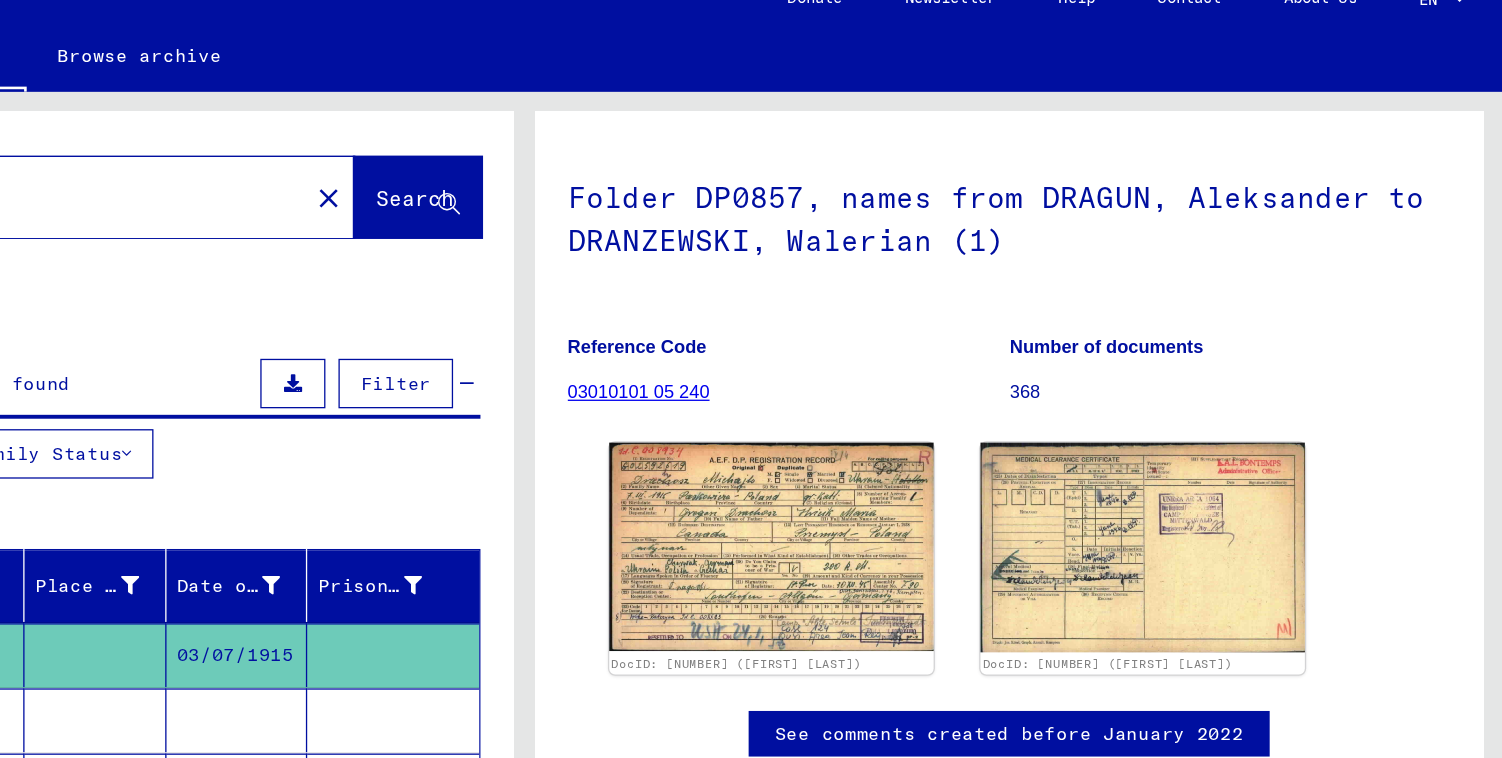 scroll, scrollTop: 179, scrollLeft: 0, axis: vertical 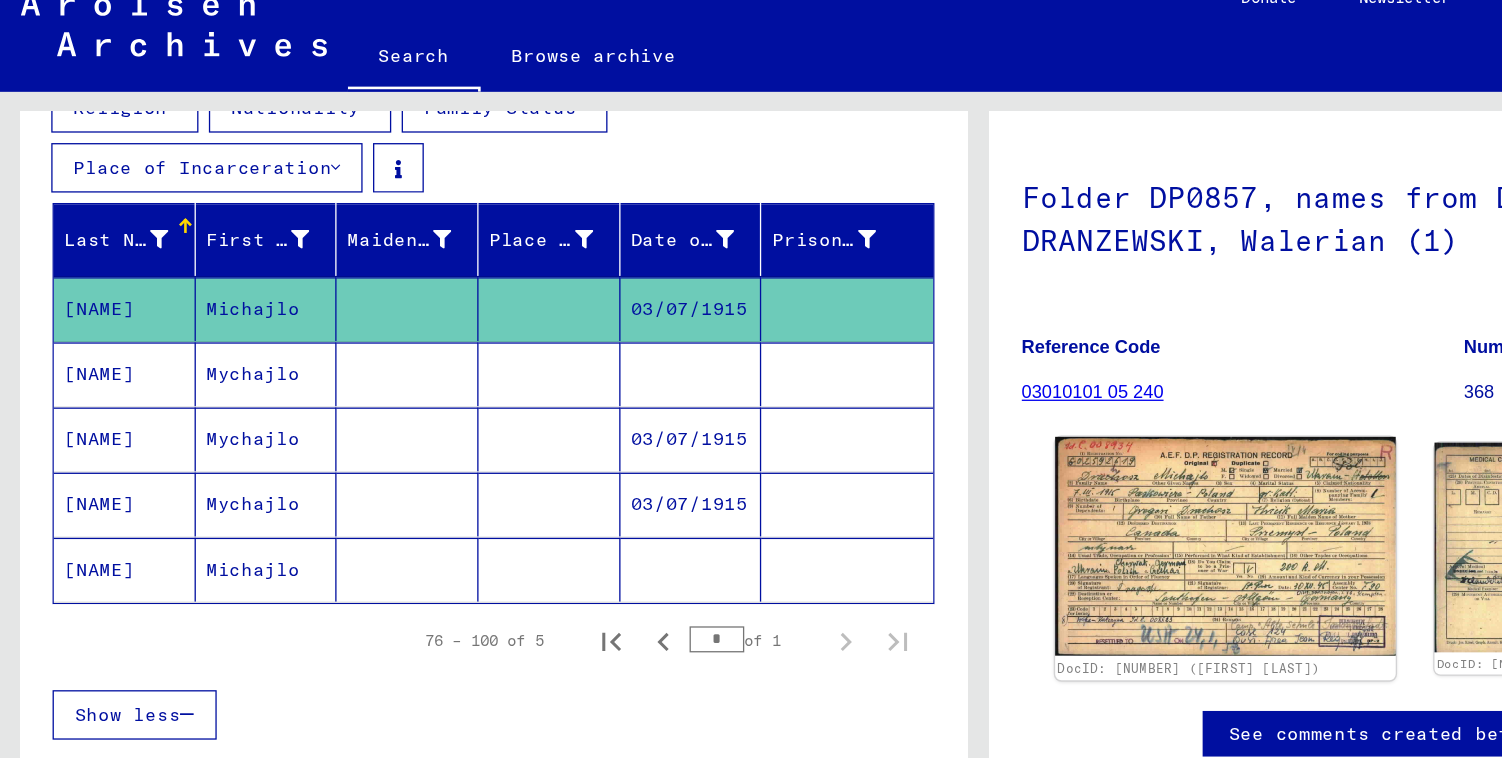 click at bounding box center (530, 362) 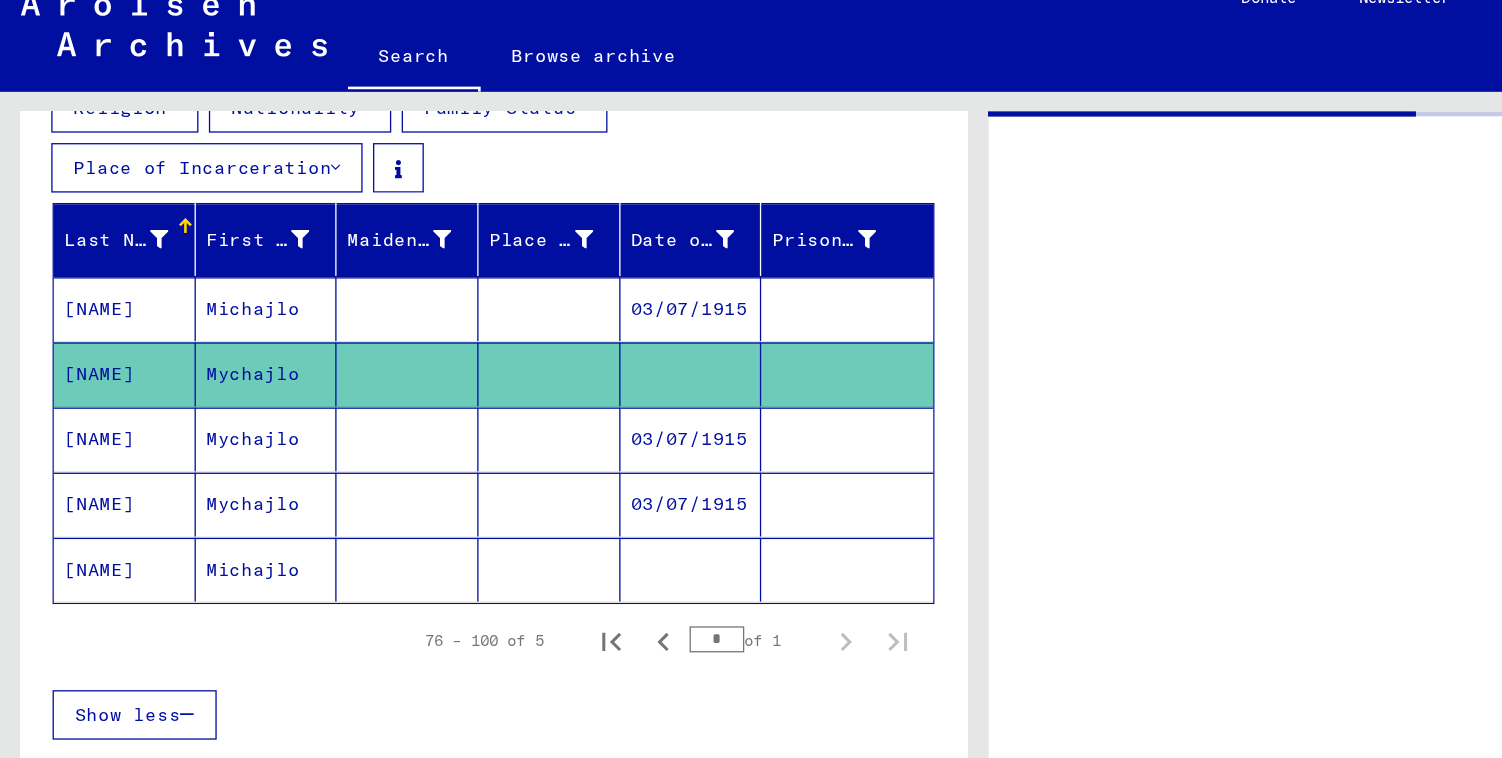 scroll, scrollTop: 0, scrollLeft: 0, axis: both 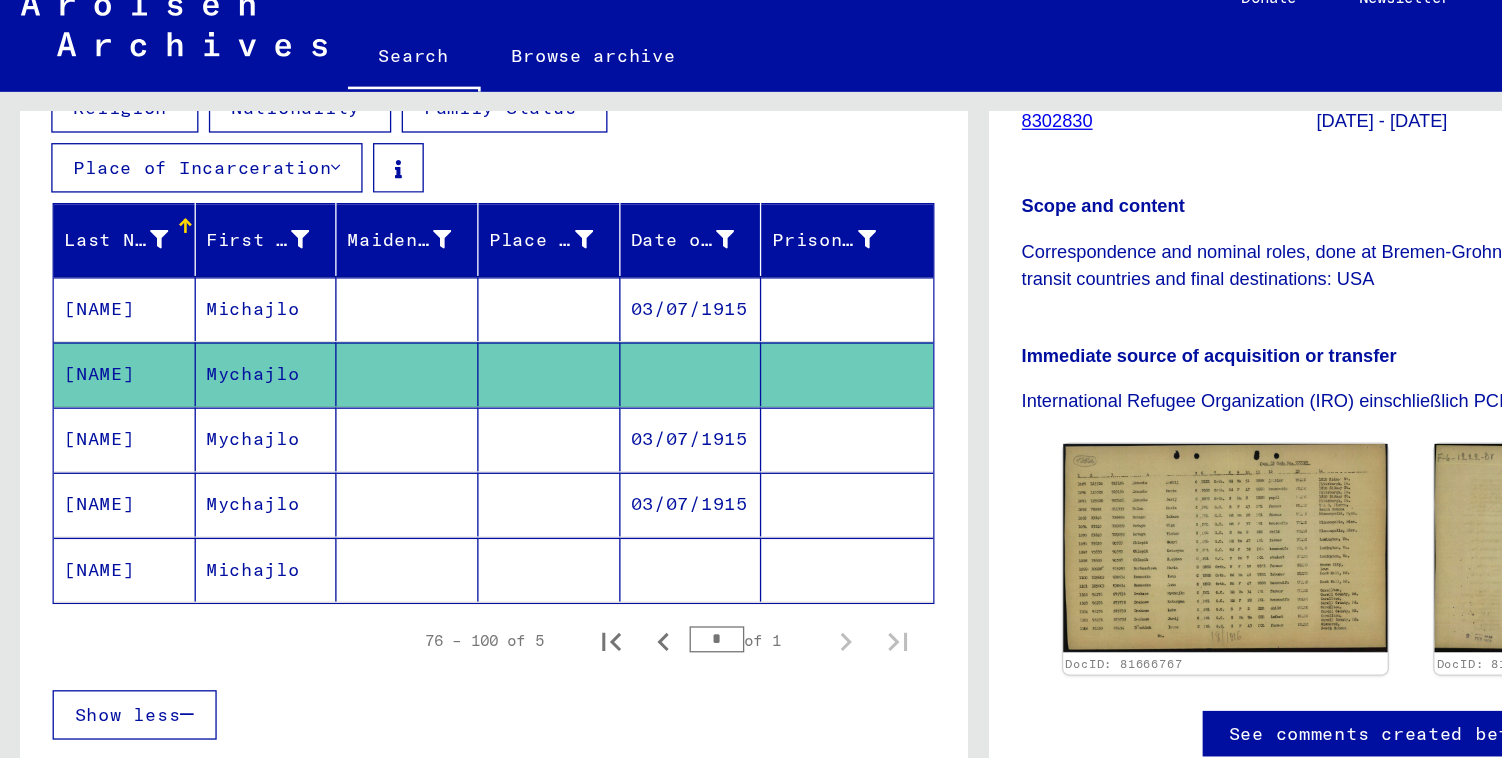 click at bounding box center (312, 412) 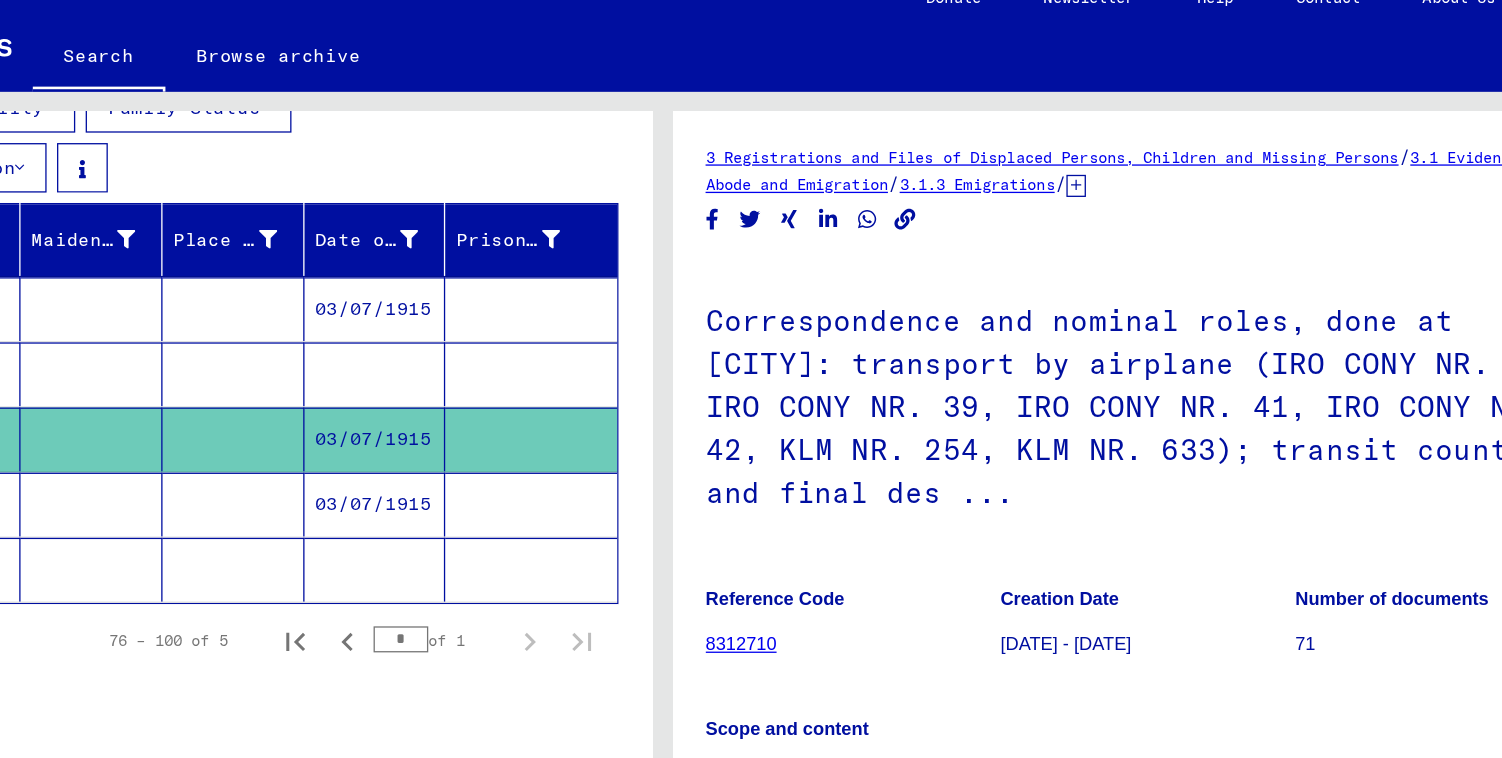 scroll, scrollTop: 0, scrollLeft: 0, axis: both 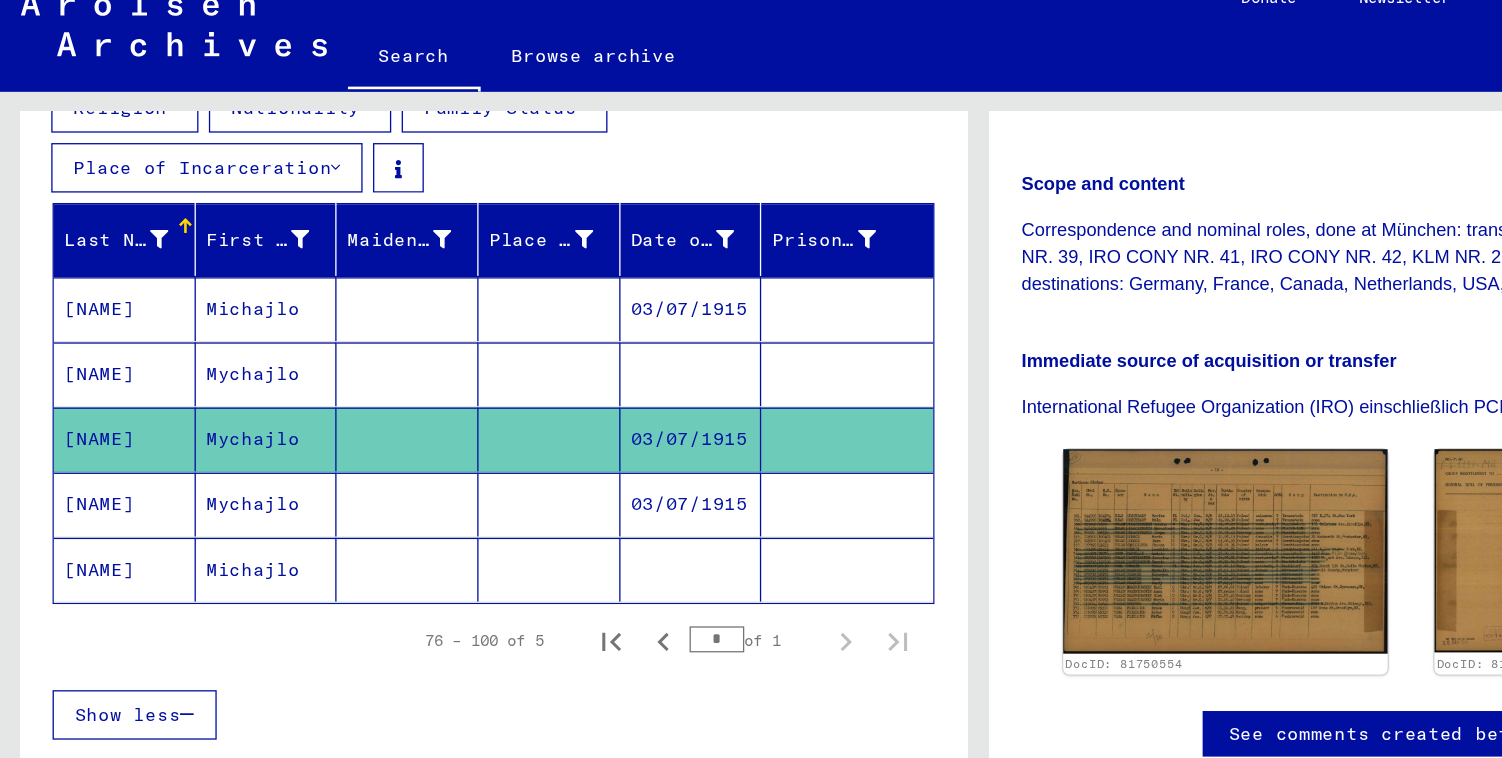 click at bounding box center (312, 462) 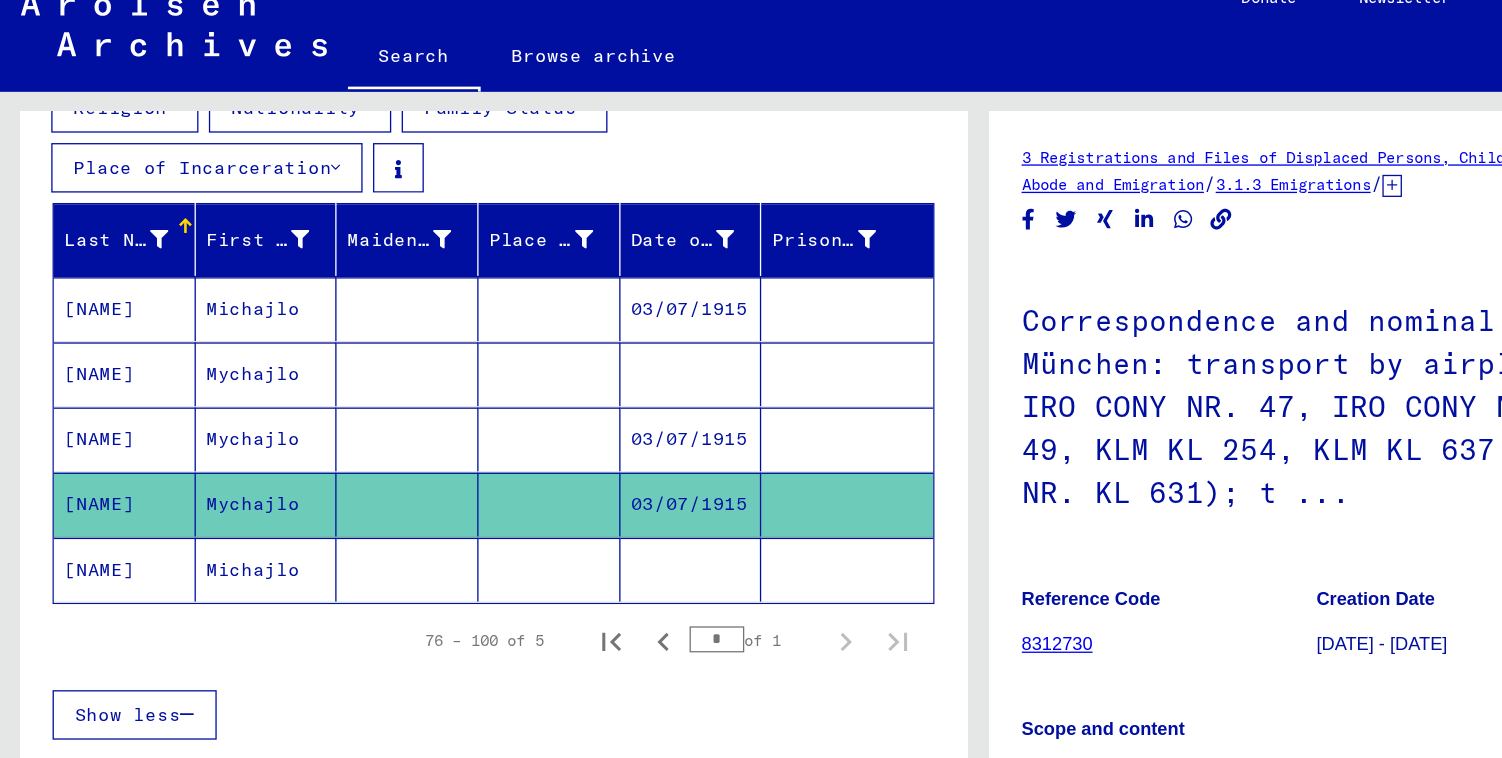 scroll, scrollTop: 0, scrollLeft: 0, axis: both 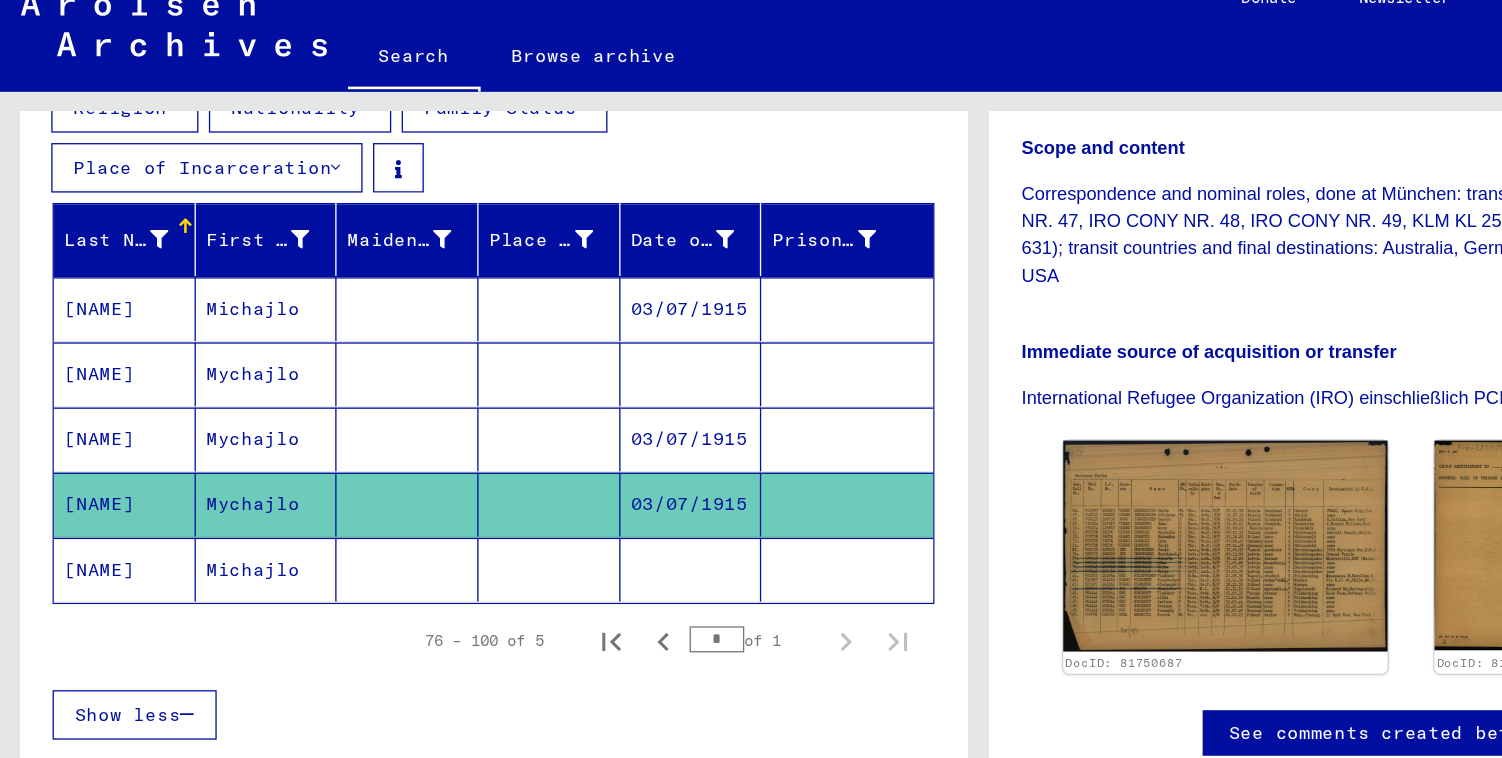 click on "76 – 100 of 5  *  of 1" at bounding box center [378, 517] 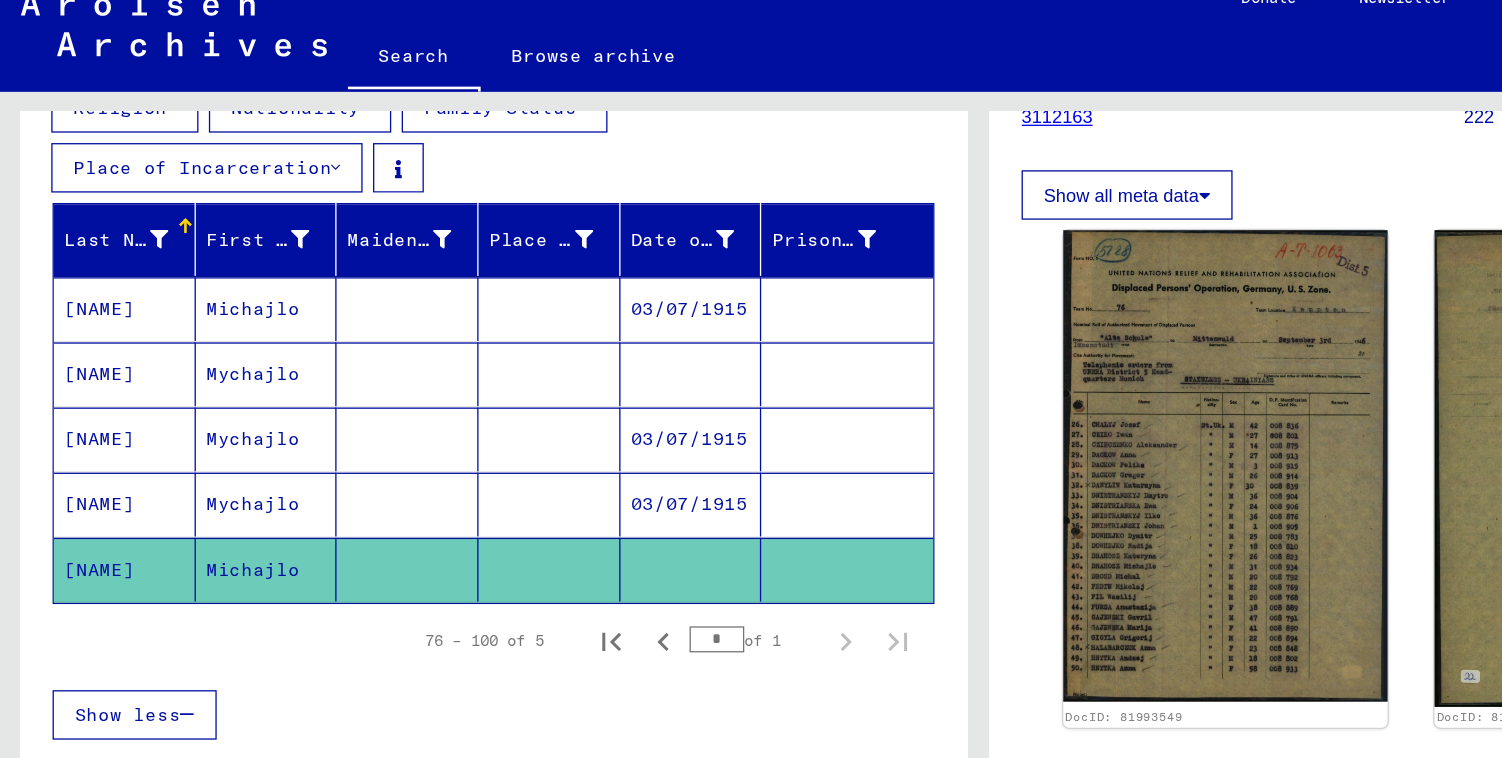 scroll, scrollTop: 0, scrollLeft: 0, axis: both 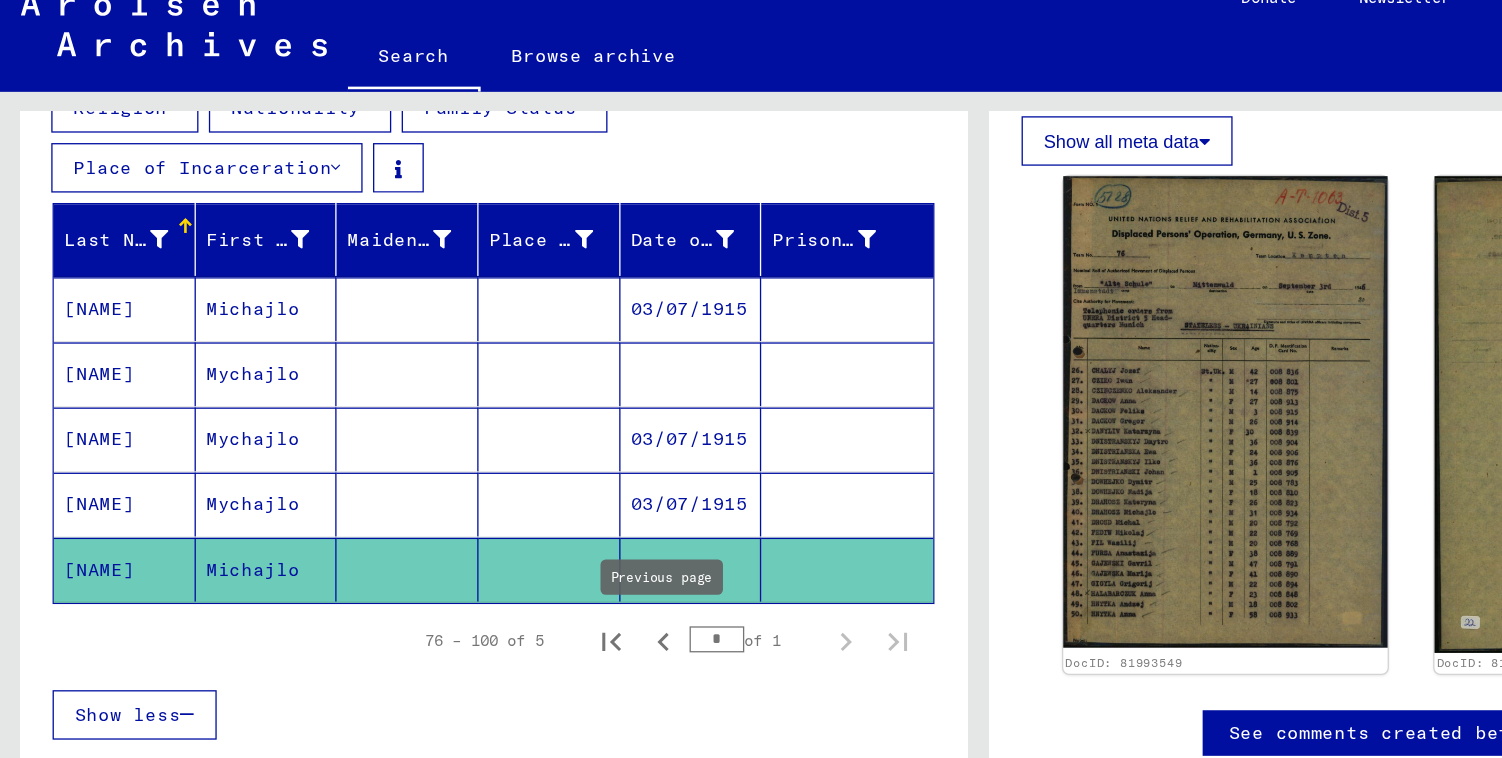 click 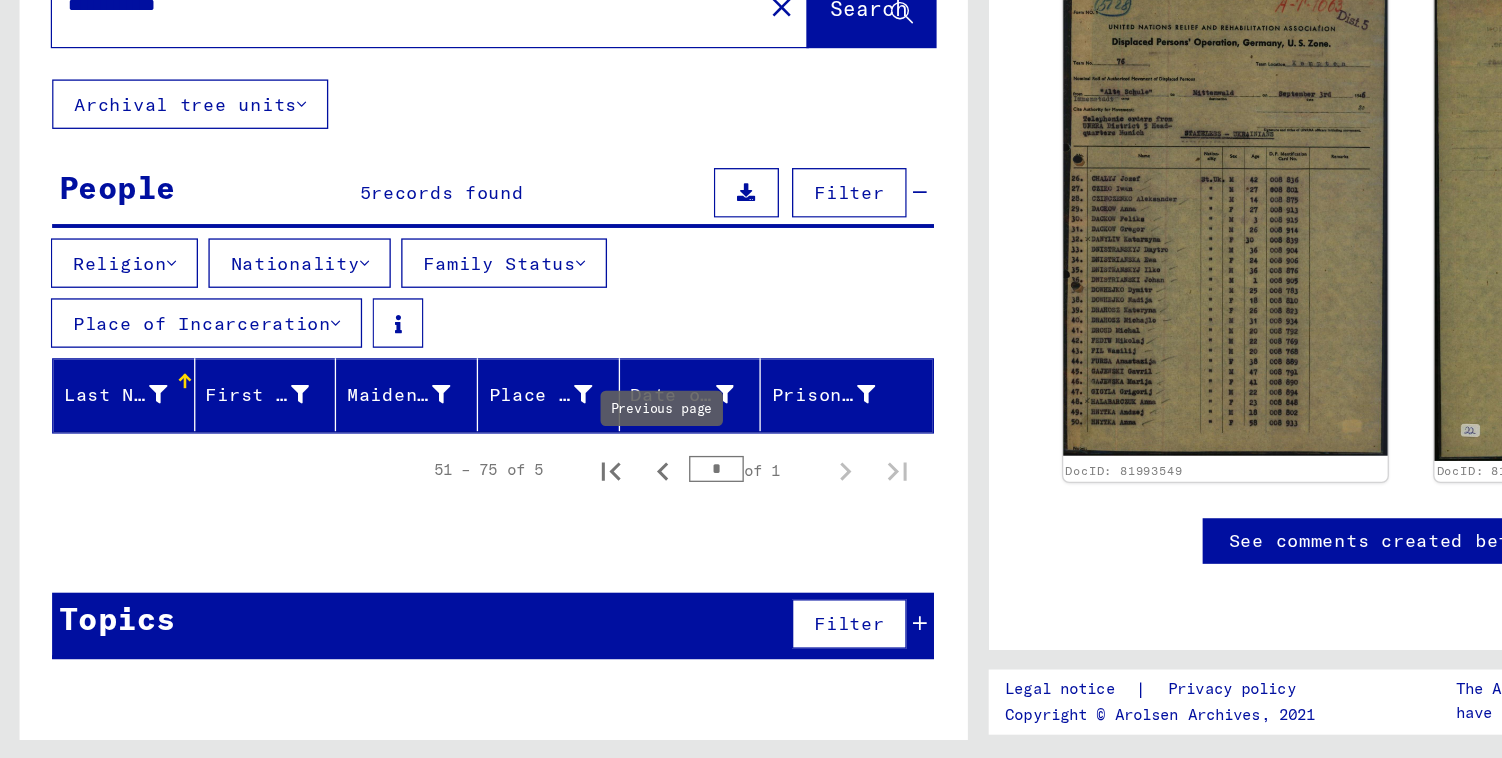 click 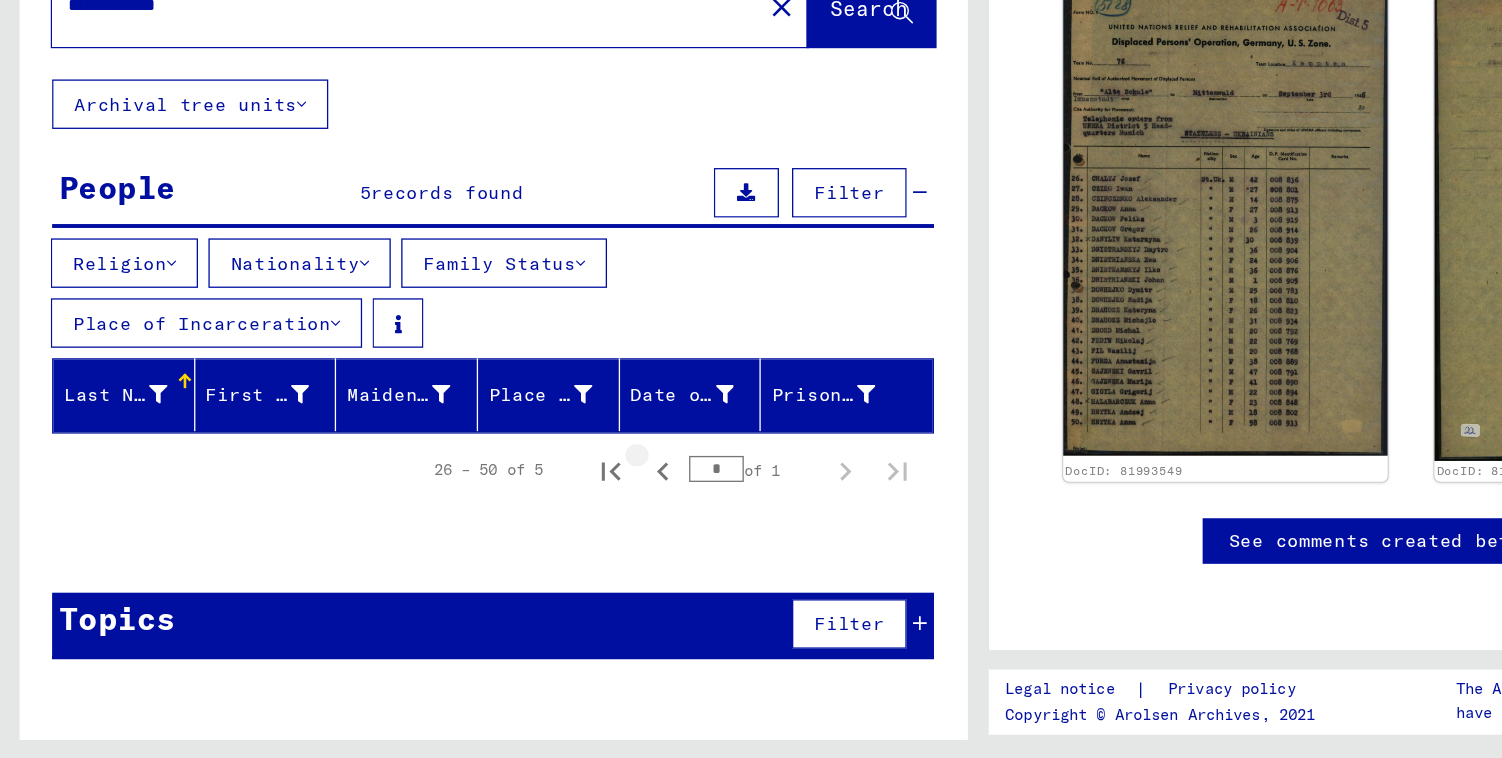 click 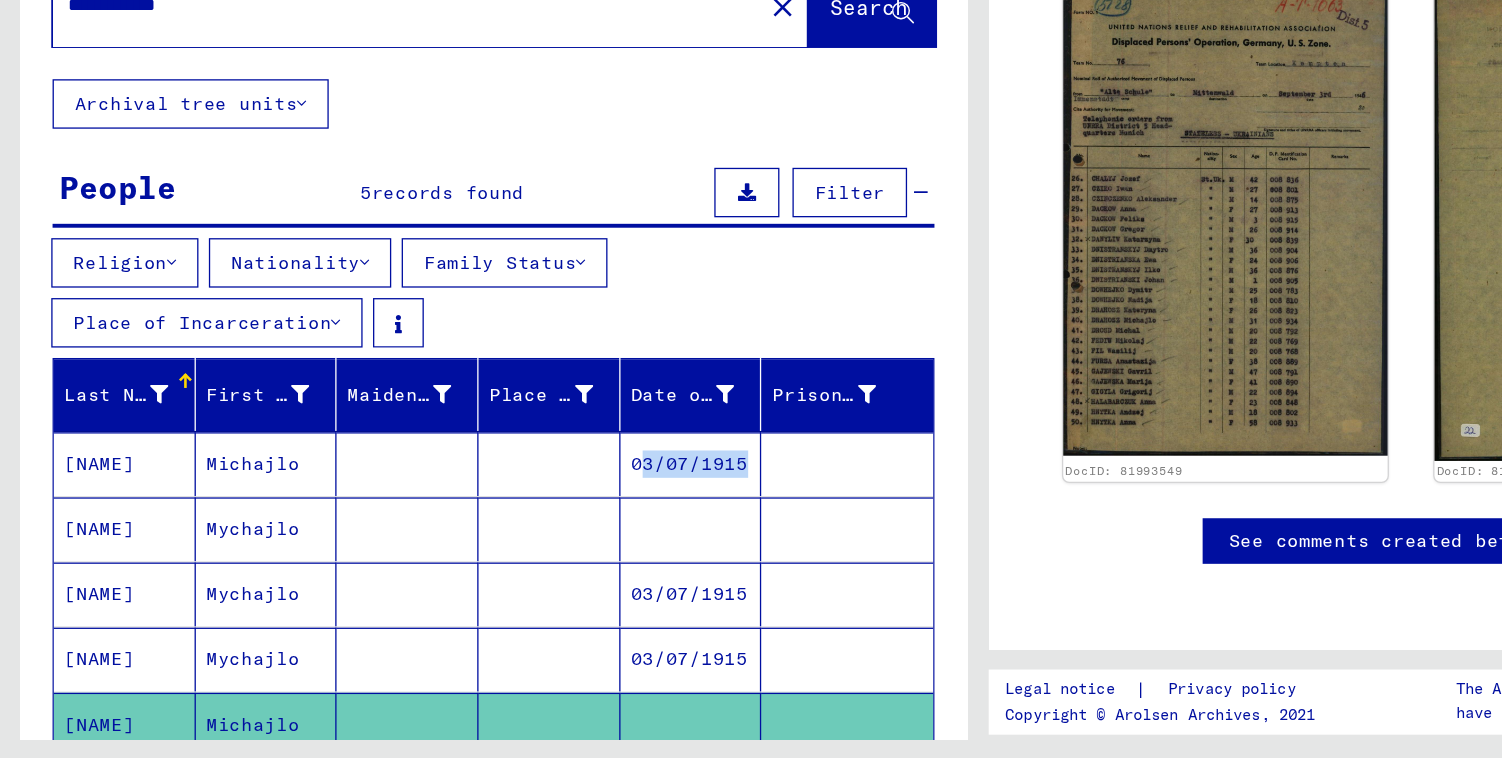 click on "03/07/1915" at bounding box center [530, 579] 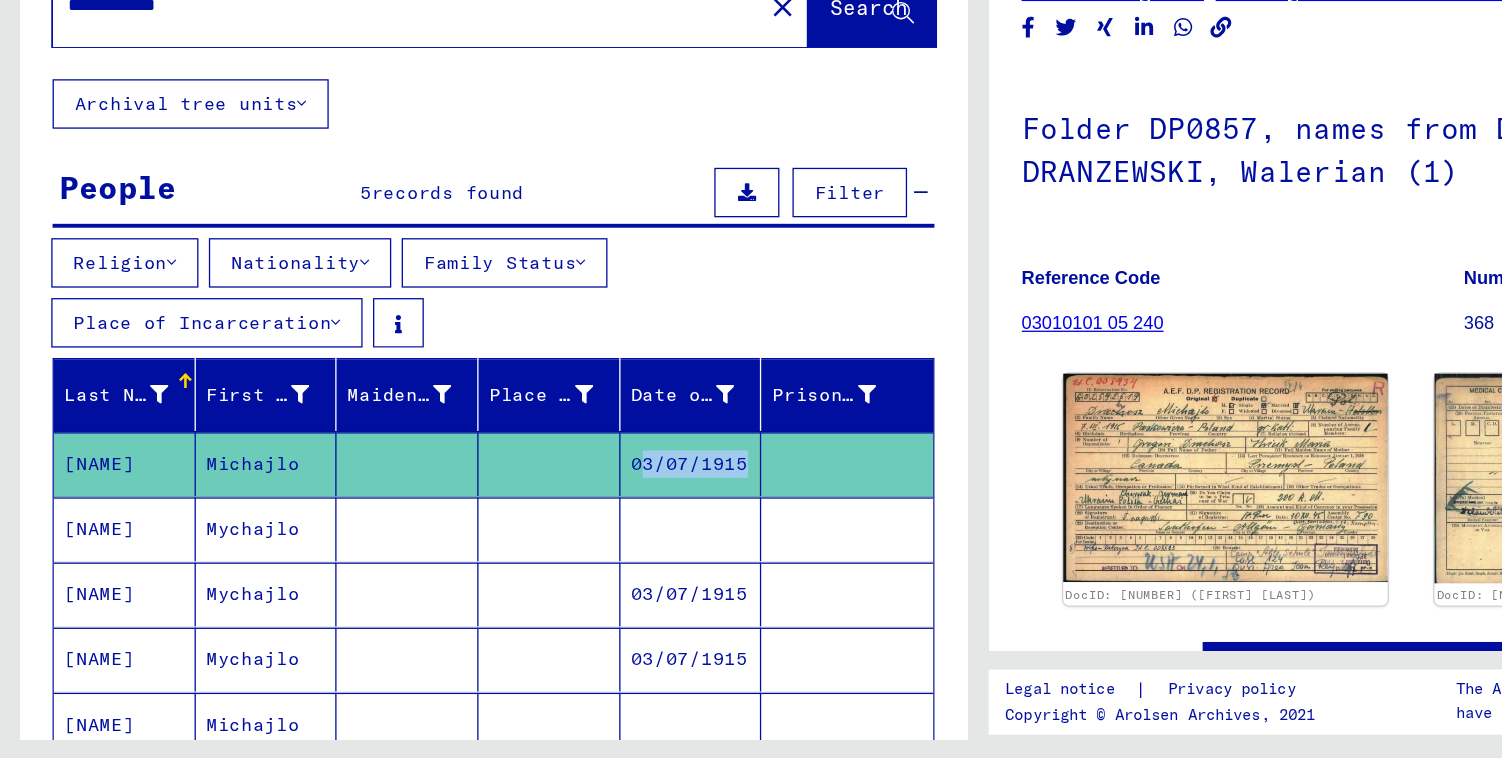 scroll, scrollTop: 0, scrollLeft: 0, axis: both 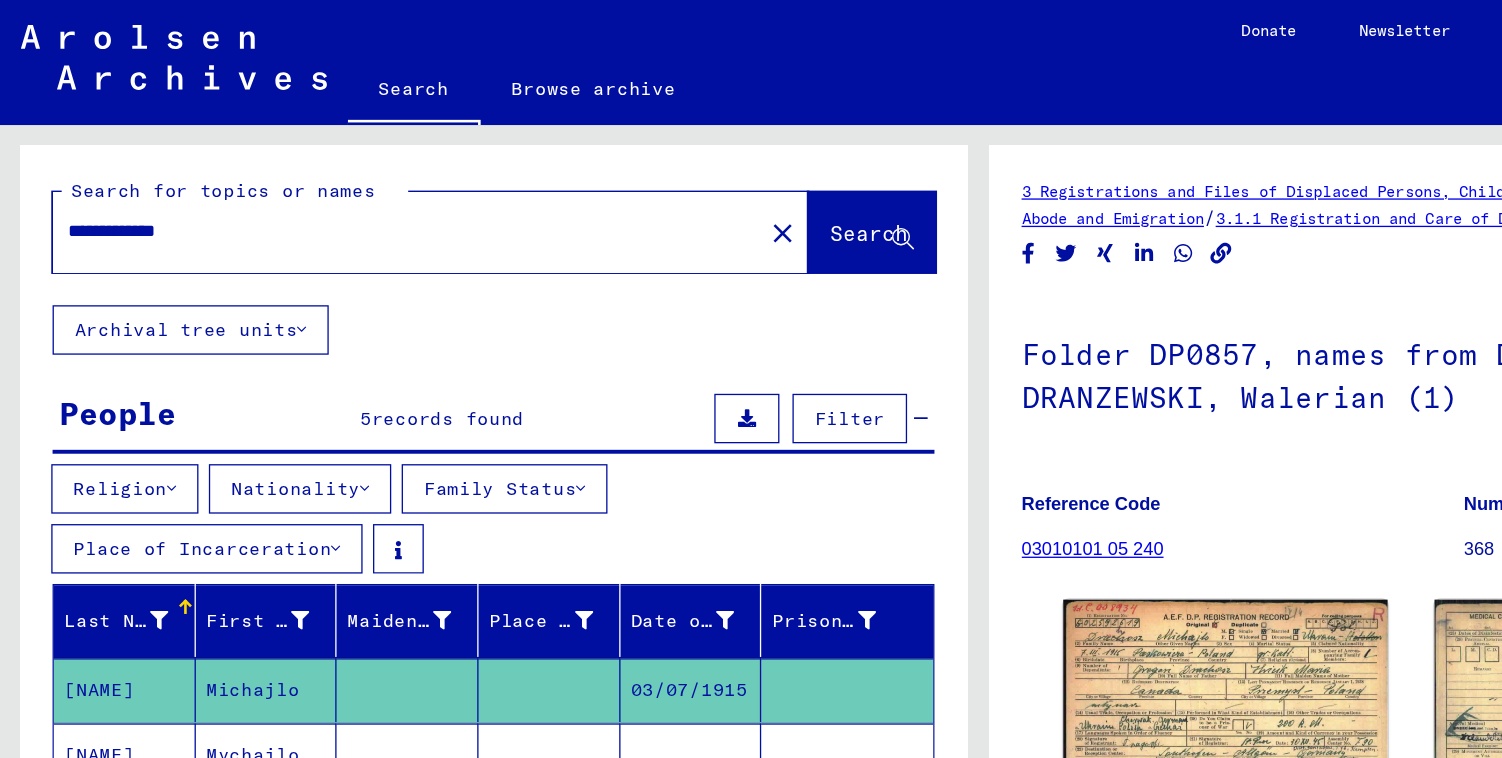 drag, startPoint x: 100, startPoint y: 180, endPoint x: 182, endPoint y: 178, distance: 82.02438 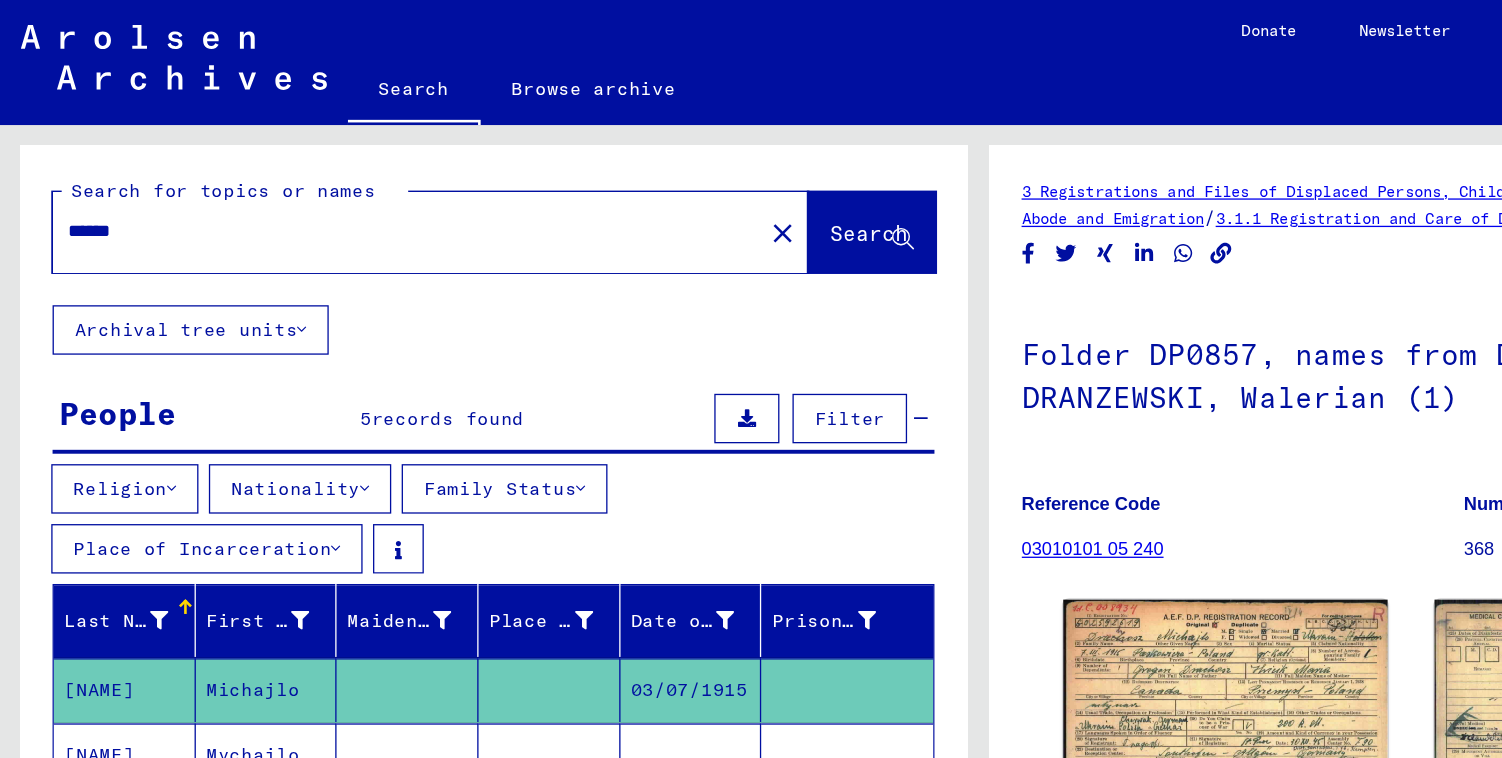 type on "******" 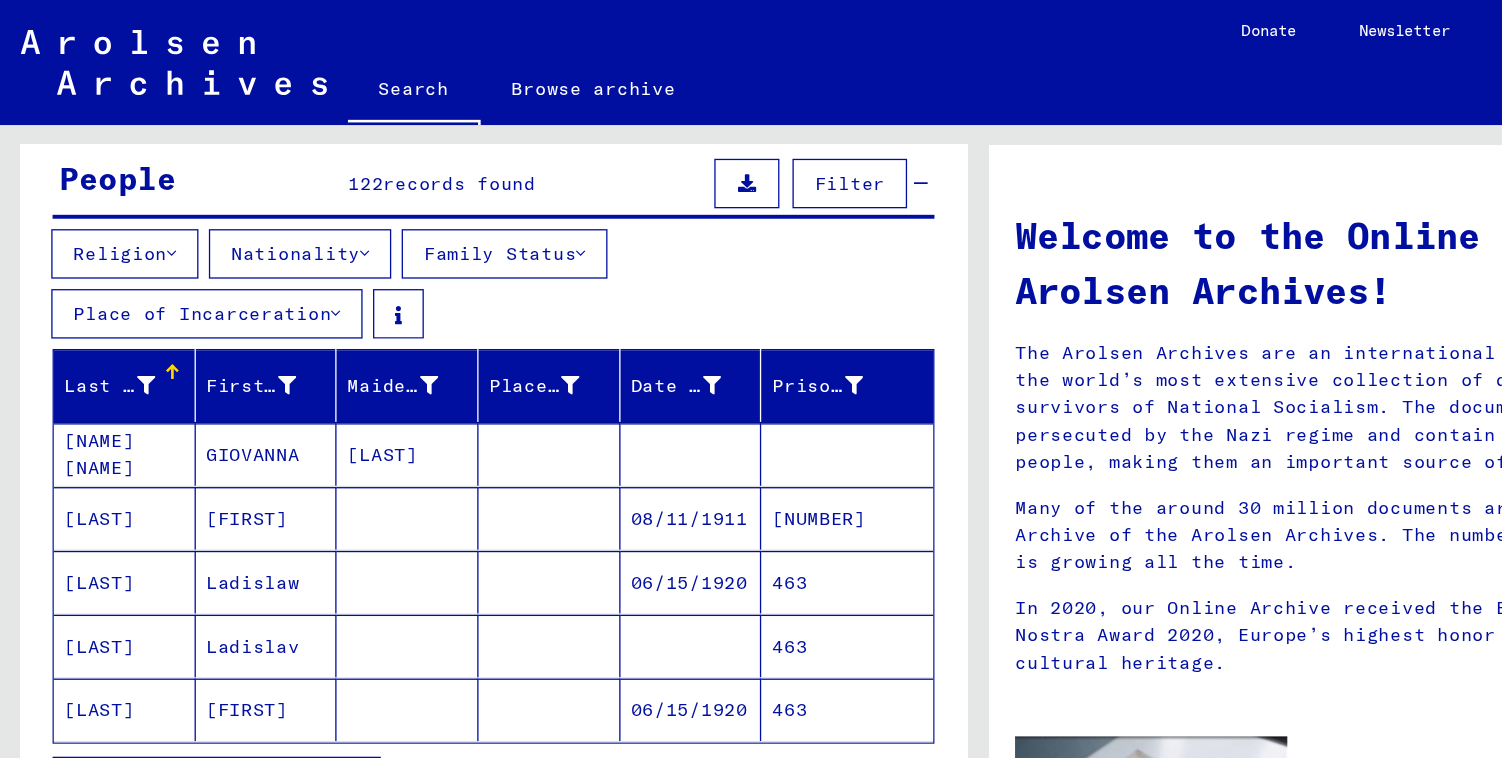 scroll, scrollTop: 206, scrollLeft: 0, axis: vertical 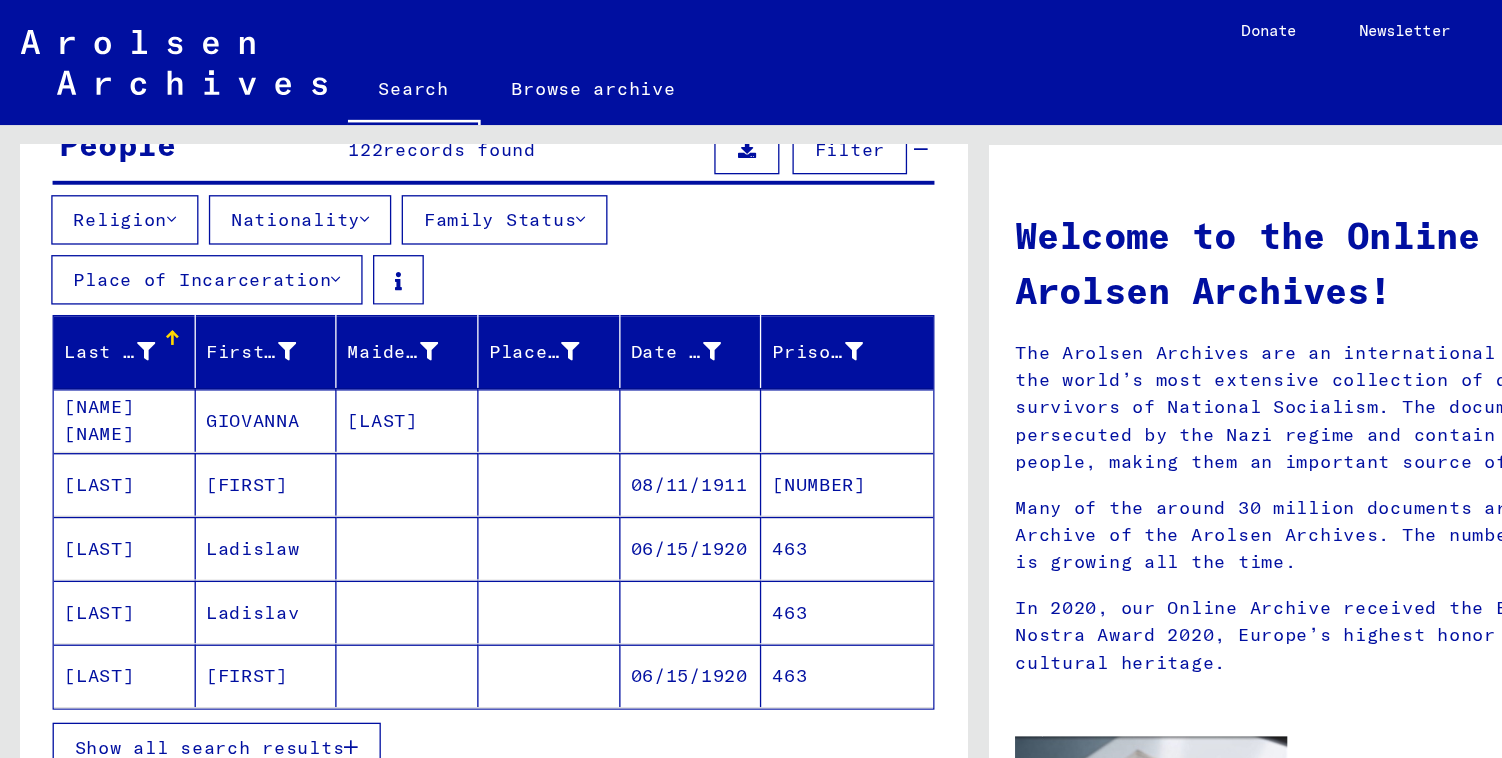 click on "Show all search results" at bounding box center (160, 574) 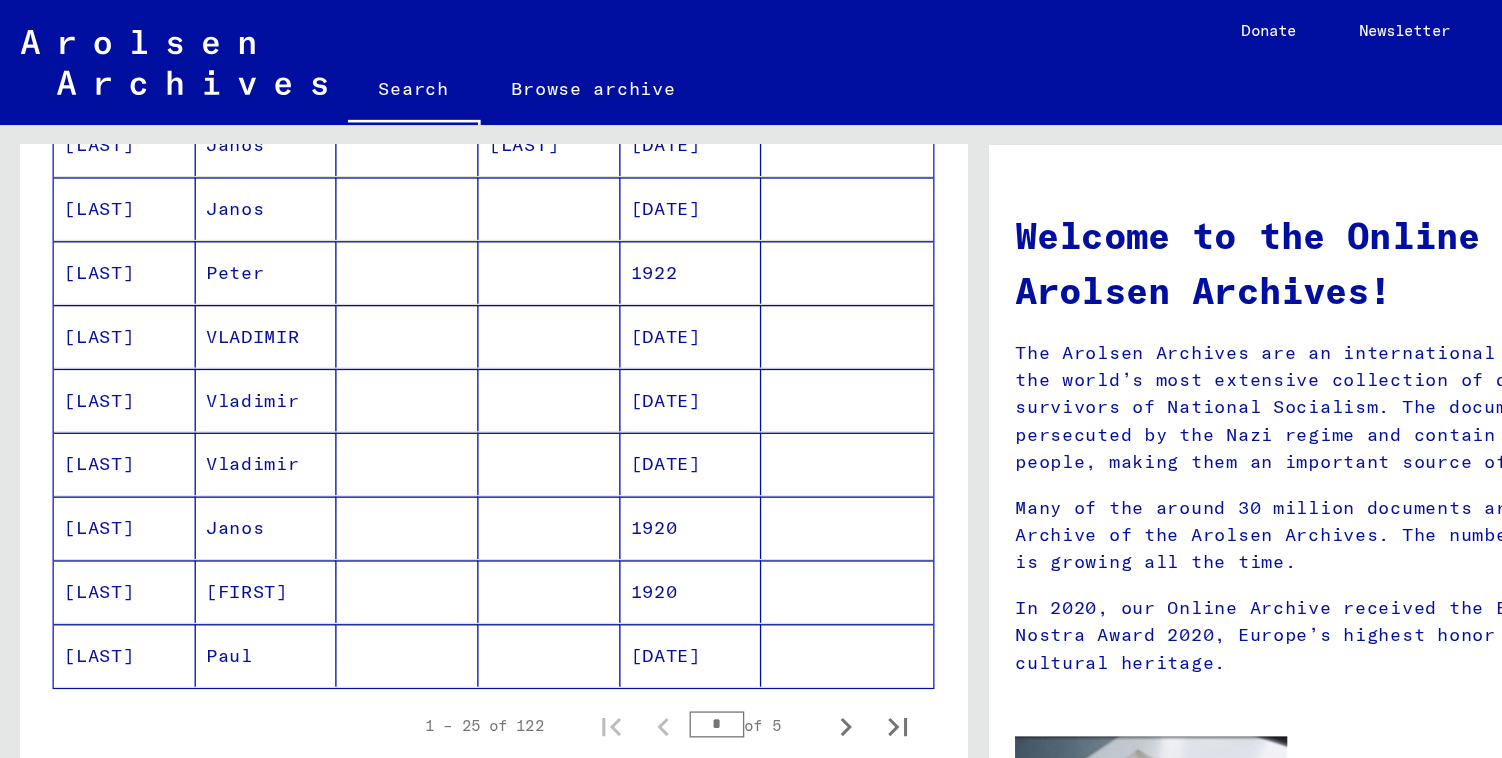 scroll, scrollTop: 1205, scrollLeft: 0, axis: vertical 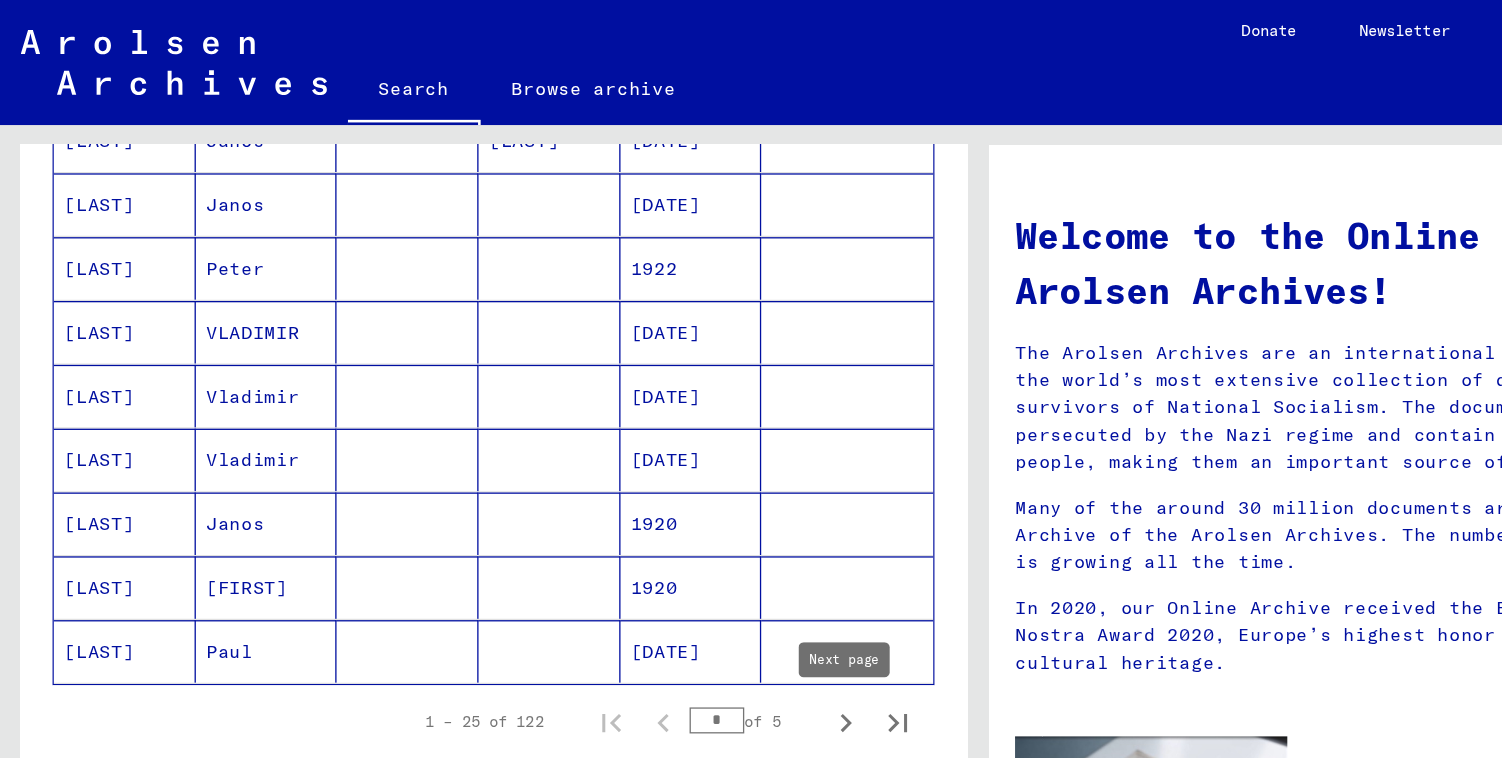 click 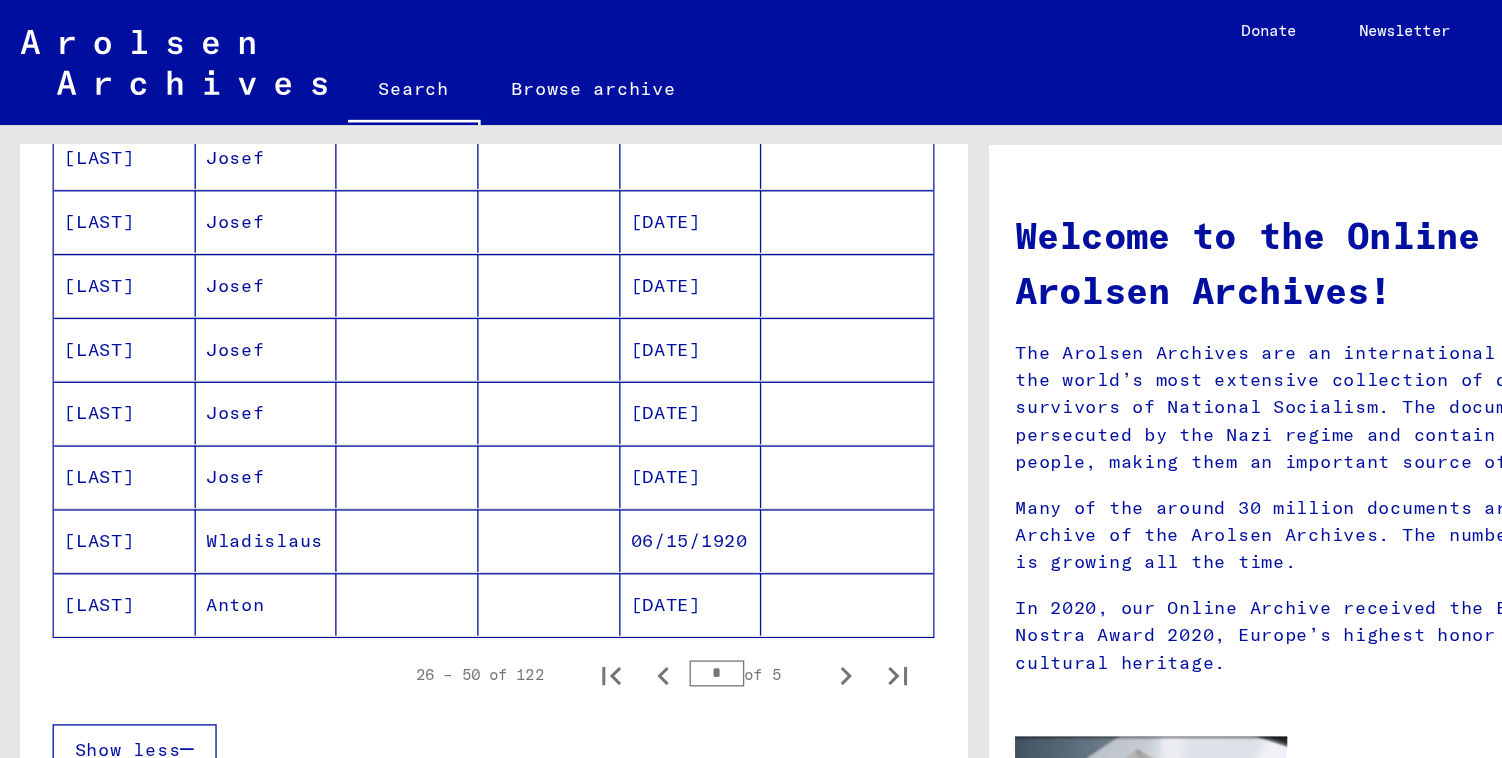 scroll, scrollTop: 1242, scrollLeft: 0, axis: vertical 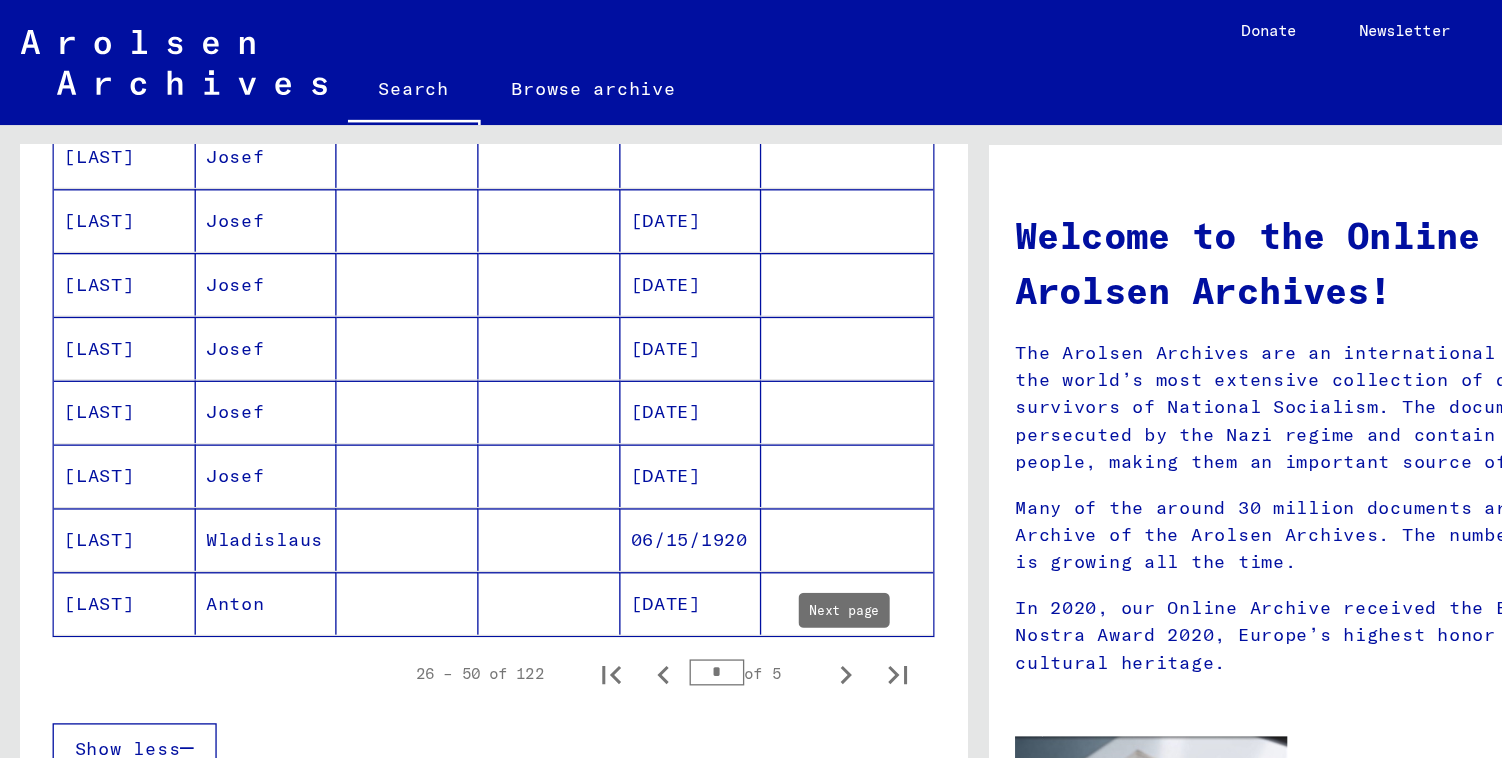 click 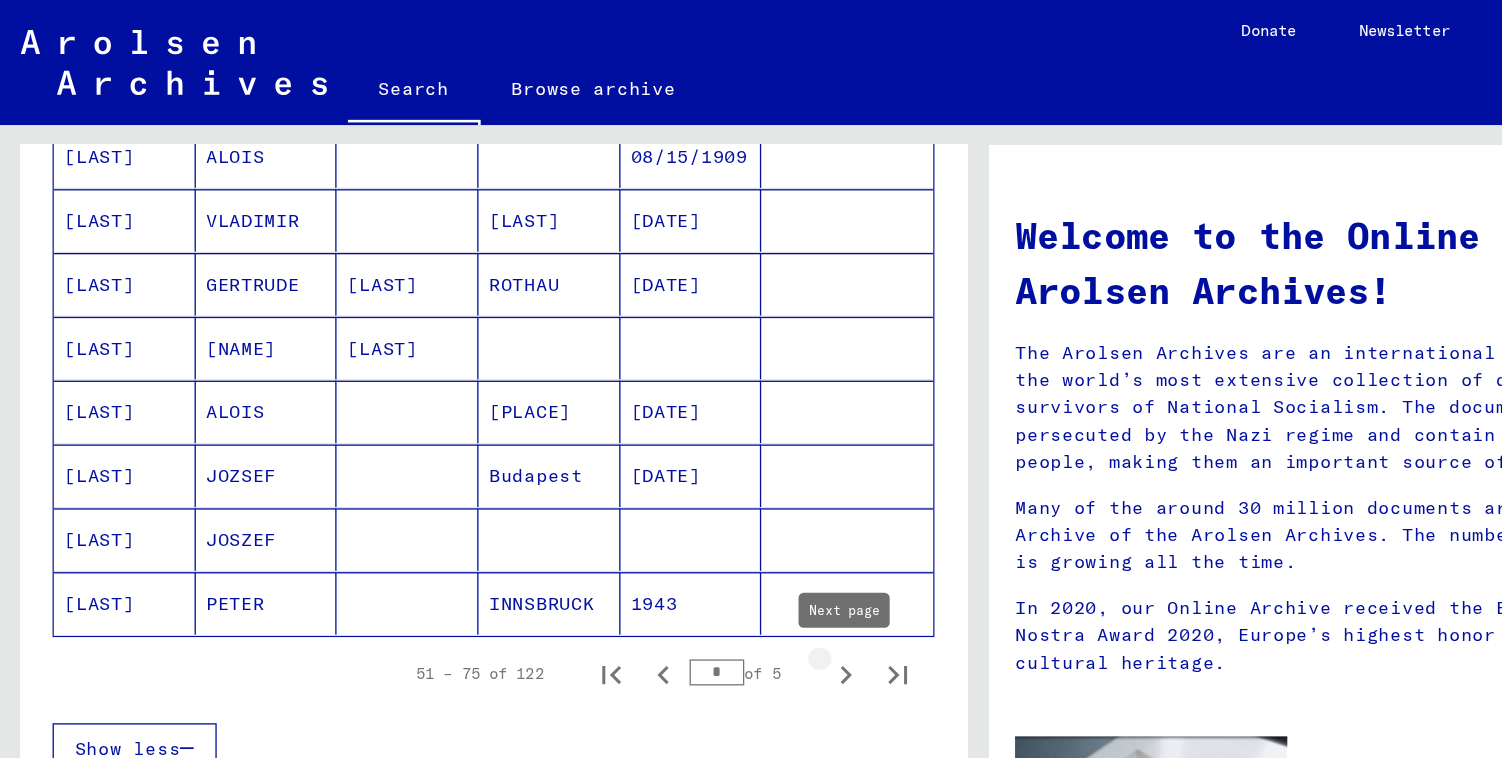 click 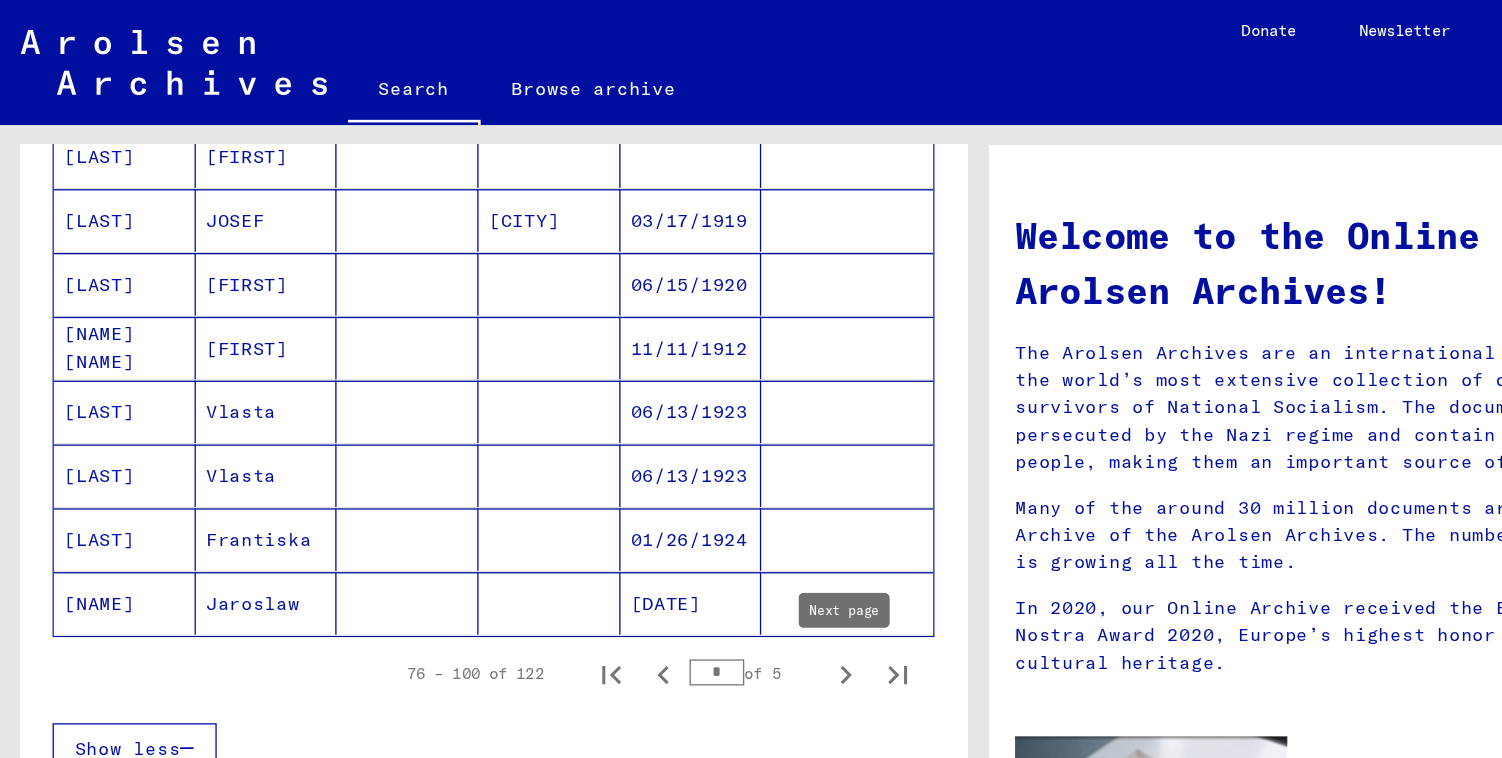click 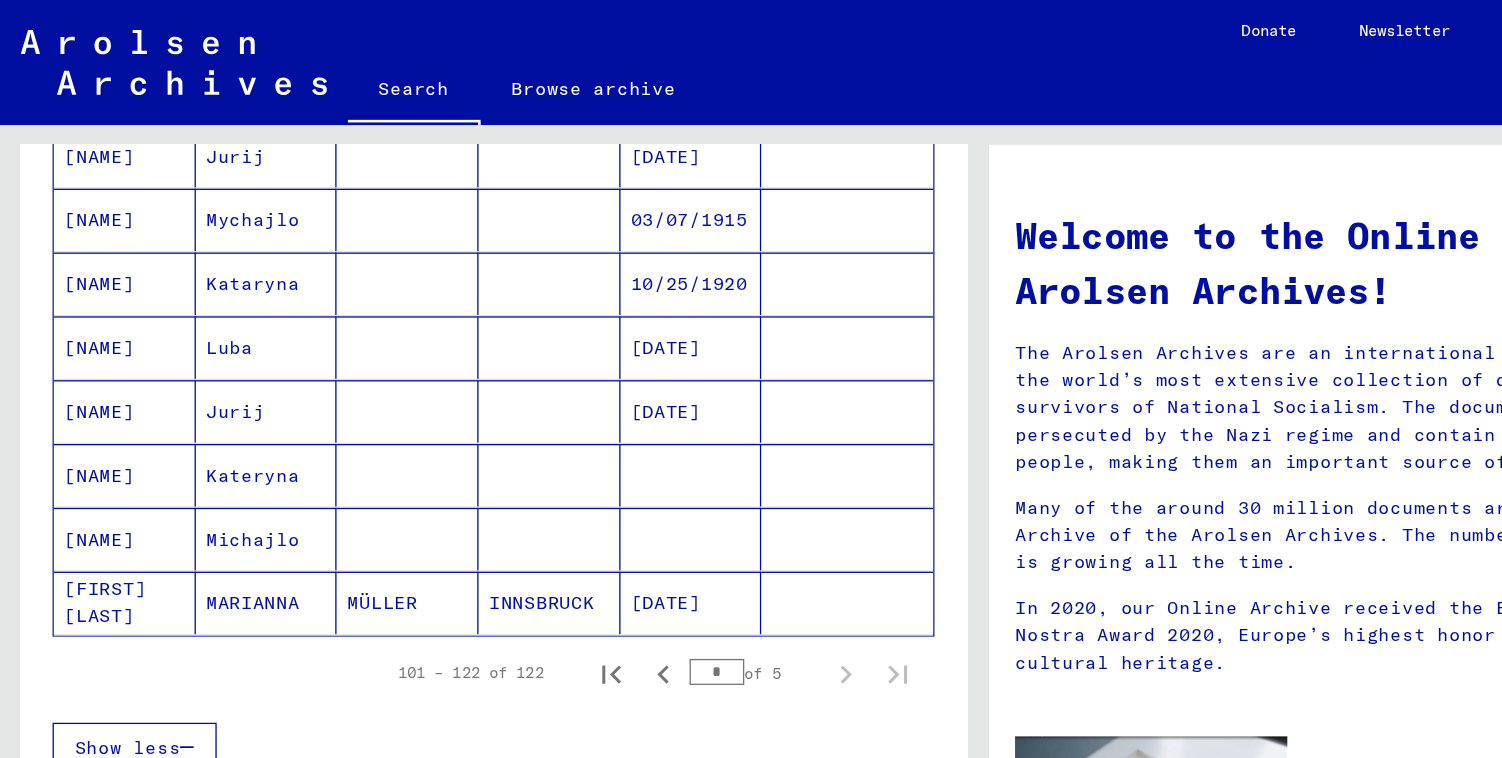 click on "MÜLLER" 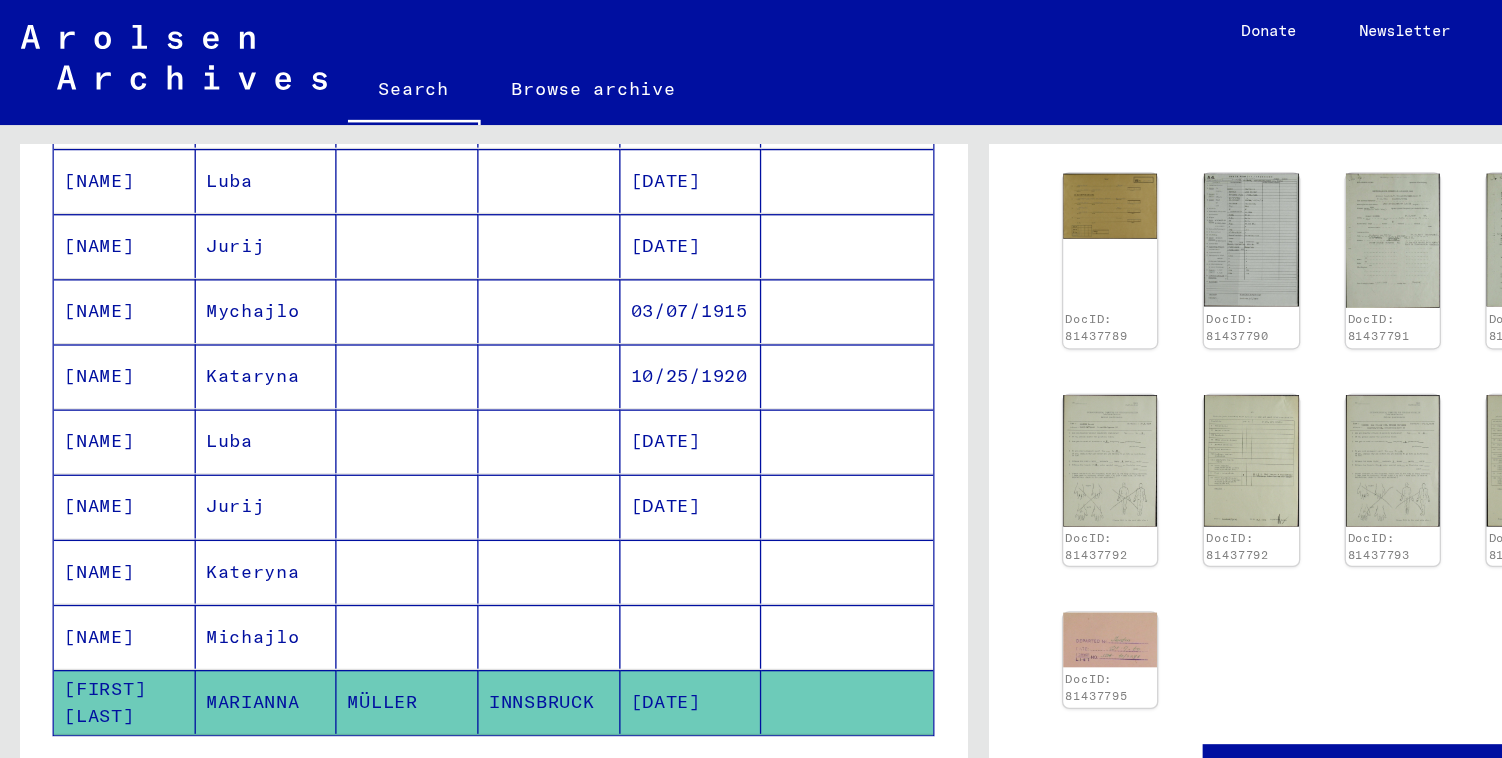 click at bounding box center [312, 488] 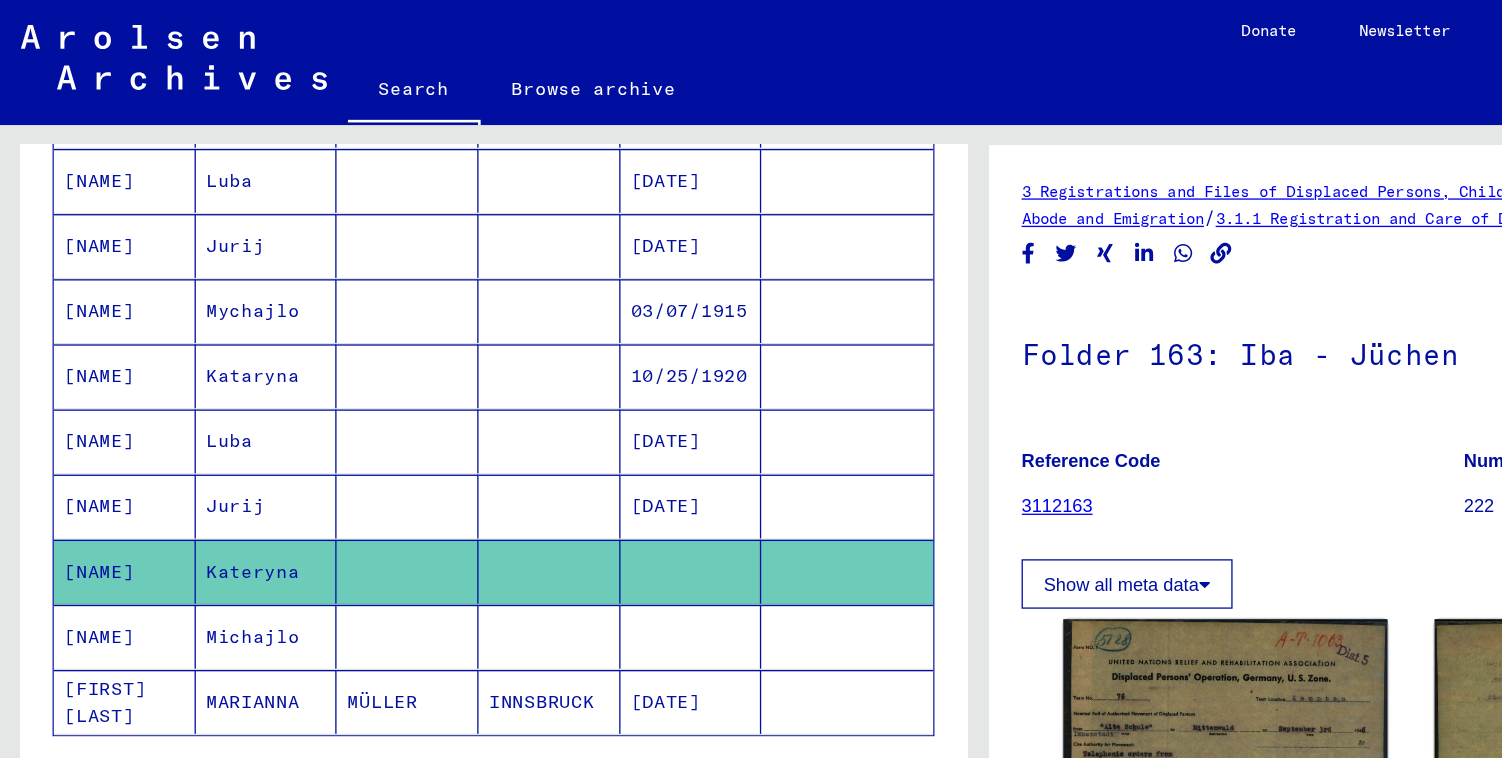 click at bounding box center [312, 538] 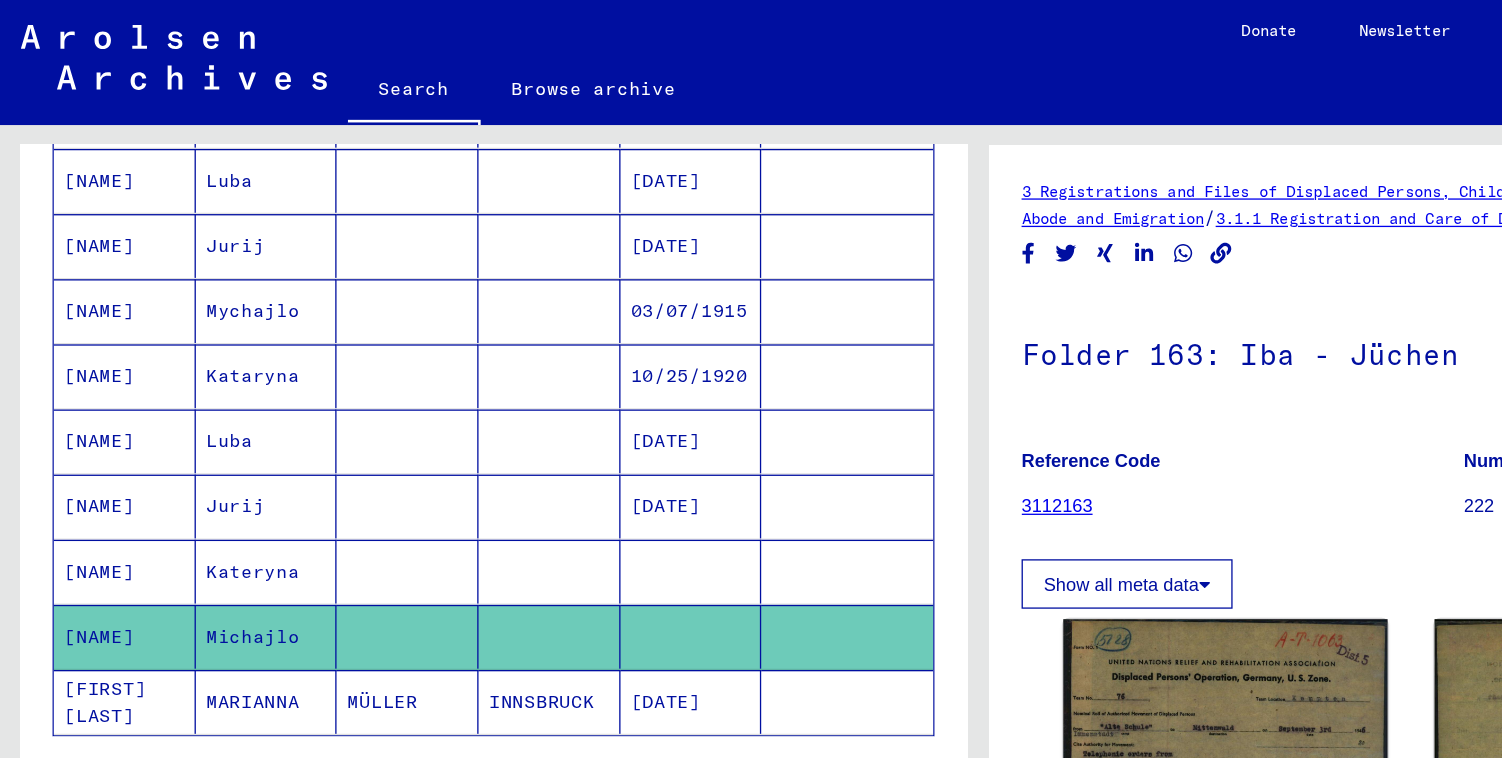 click 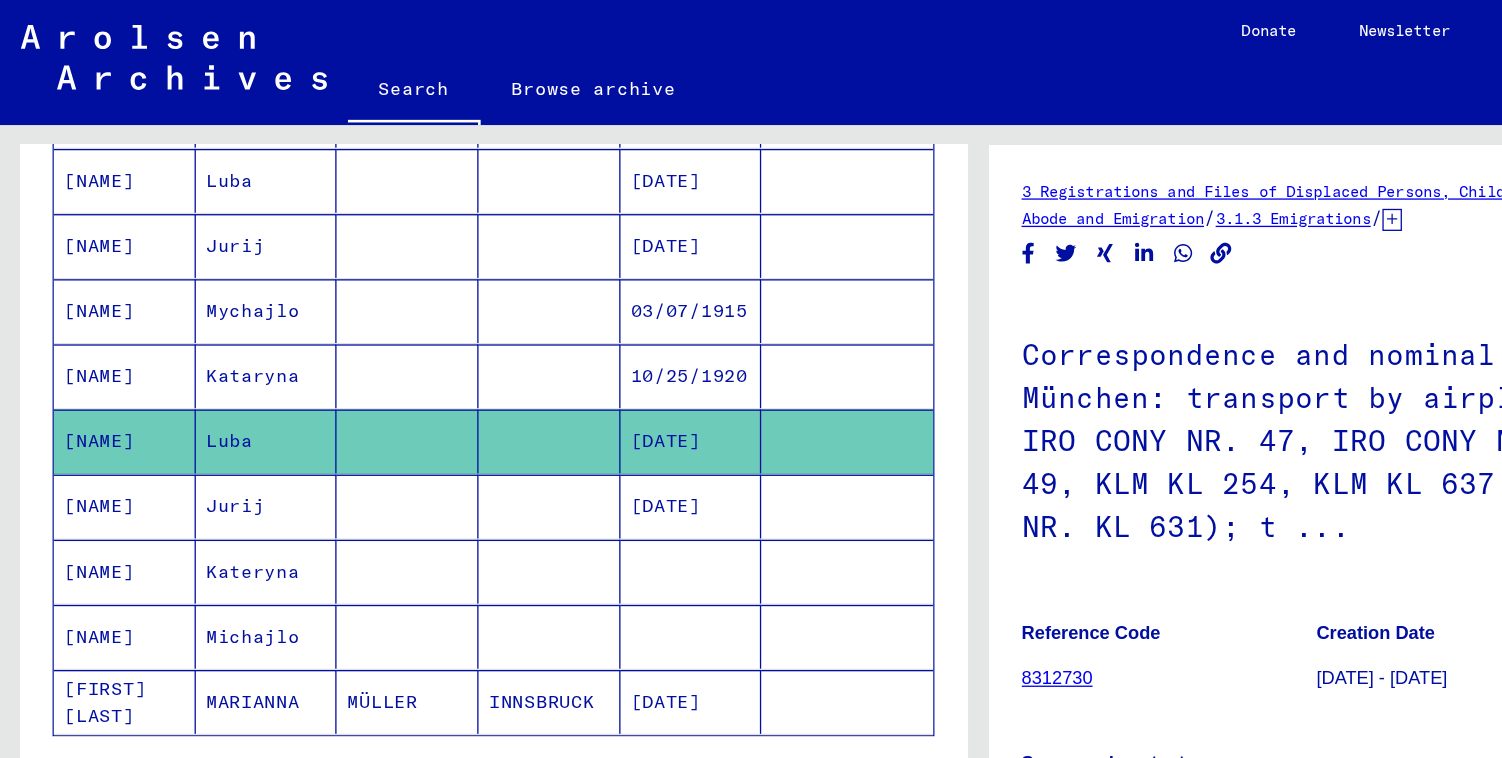 click at bounding box center (530, 488) 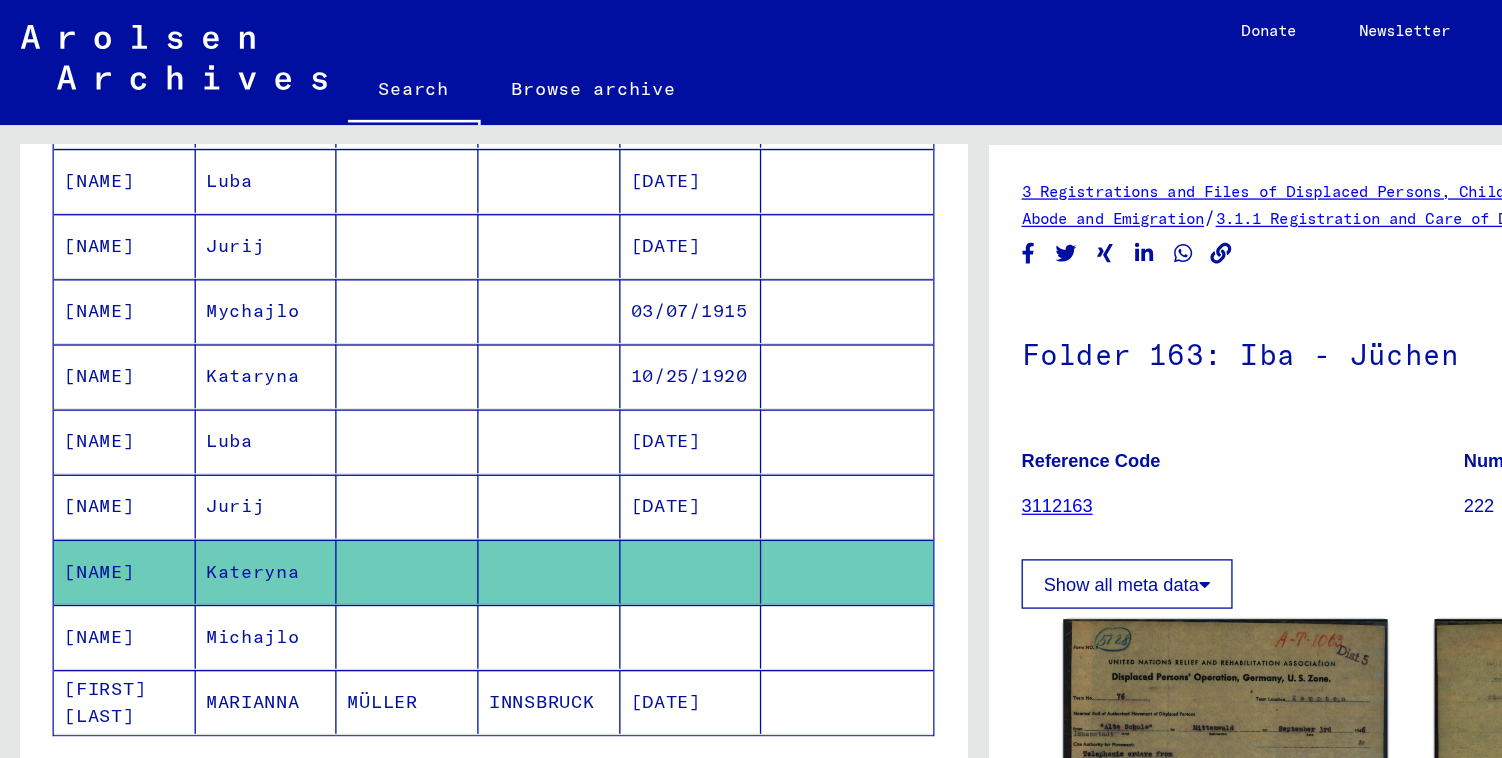 click at bounding box center [530, 538] 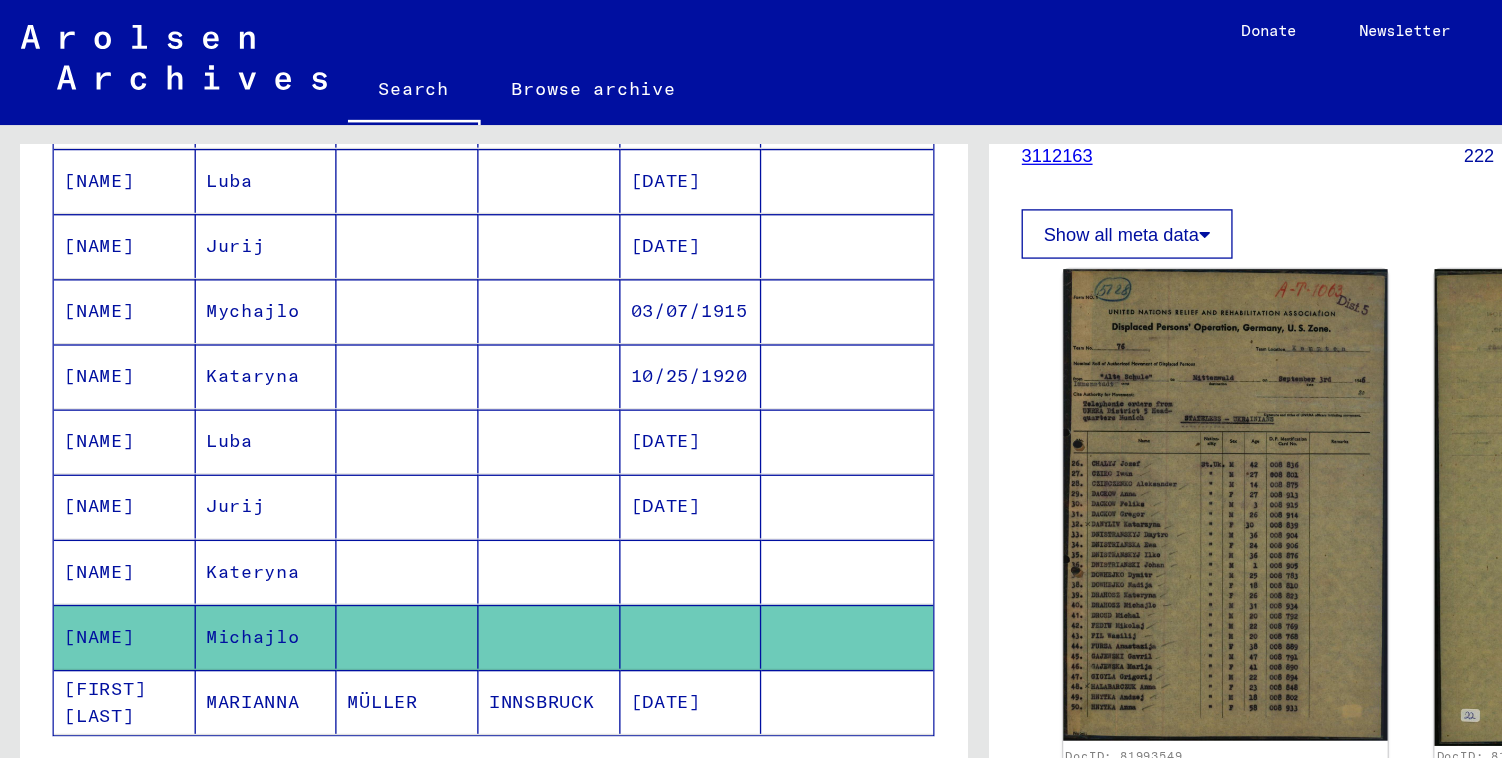 click on "[DATE]" at bounding box center (530, 388) 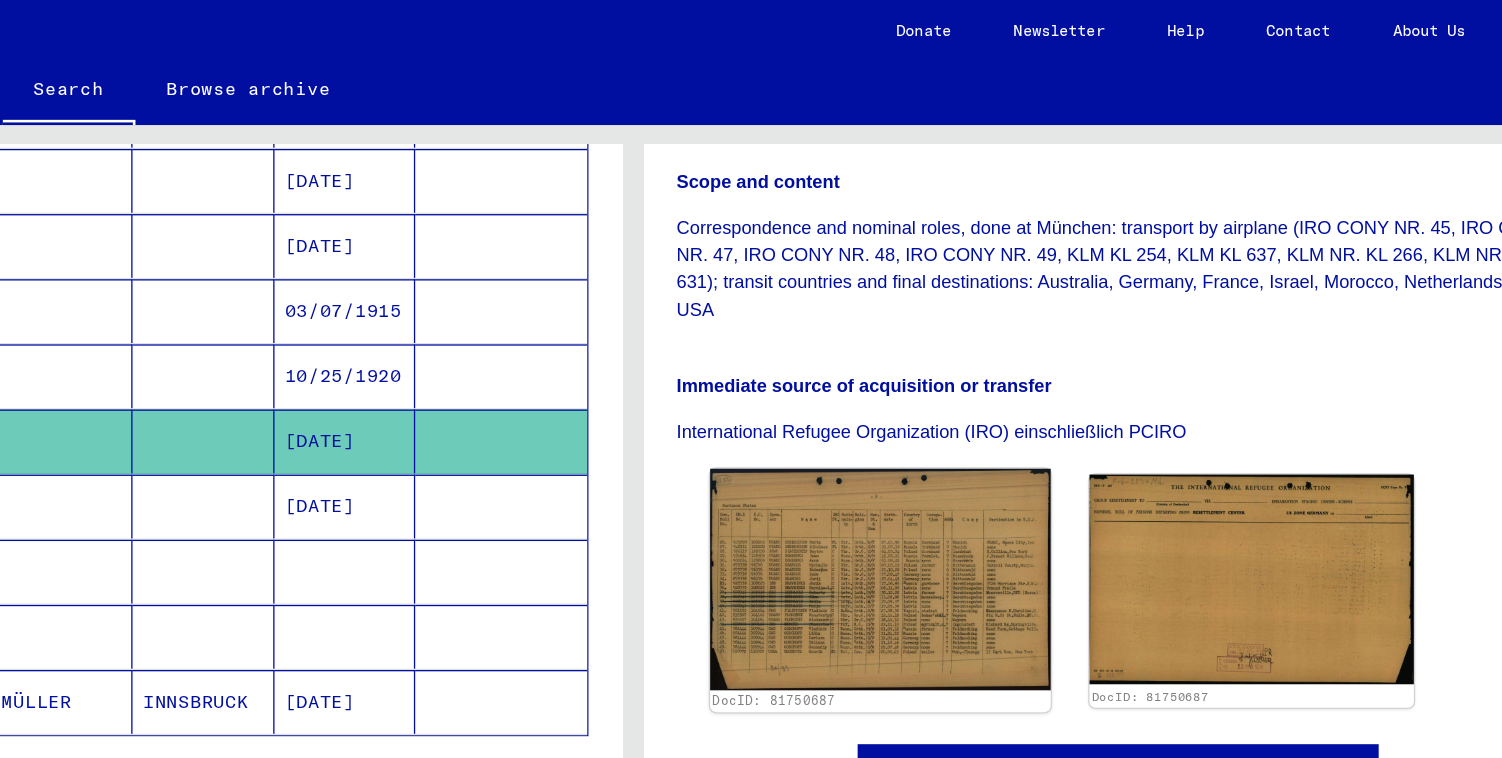 click 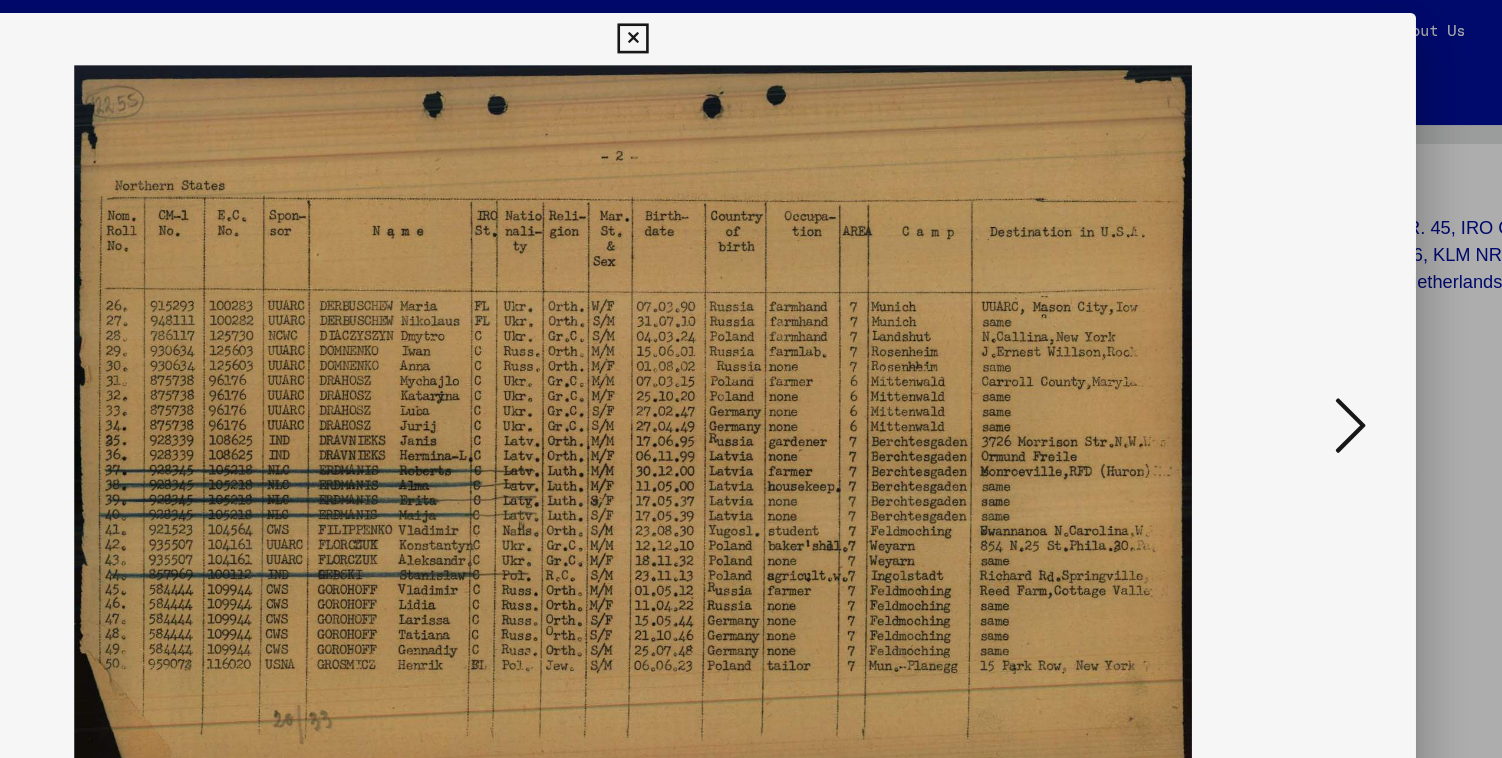 click at bounding box center (751, 379) 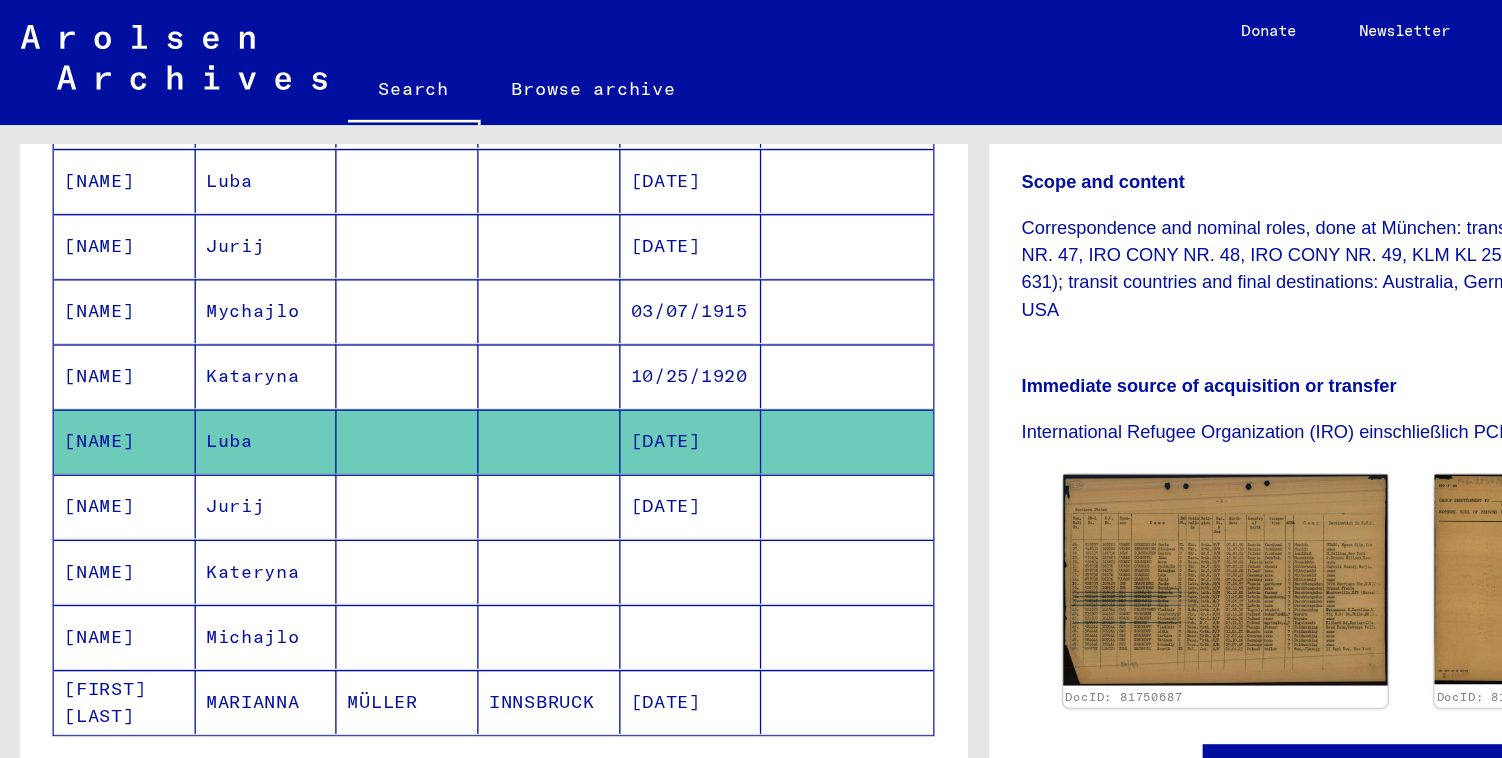 click at bounding box center (312, 338) 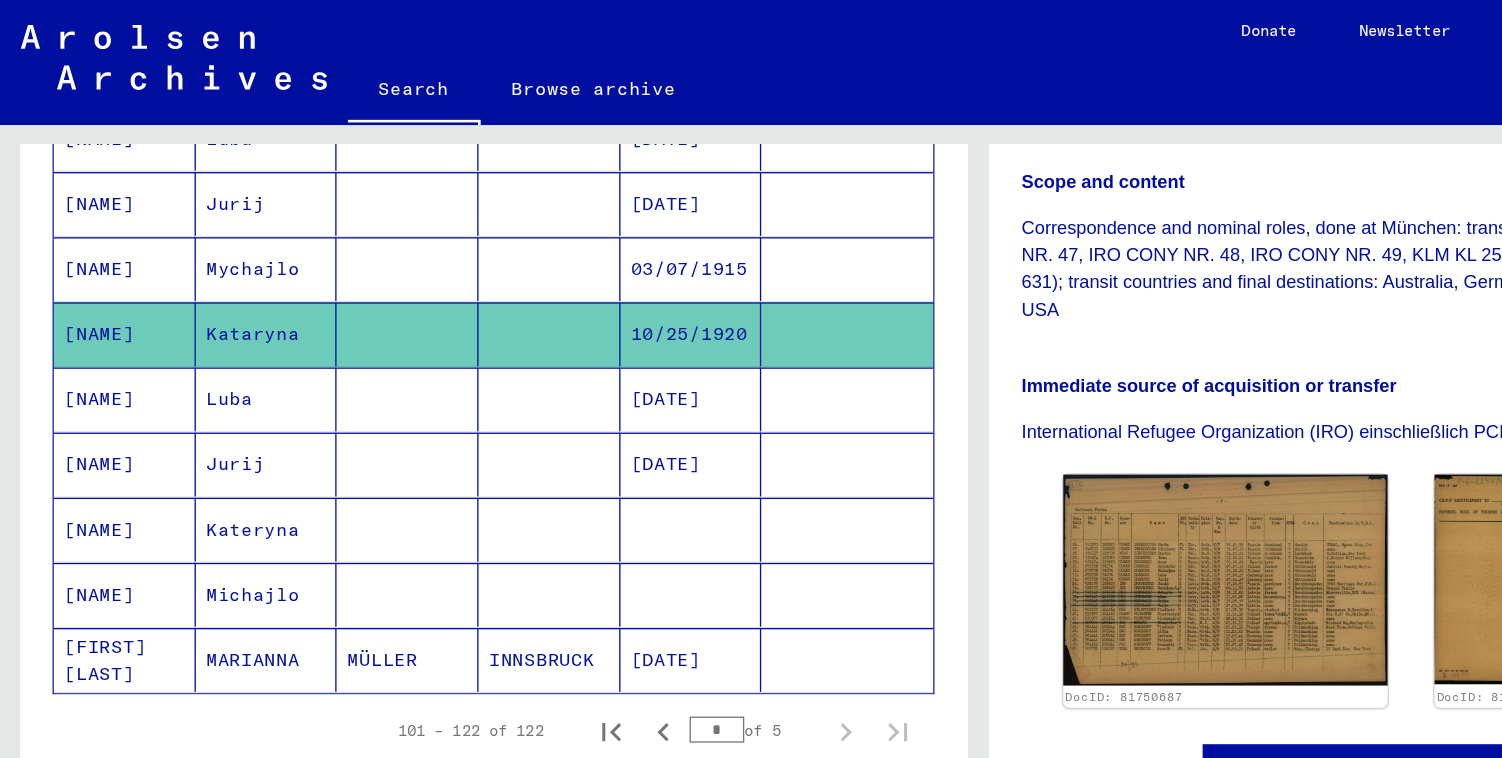 scroll, scrollTop: 1074, scrollLeft: 0, axis: vertical 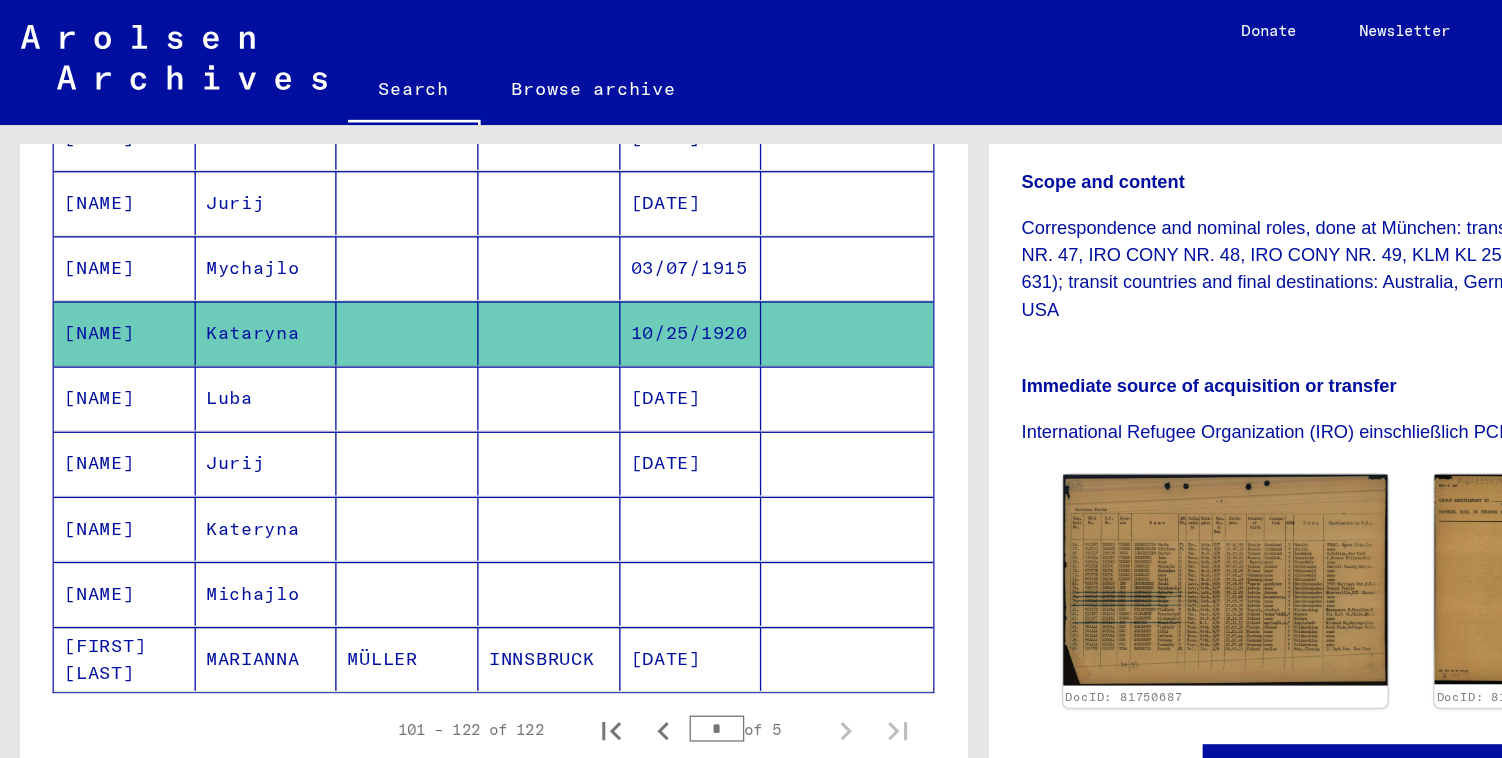 click at bounding box center [312, 255] 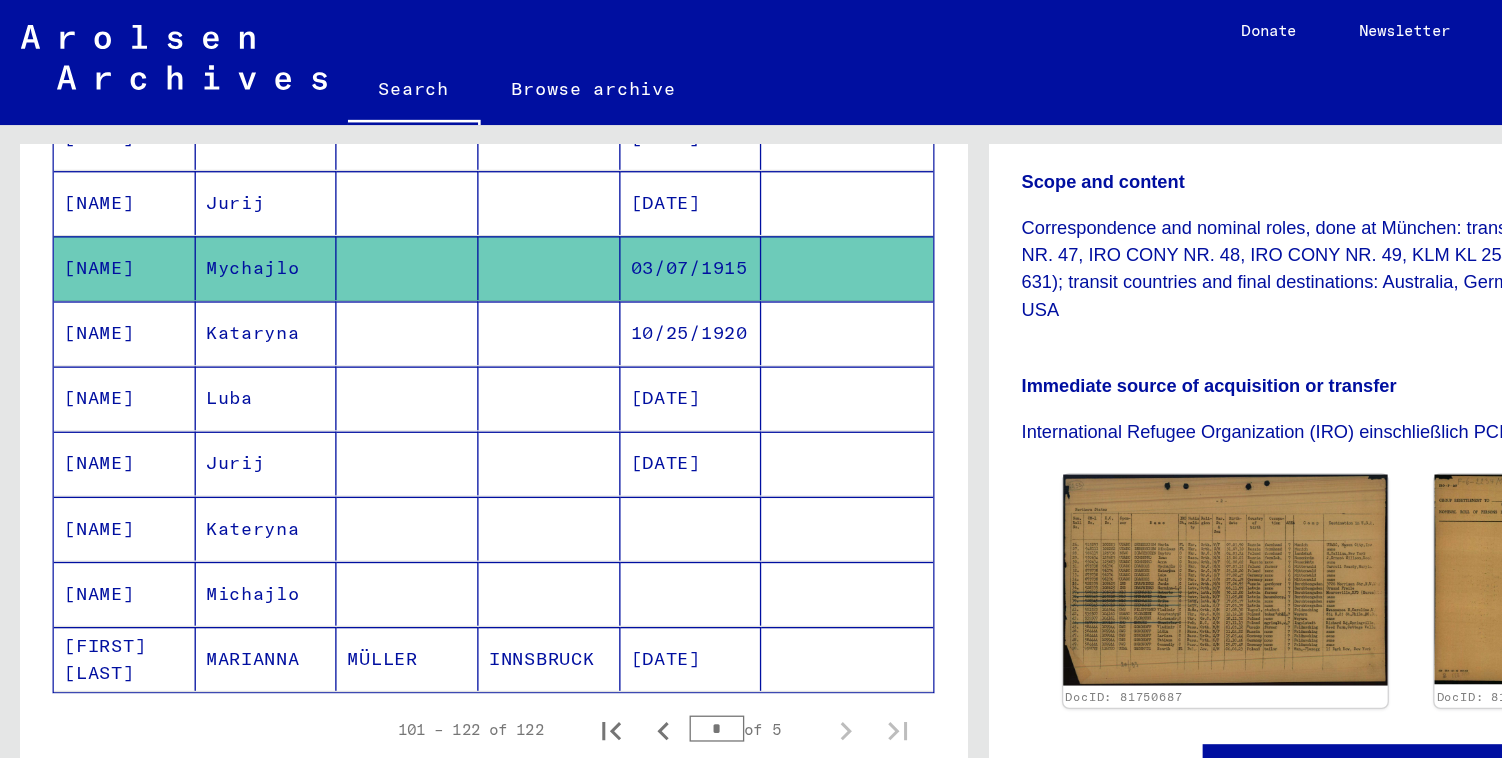 click 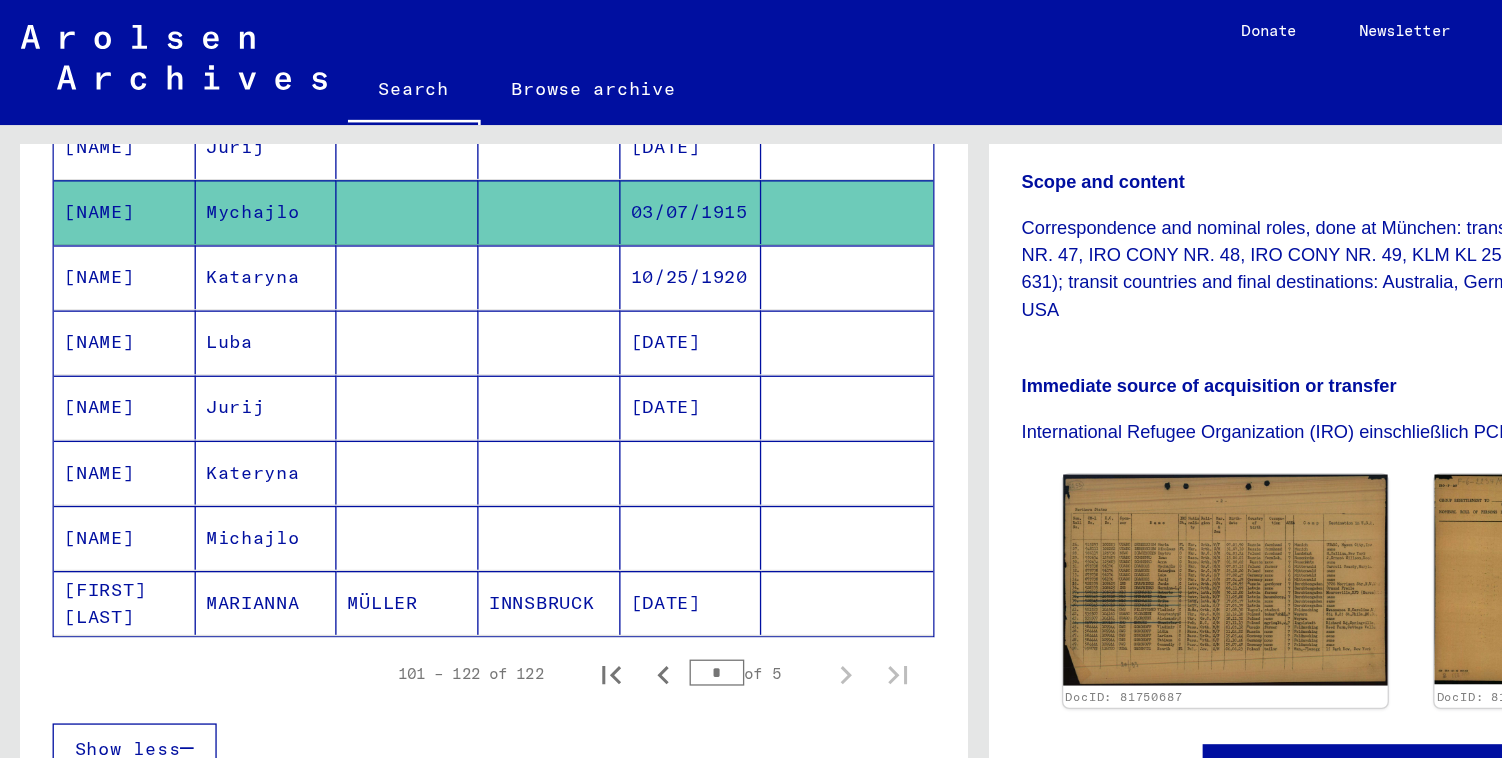 scroll, scrollTop: 818, scrollLeft: 0, axis: vertical 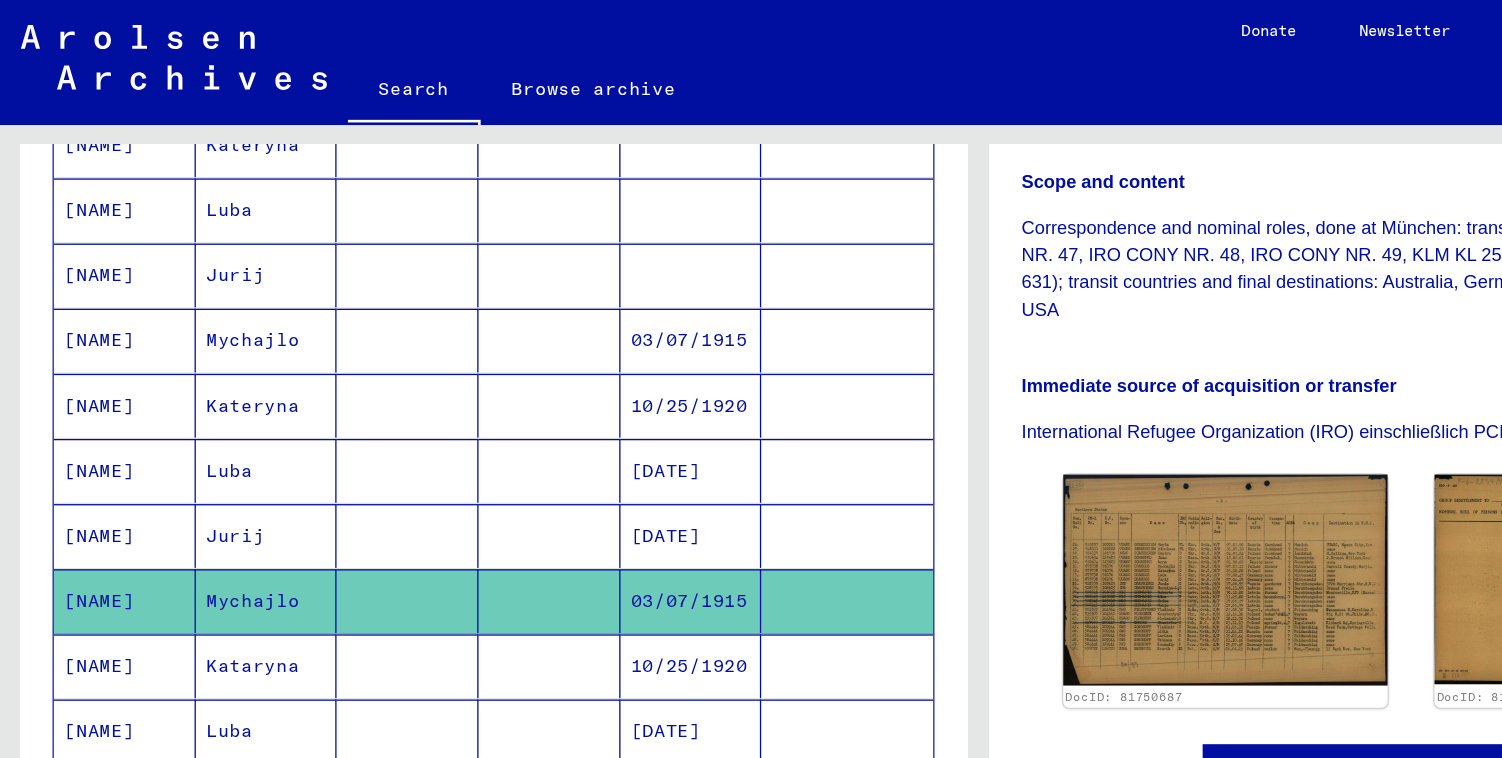 click on "[DATE]" at bounding box center (530, 411) 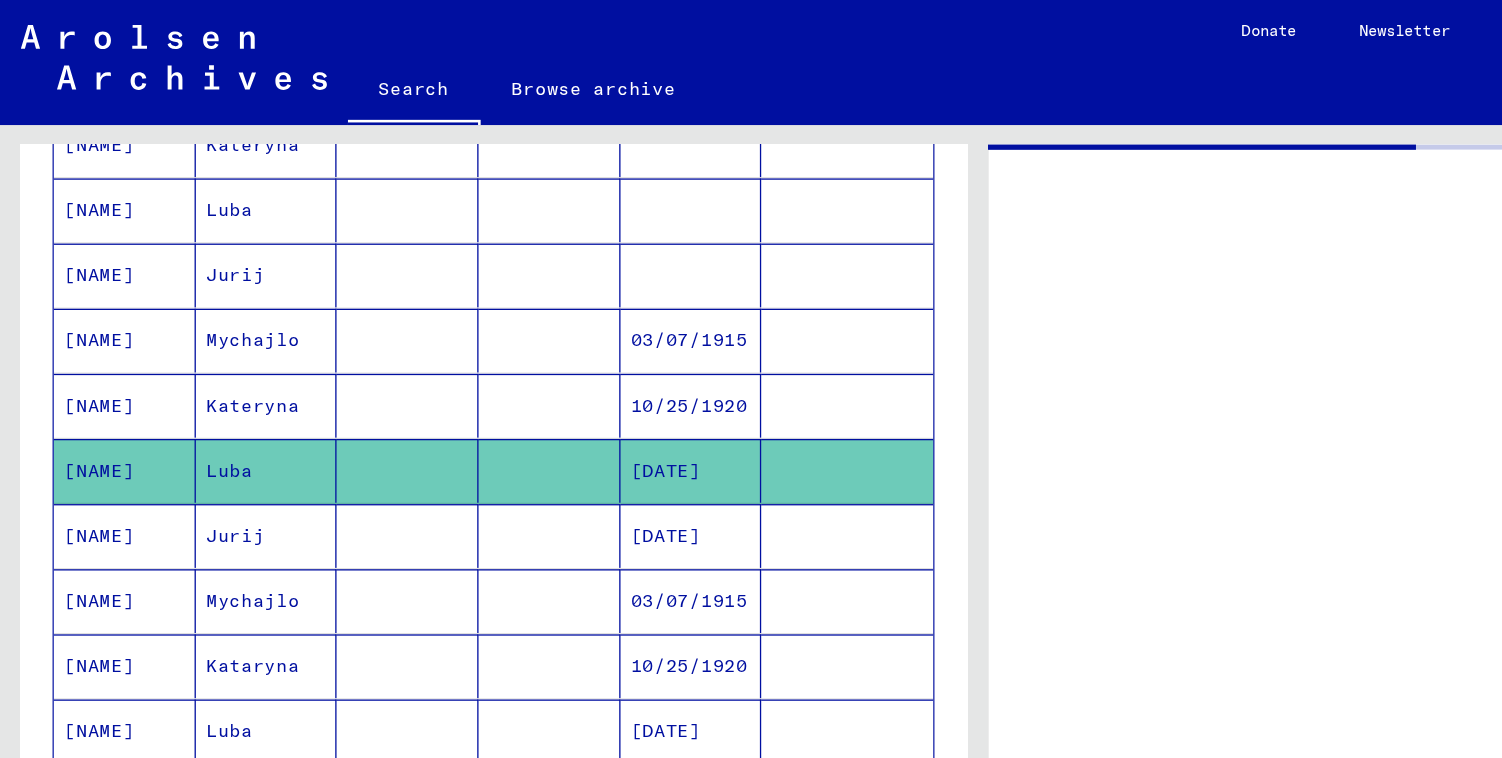 scroll, scrollTop: 0, scrollLeft: 0, axis: both 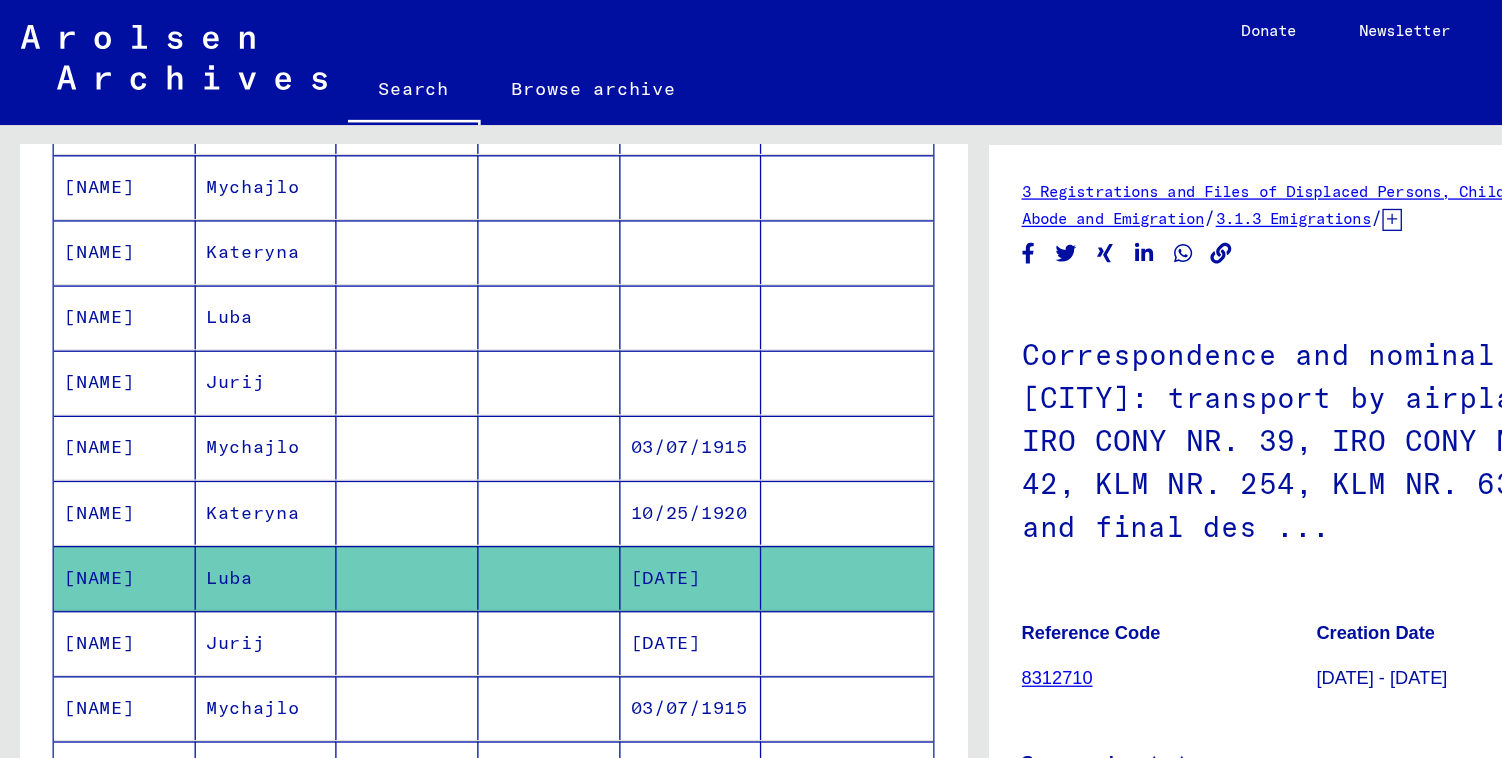 click on "03/07/1915" at bounding box center (530, 393) 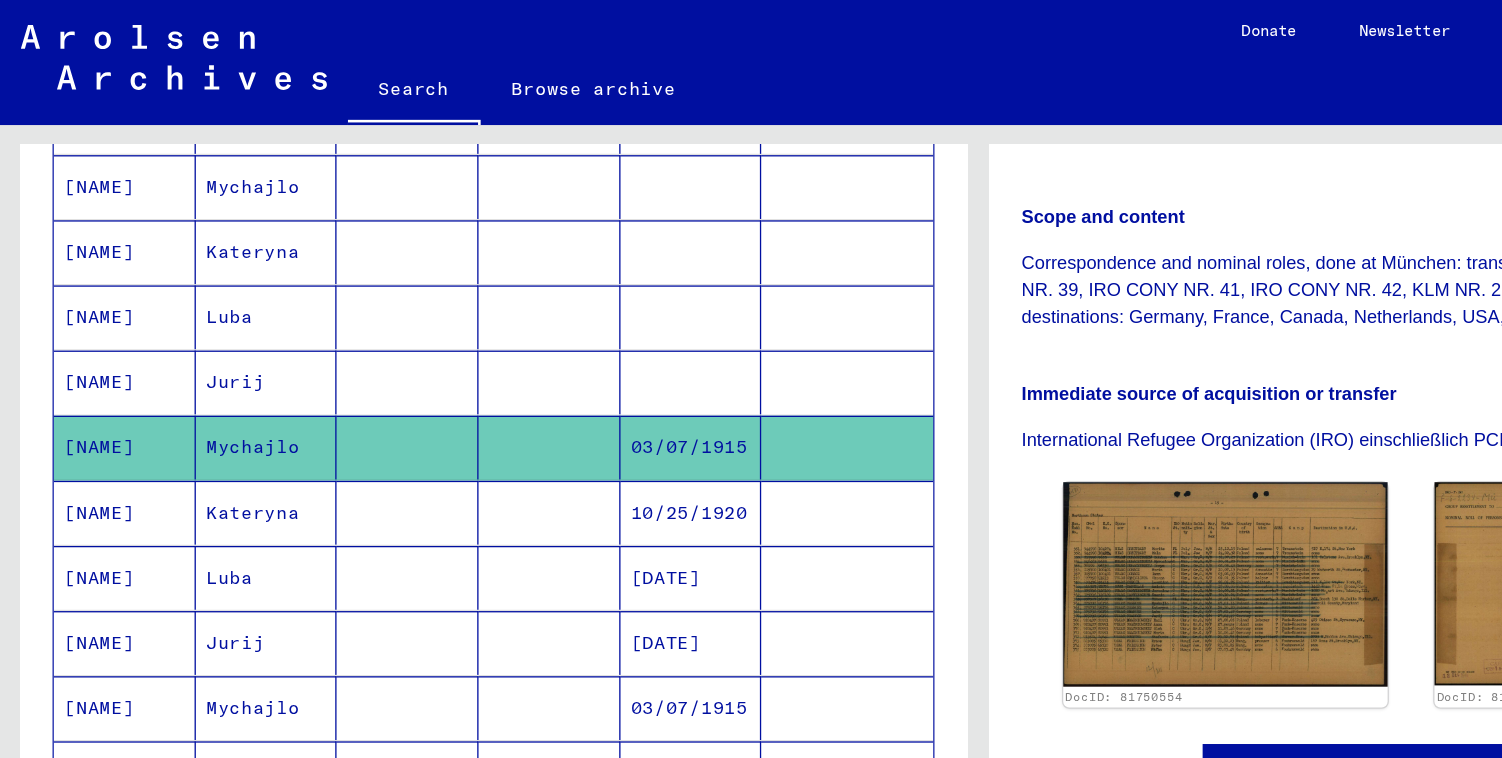 scroll, scrollTop: 695, scrollLeft: 0, axis: vertical 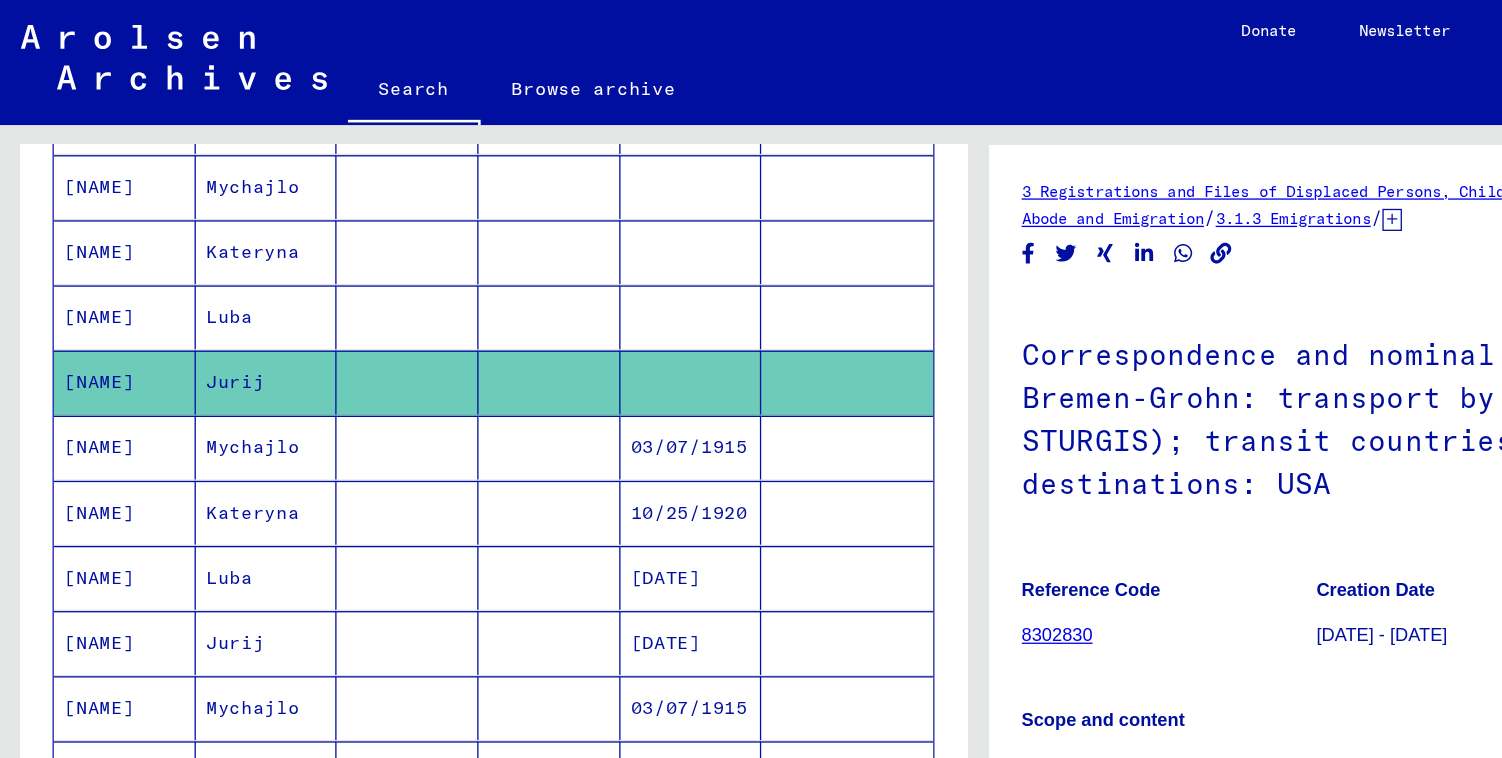 click at bounding box center [530, 293] 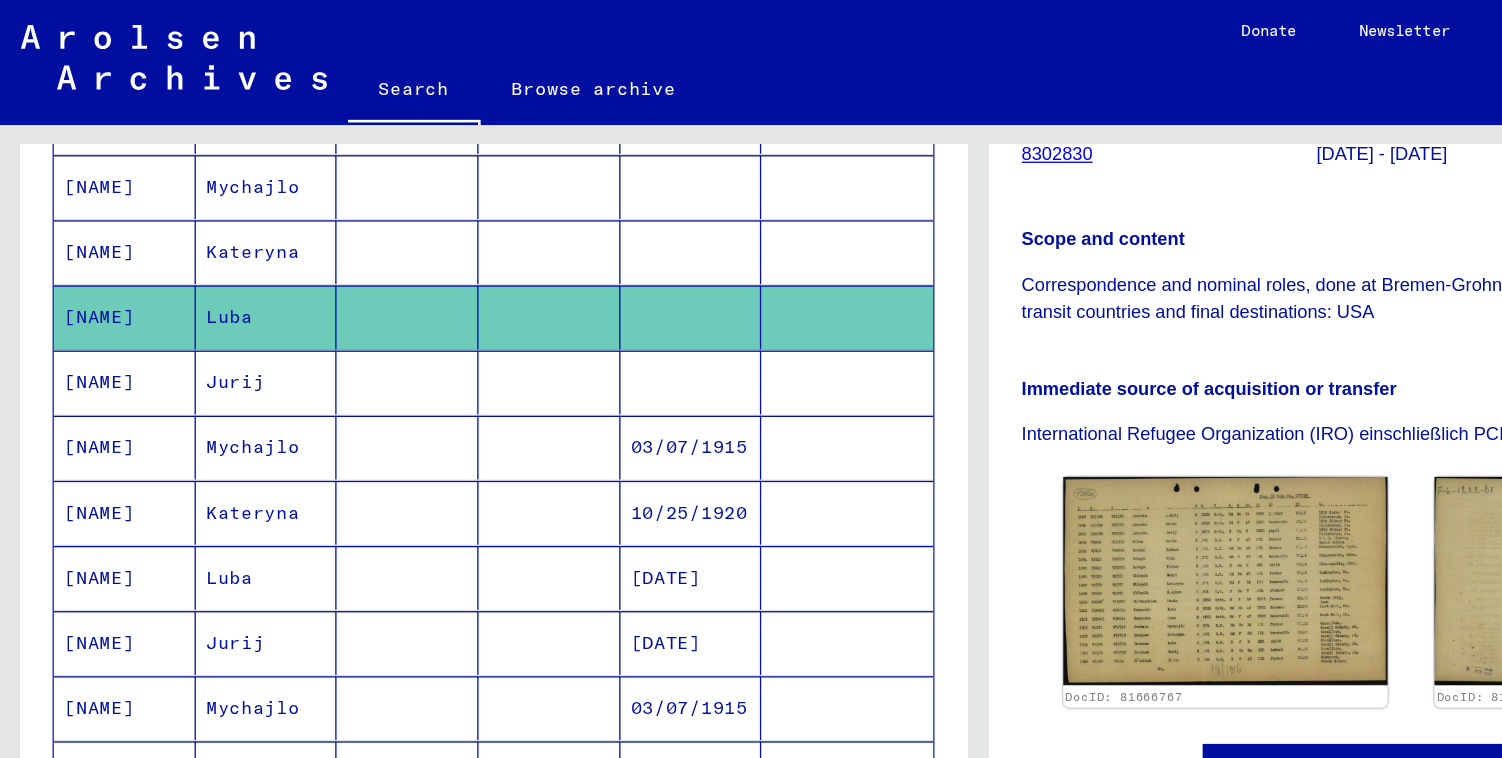 scroll, scrollTop: 730, scrollLeft: 0, axis: vertical 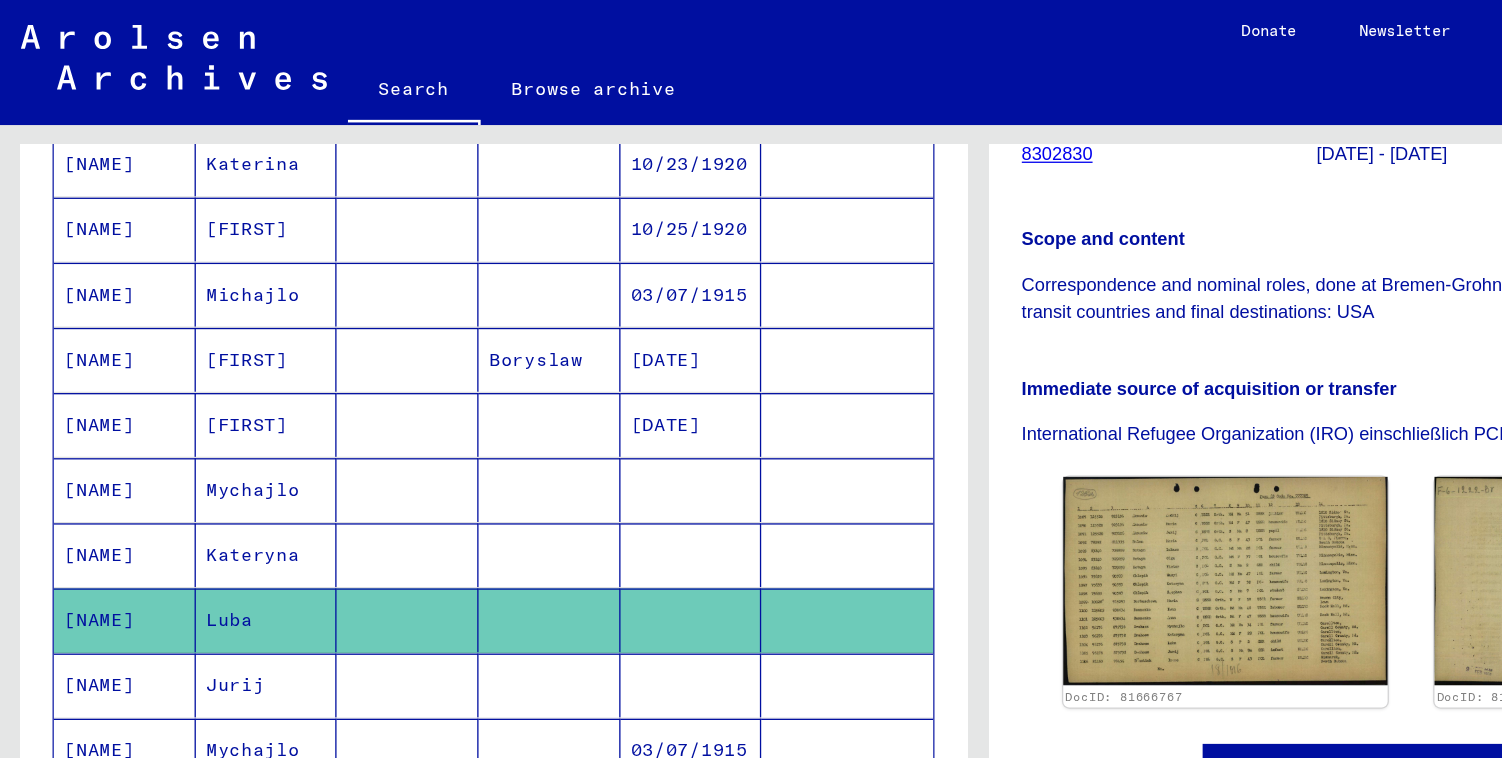 click at bounding box center (421, 426) 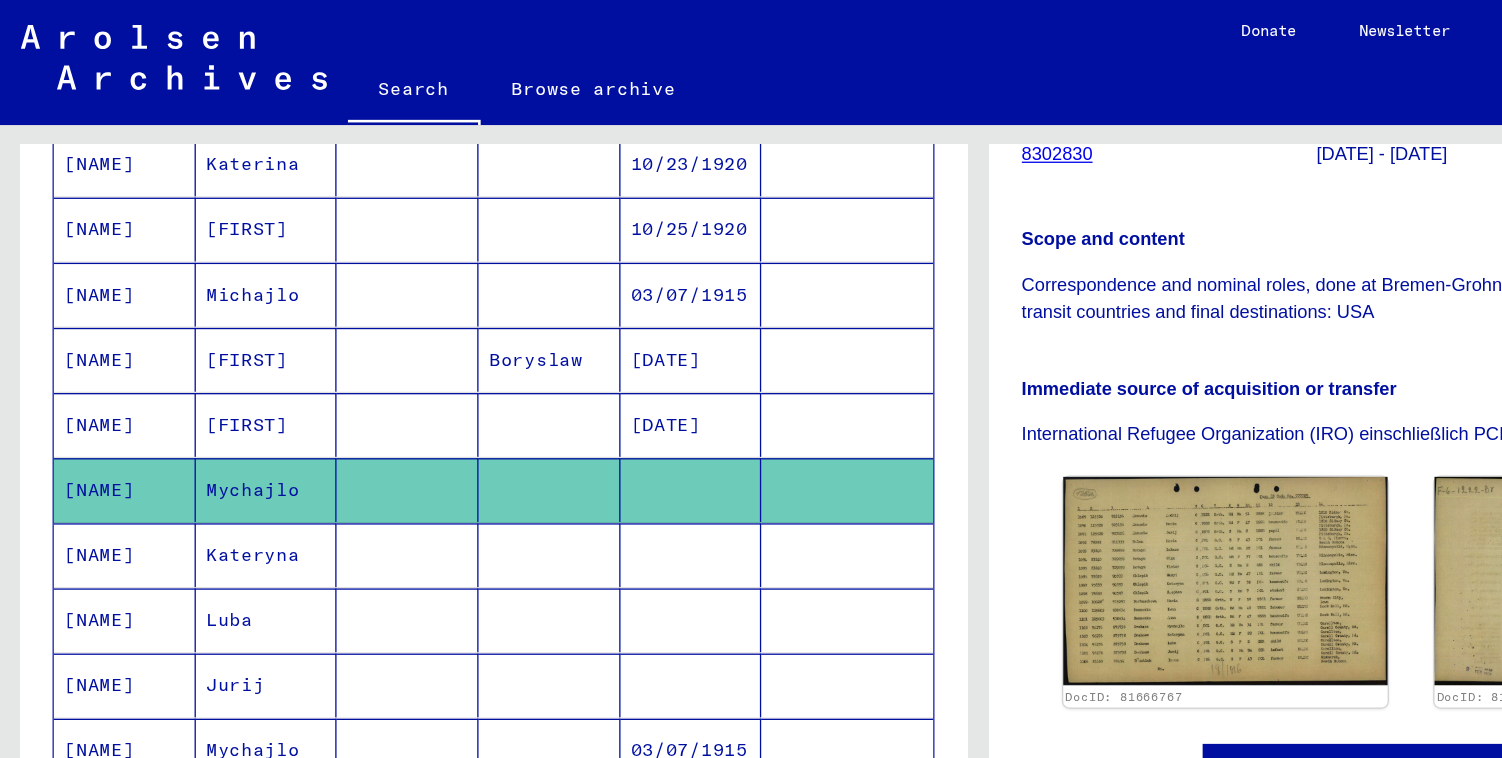 scroll, scrollTop: 424, scrollLeft: 0, axis: vertical 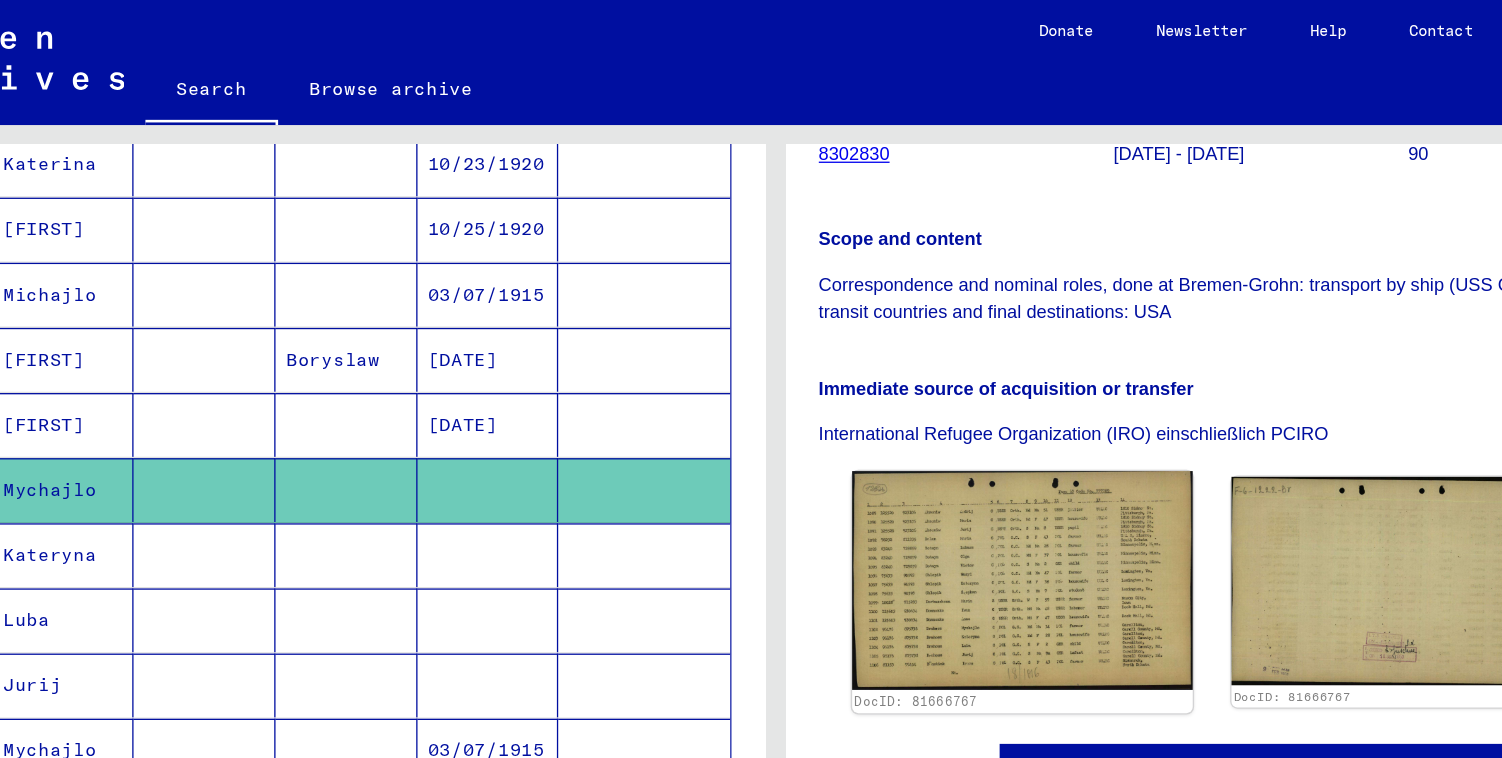 click 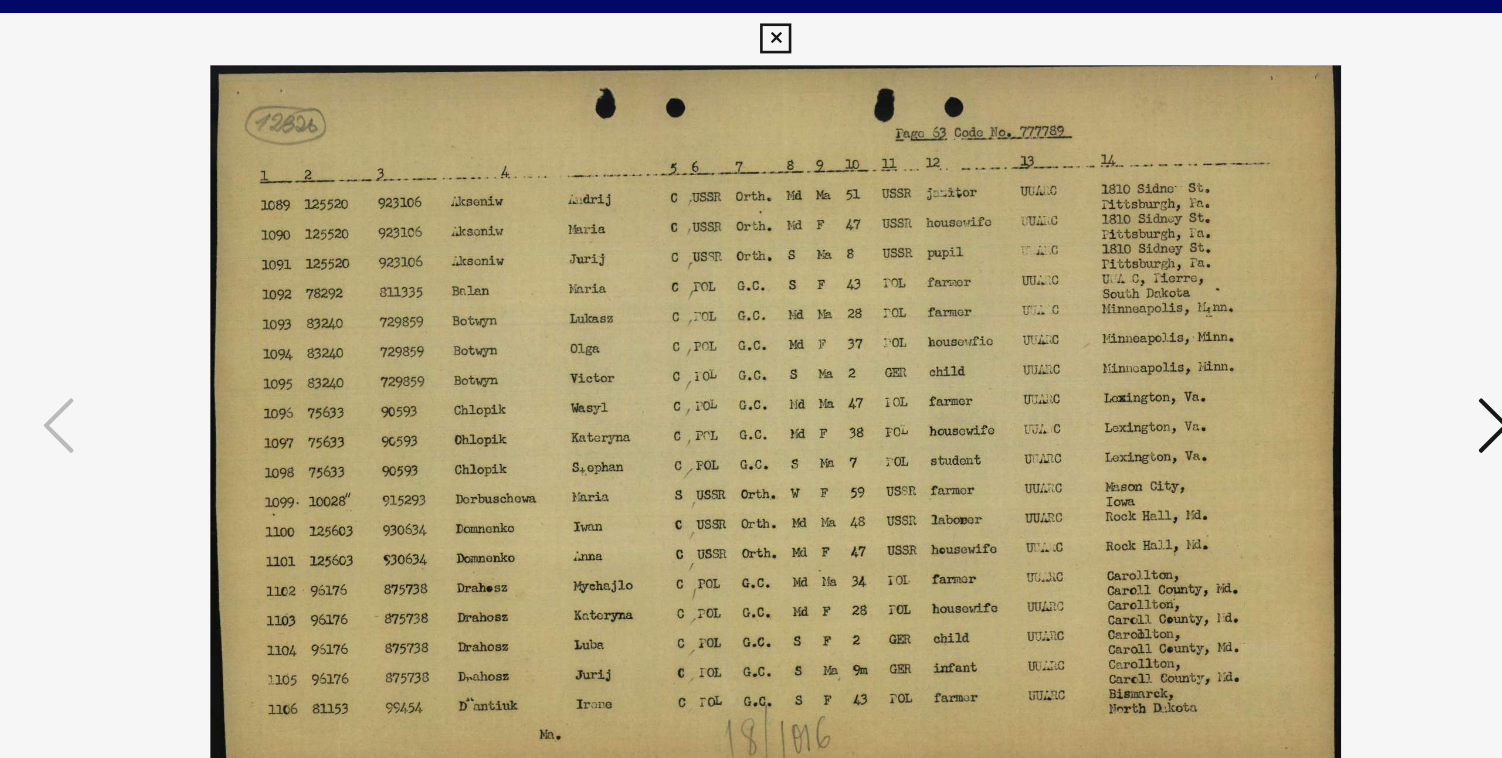 click at bounding box center (751, 329) 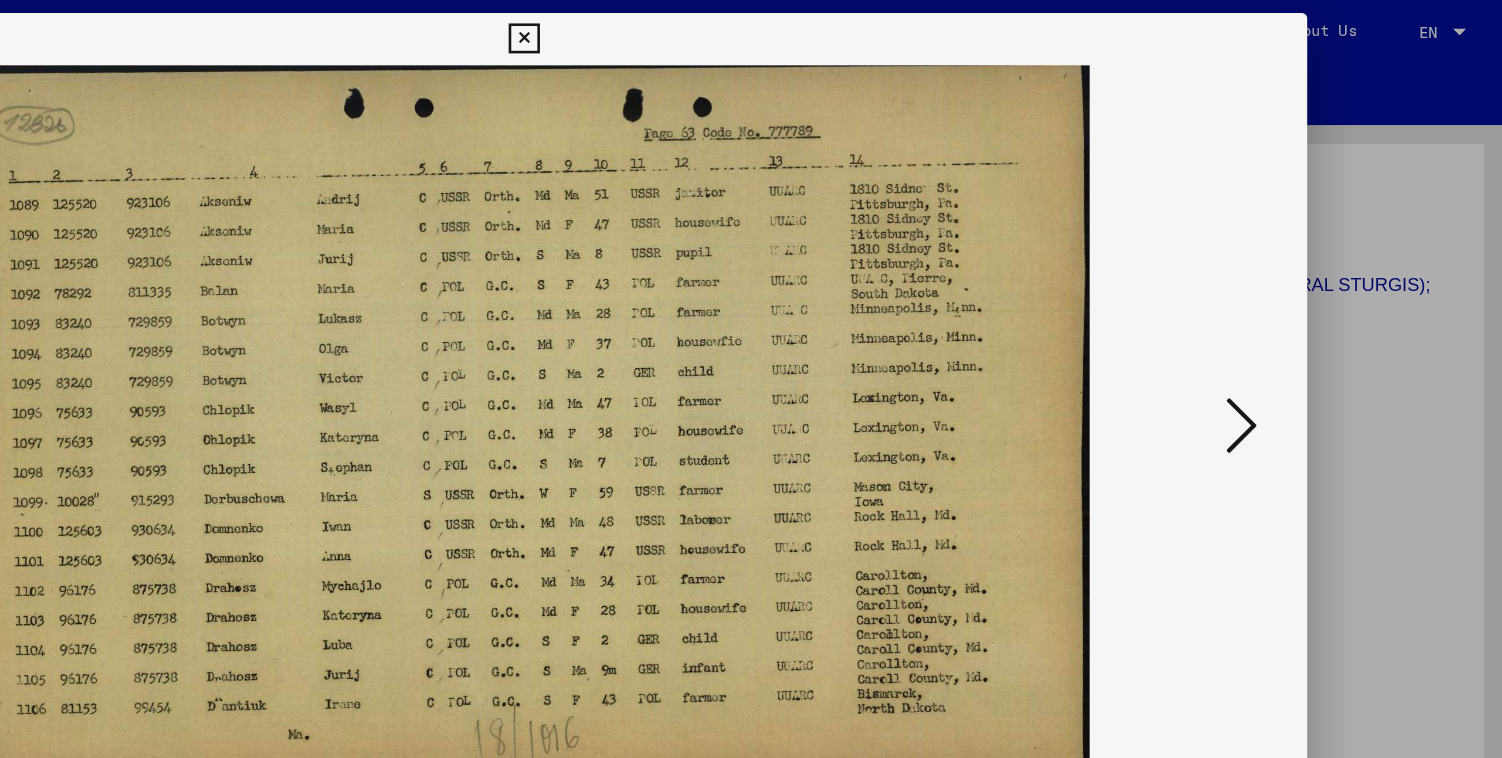 click at bounding box center (751, 379) 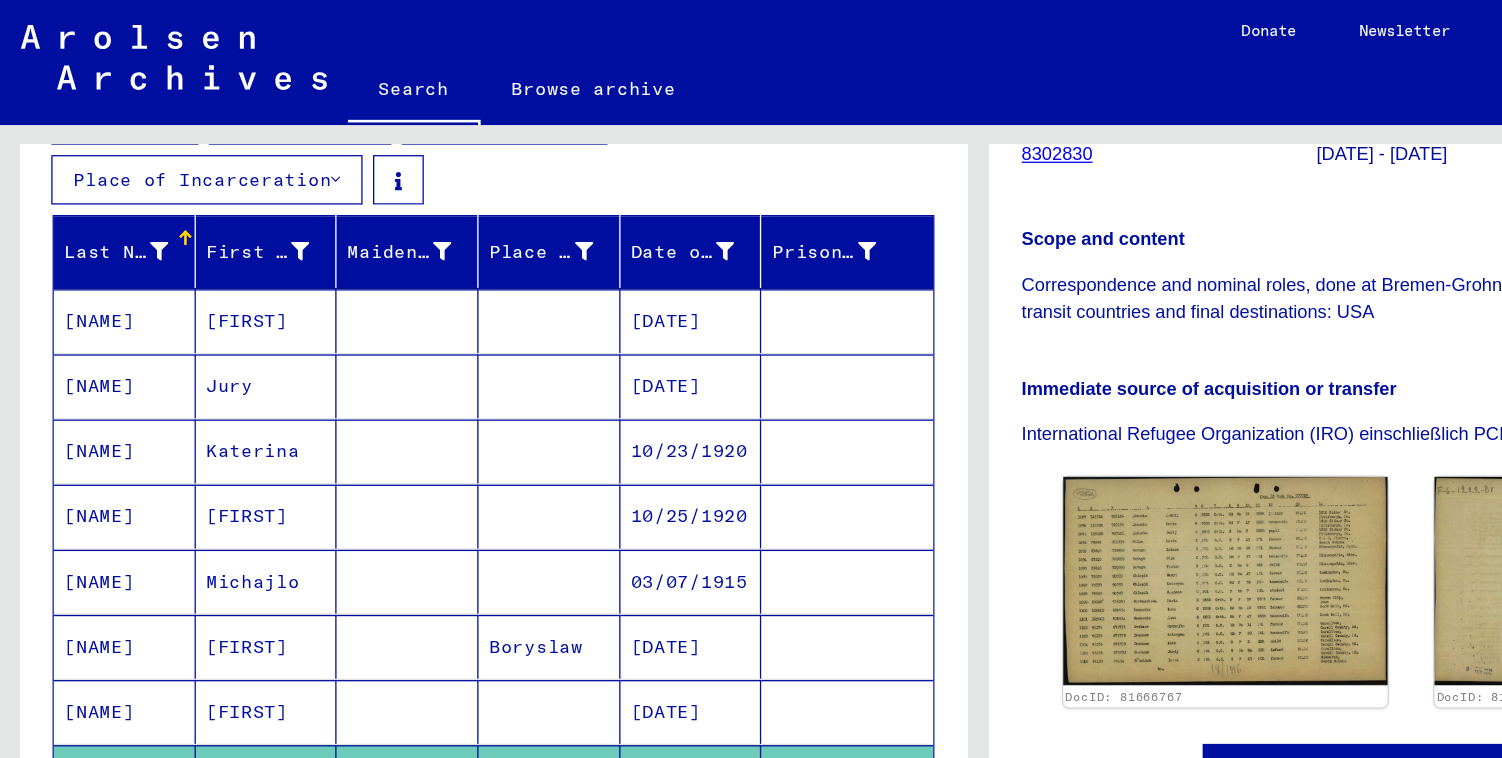 scroll, scrollTop: 228, scrollLeft: 0, axis: vertical 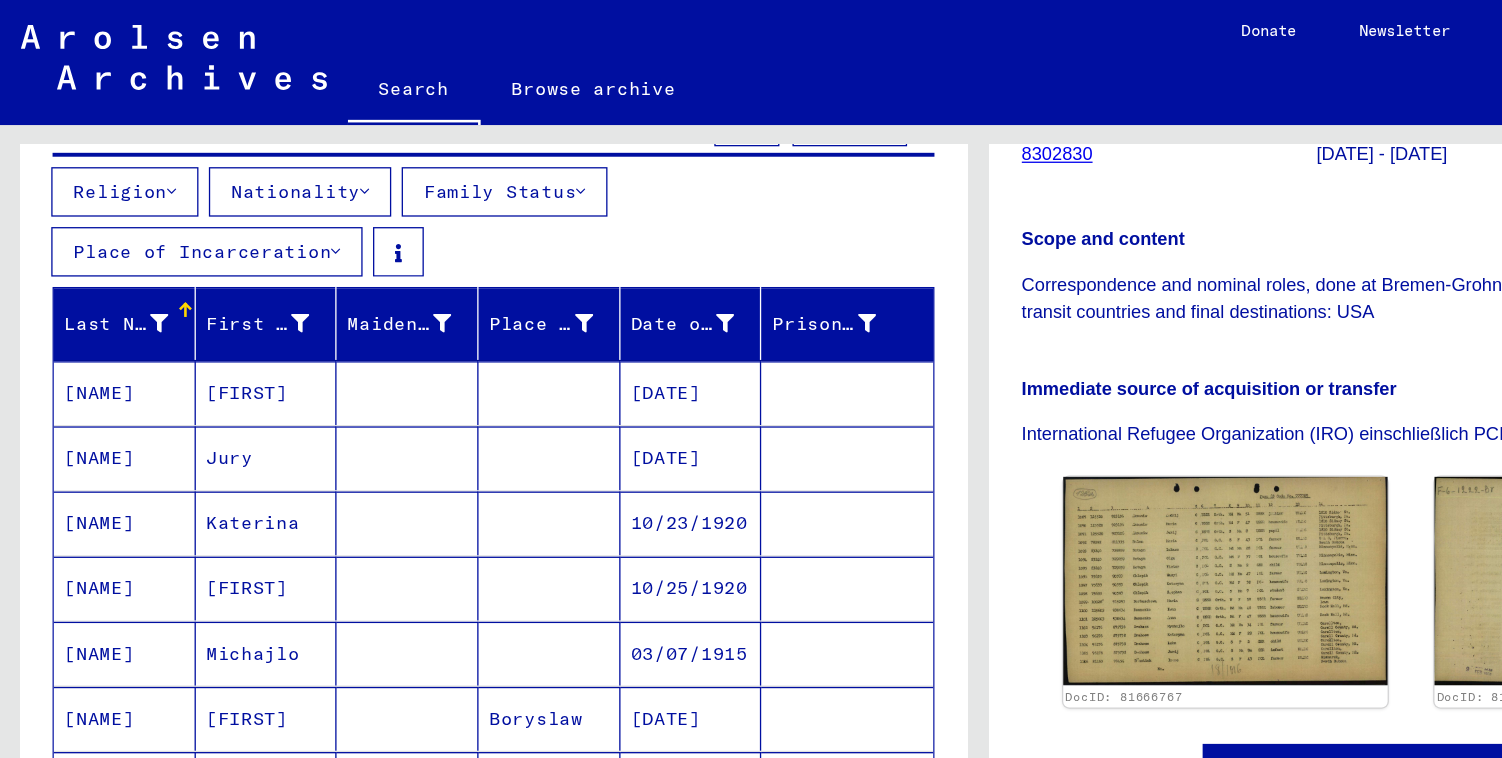 click at bounding box center (312, 551) 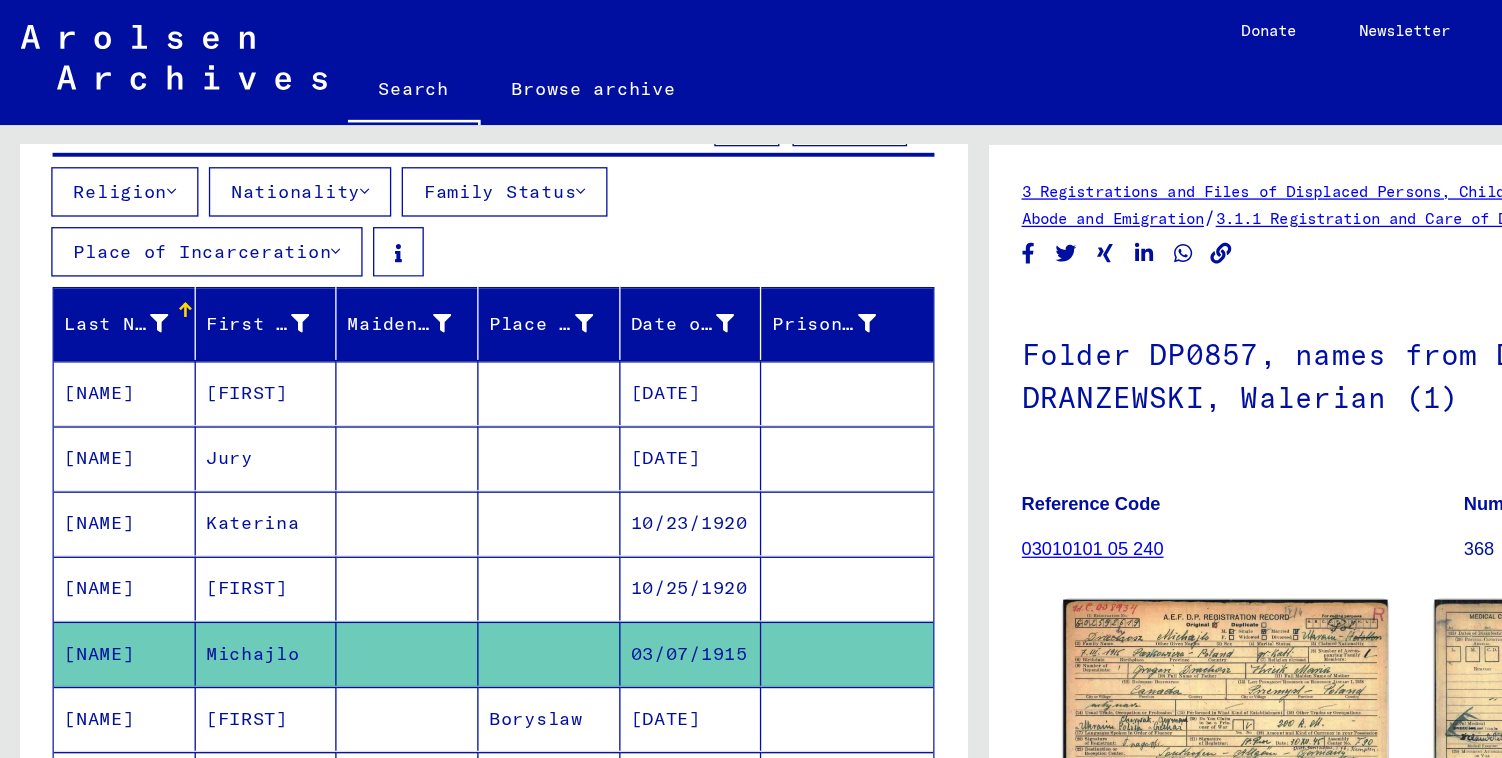 scroll, scrollTop: 0, scrollLeft: 0, axis: both 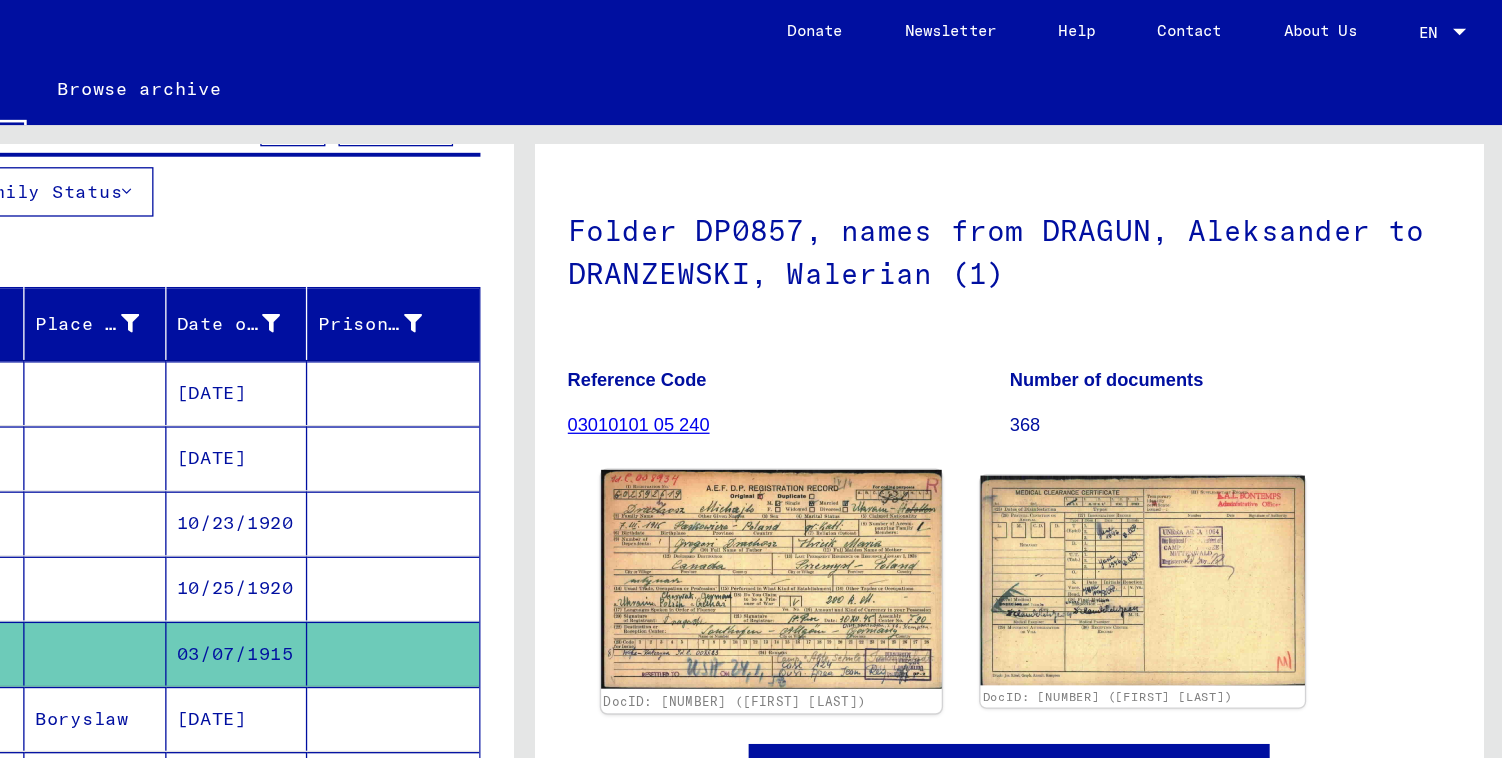 click 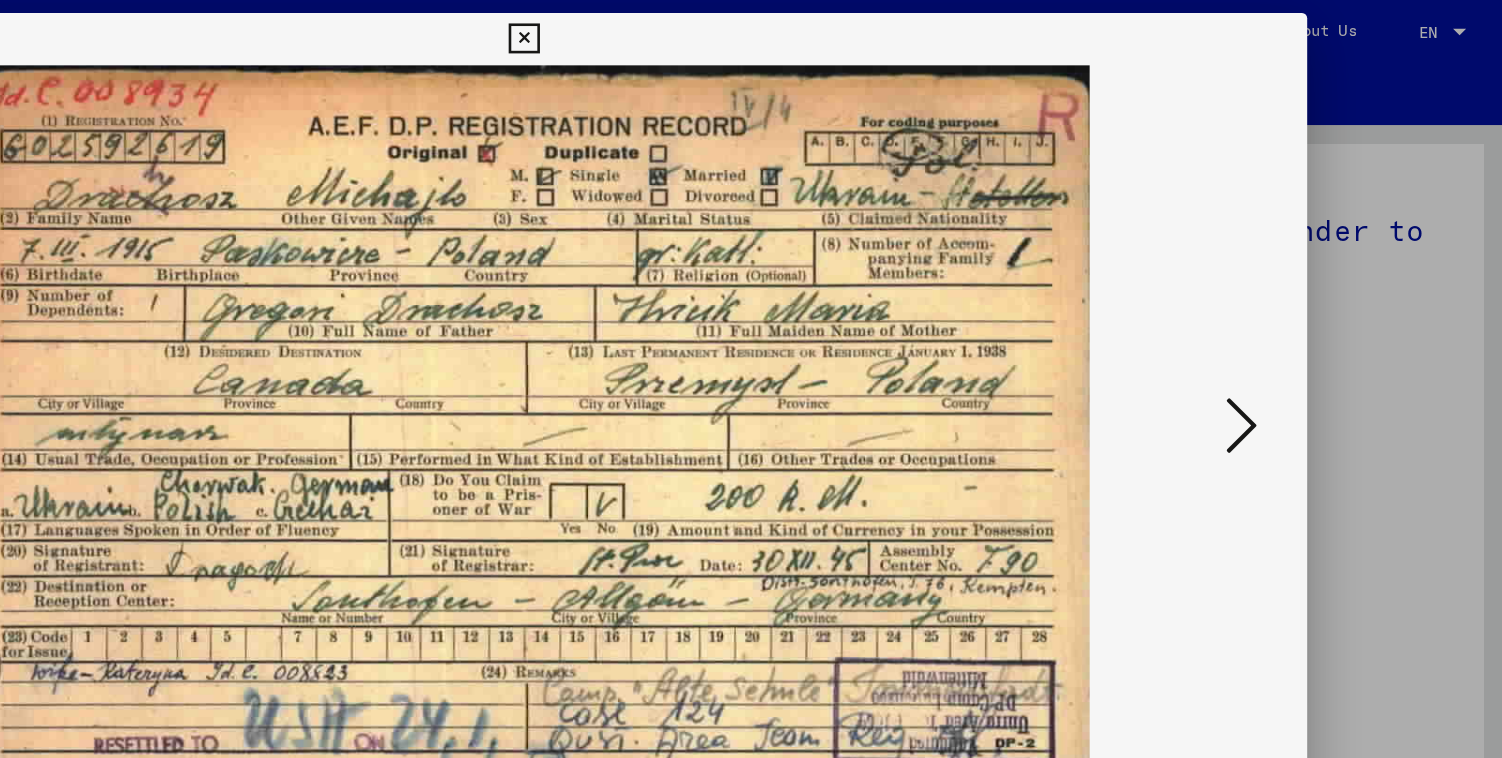 click at bounding box center [751, 379] 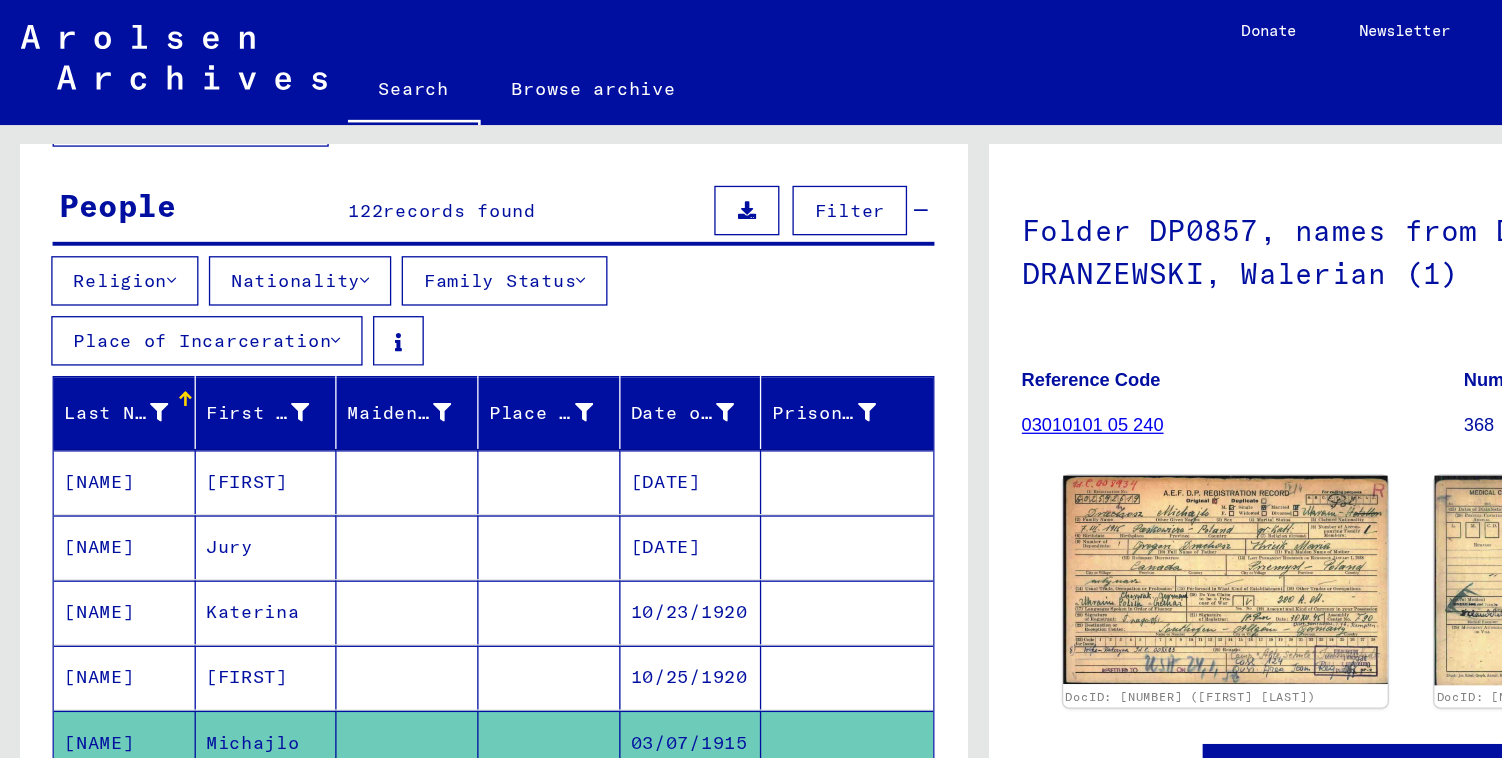 scroll, scrollTop: 0, scrollLeft: 0, axis: both 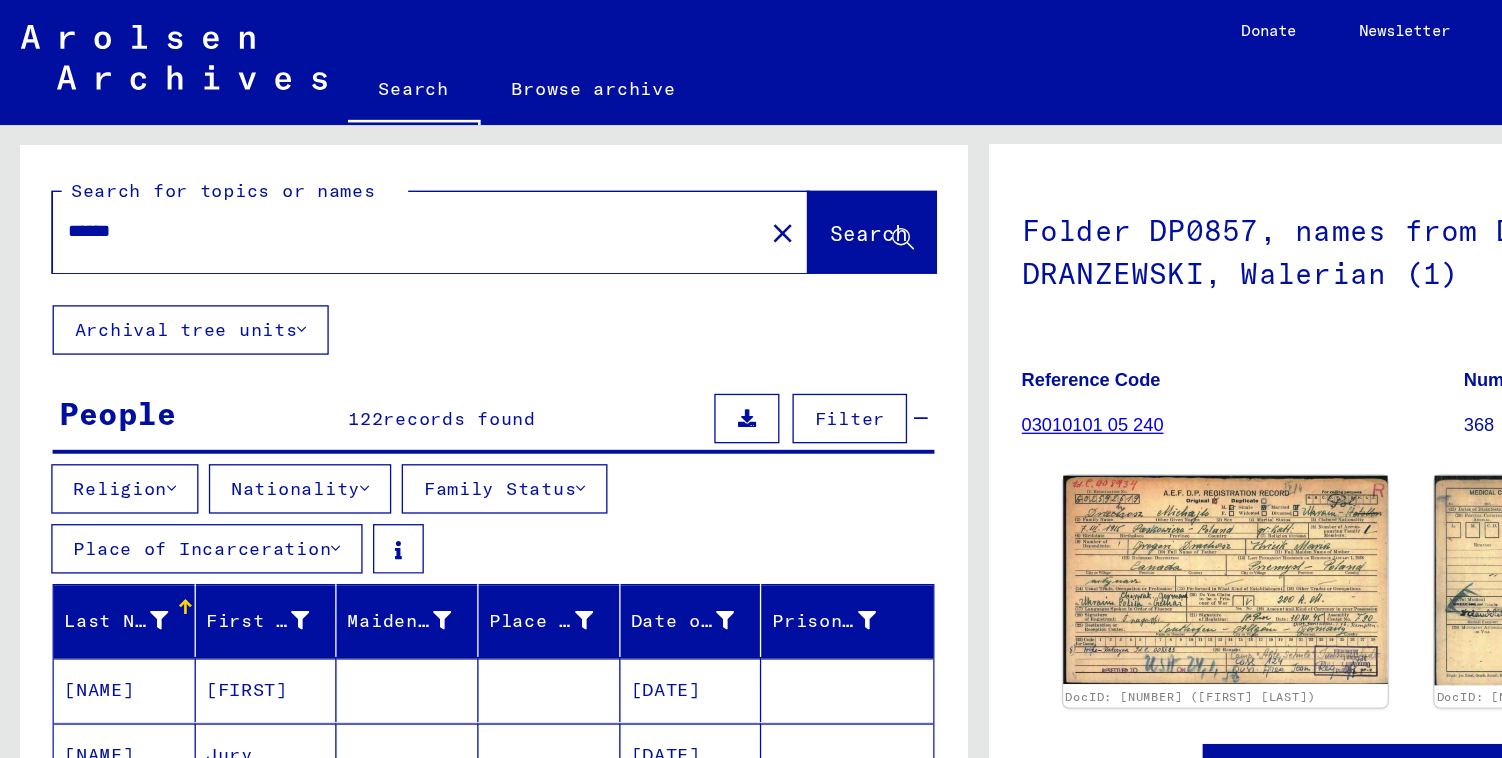 click on "records found" at bounding box center (352, 321) 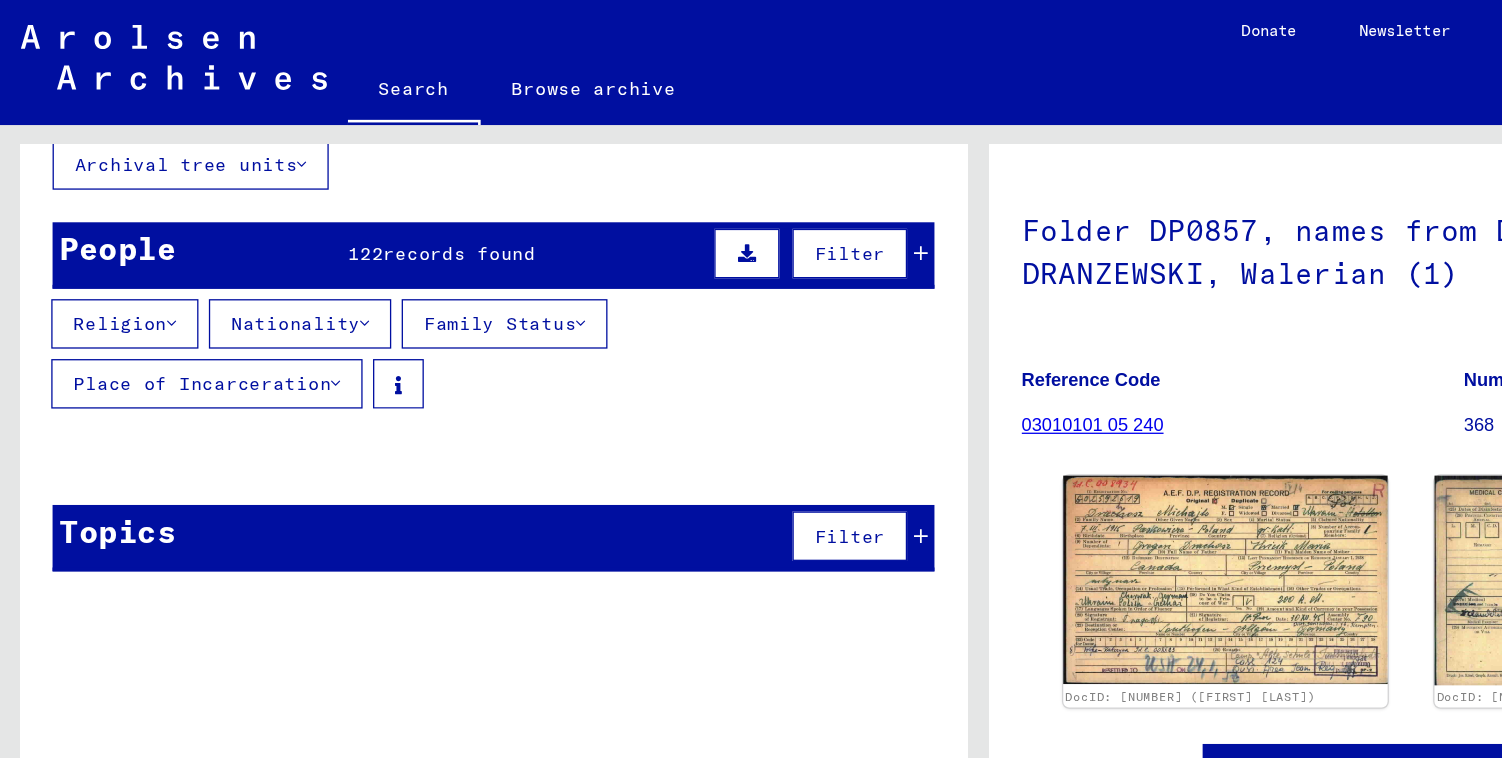 scroll, scrollTop: 0, scrollLeft: 0, axis: both 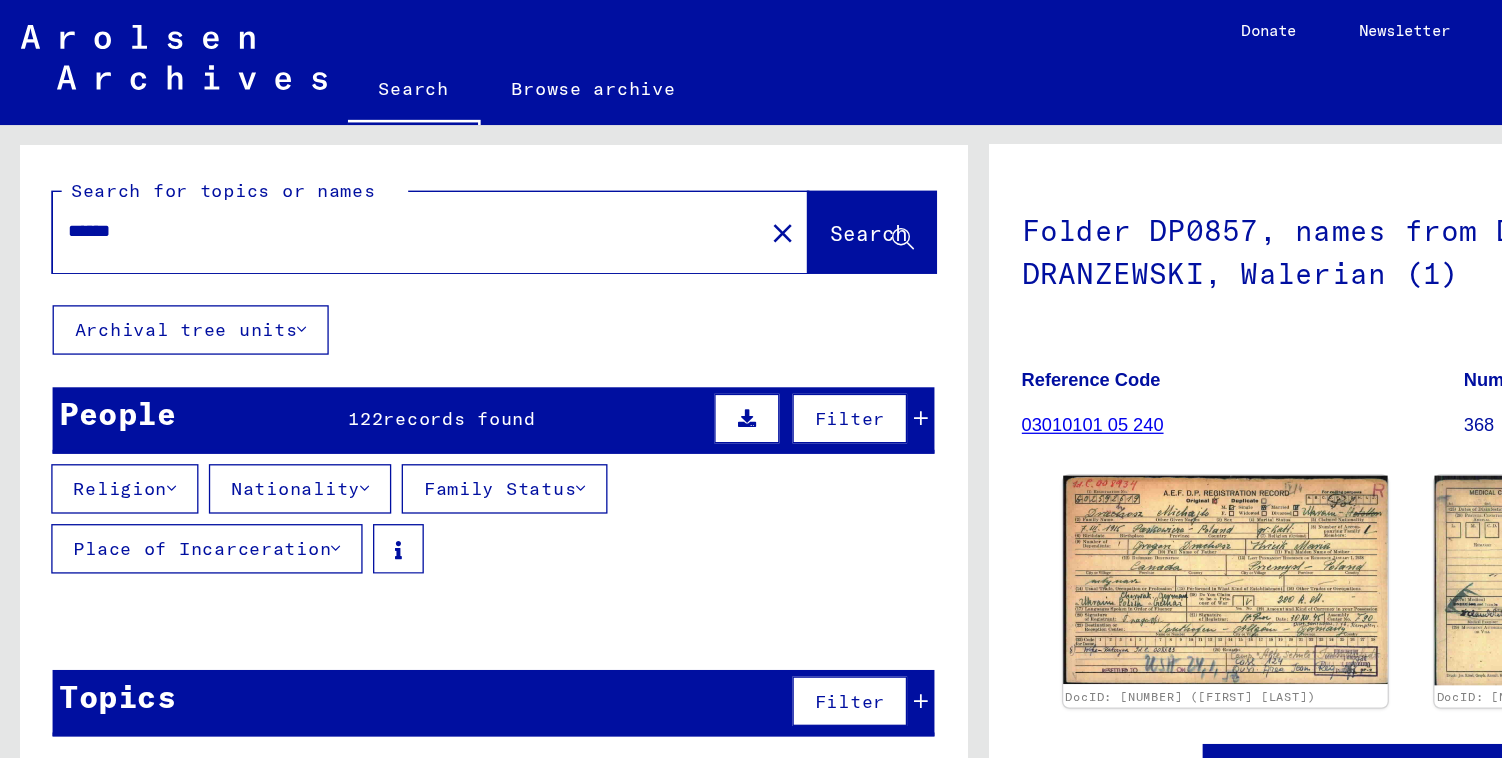 click on "******" at bounding box center (312, 177) 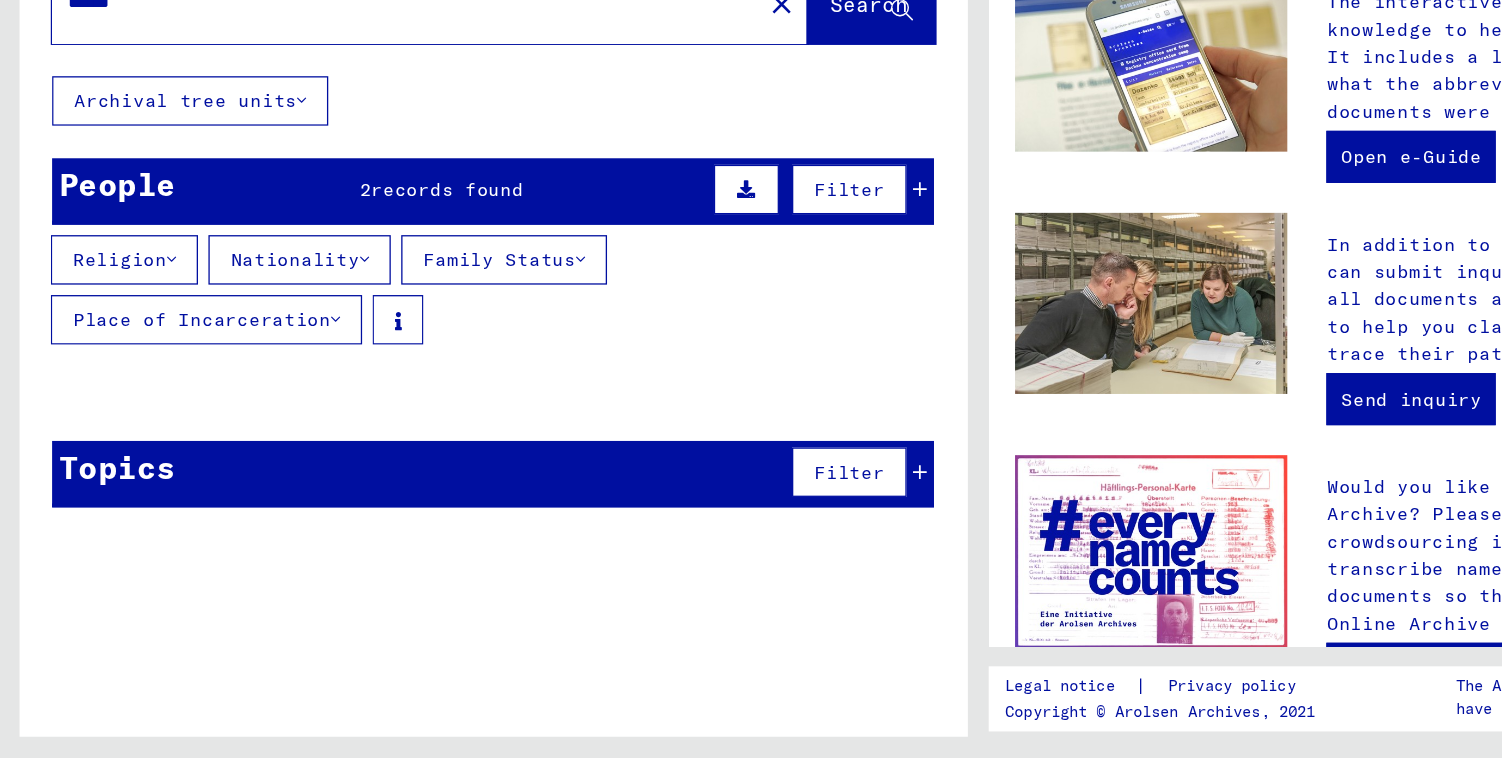 scroll, scrollTop: 690, scrollLeft: 0, axis: vertical 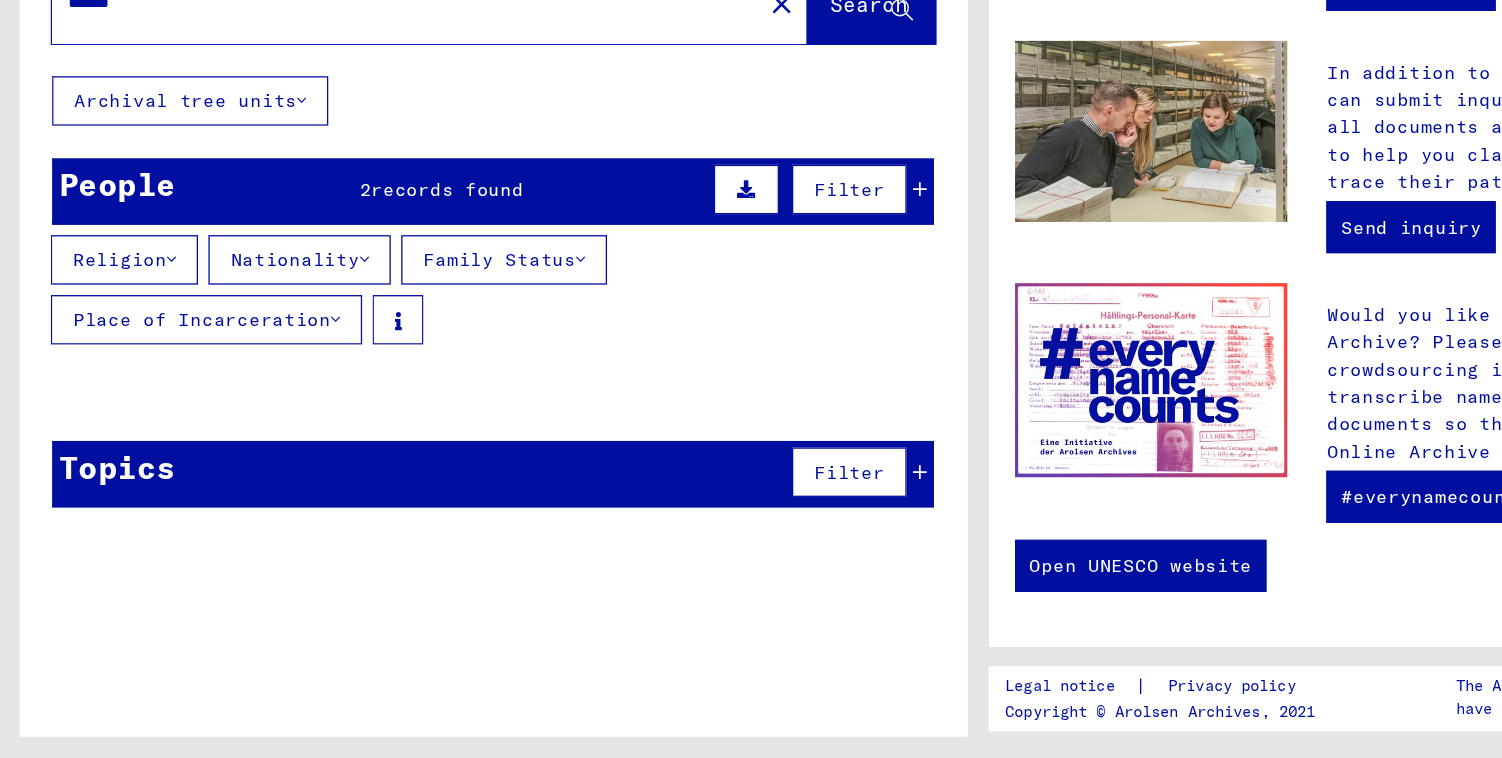 click on "People 2  records found  Filter" at bounding box center (378, 322) 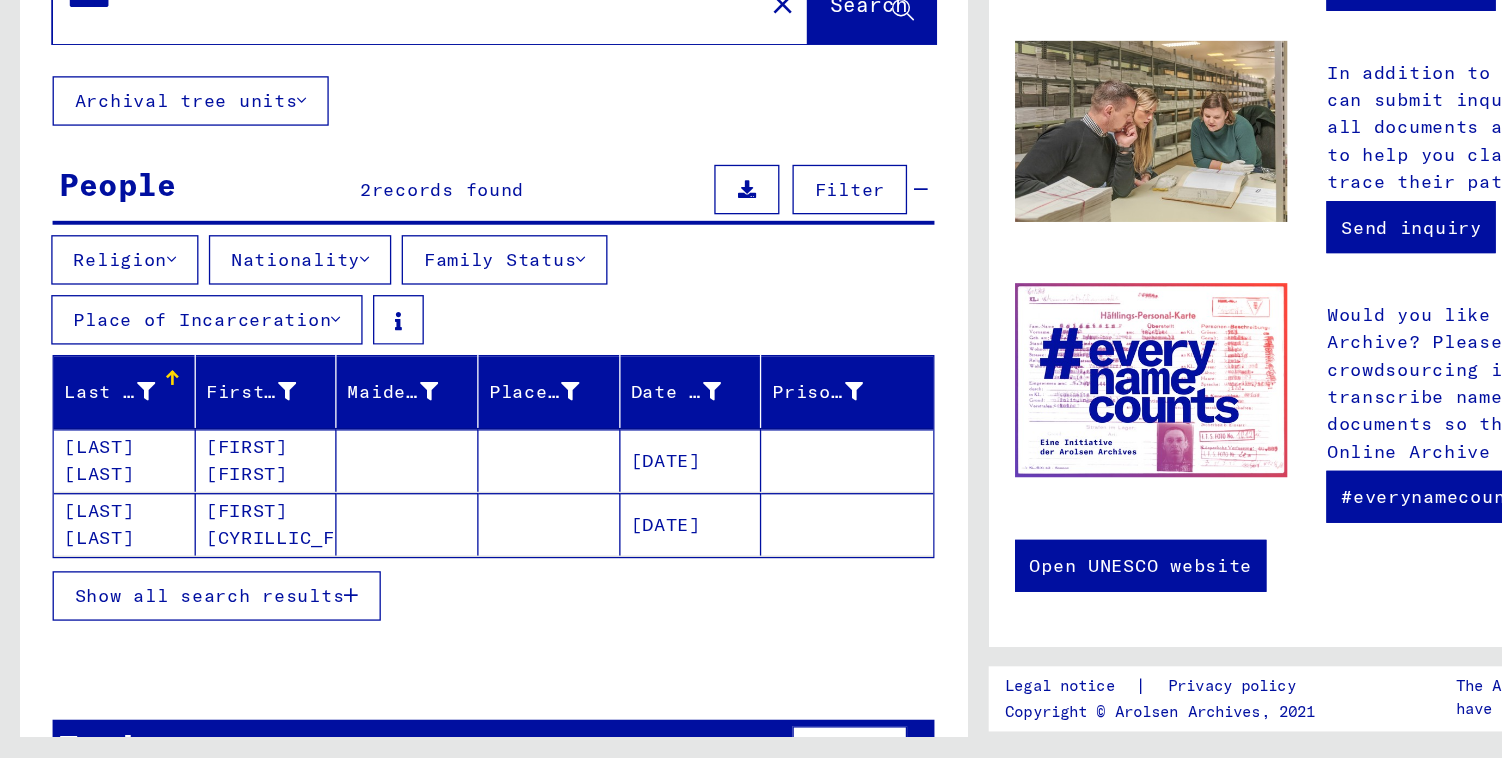 click at bounding box center [312, 578] 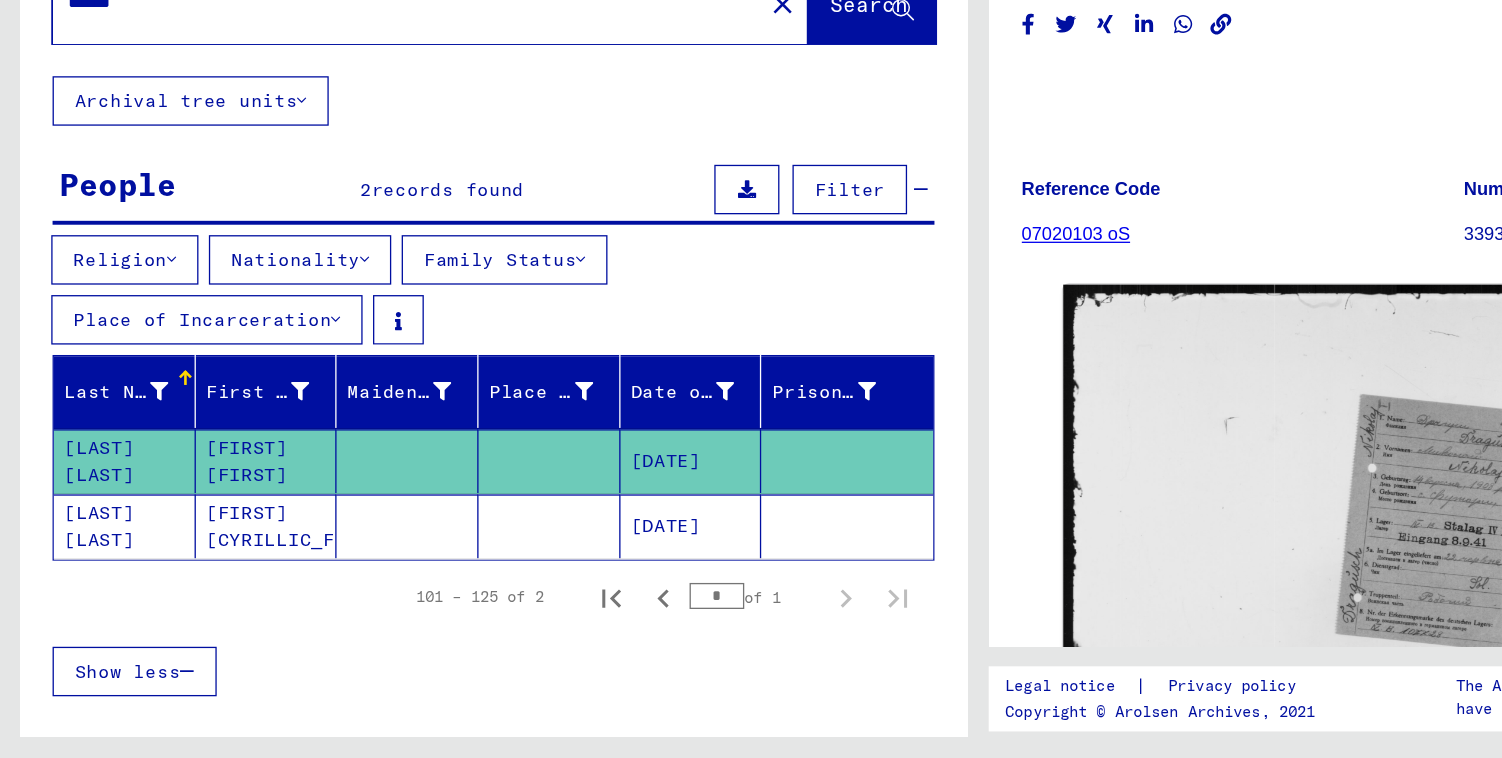 scroll, scrollTop: 0, scrollLeft: 0, axis: both 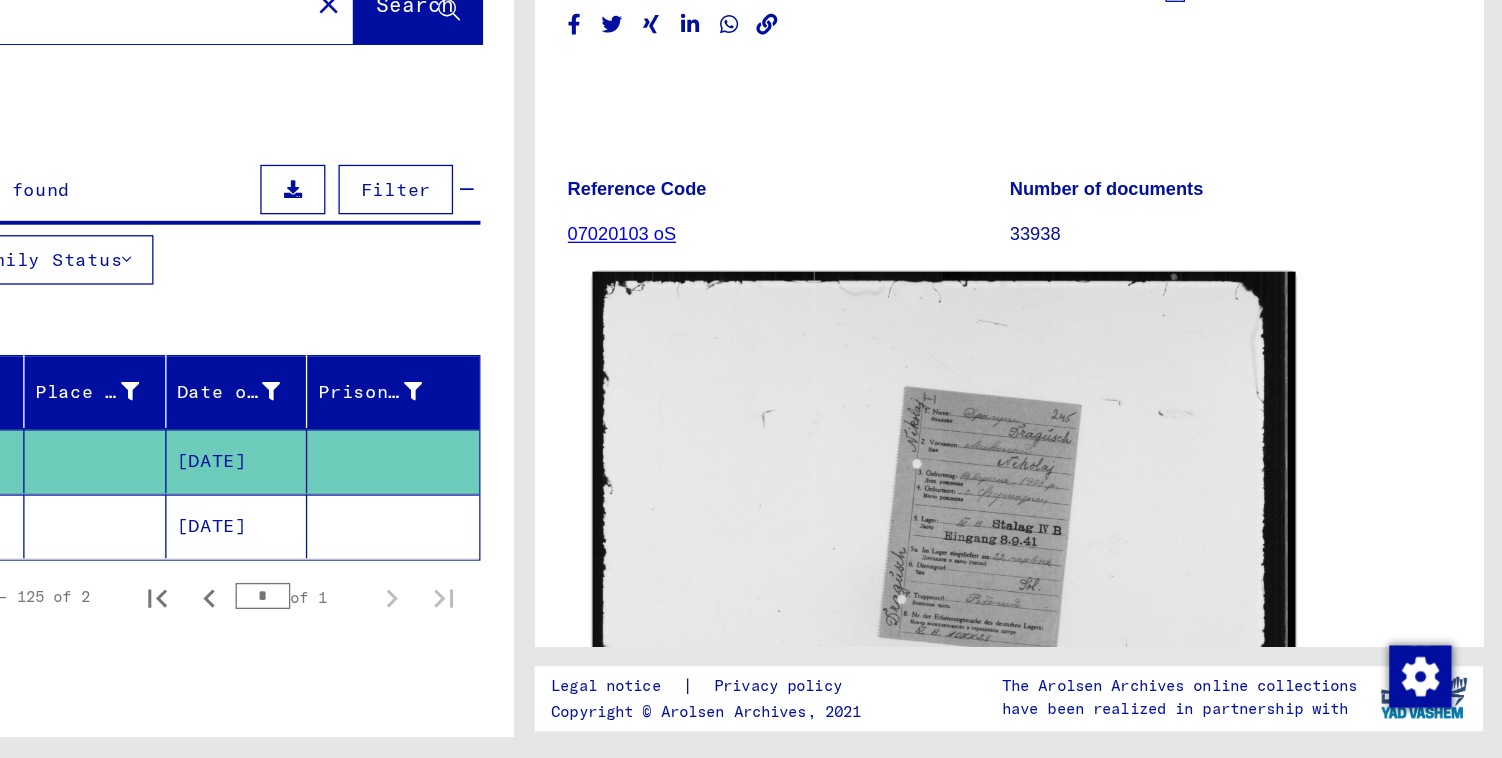 click 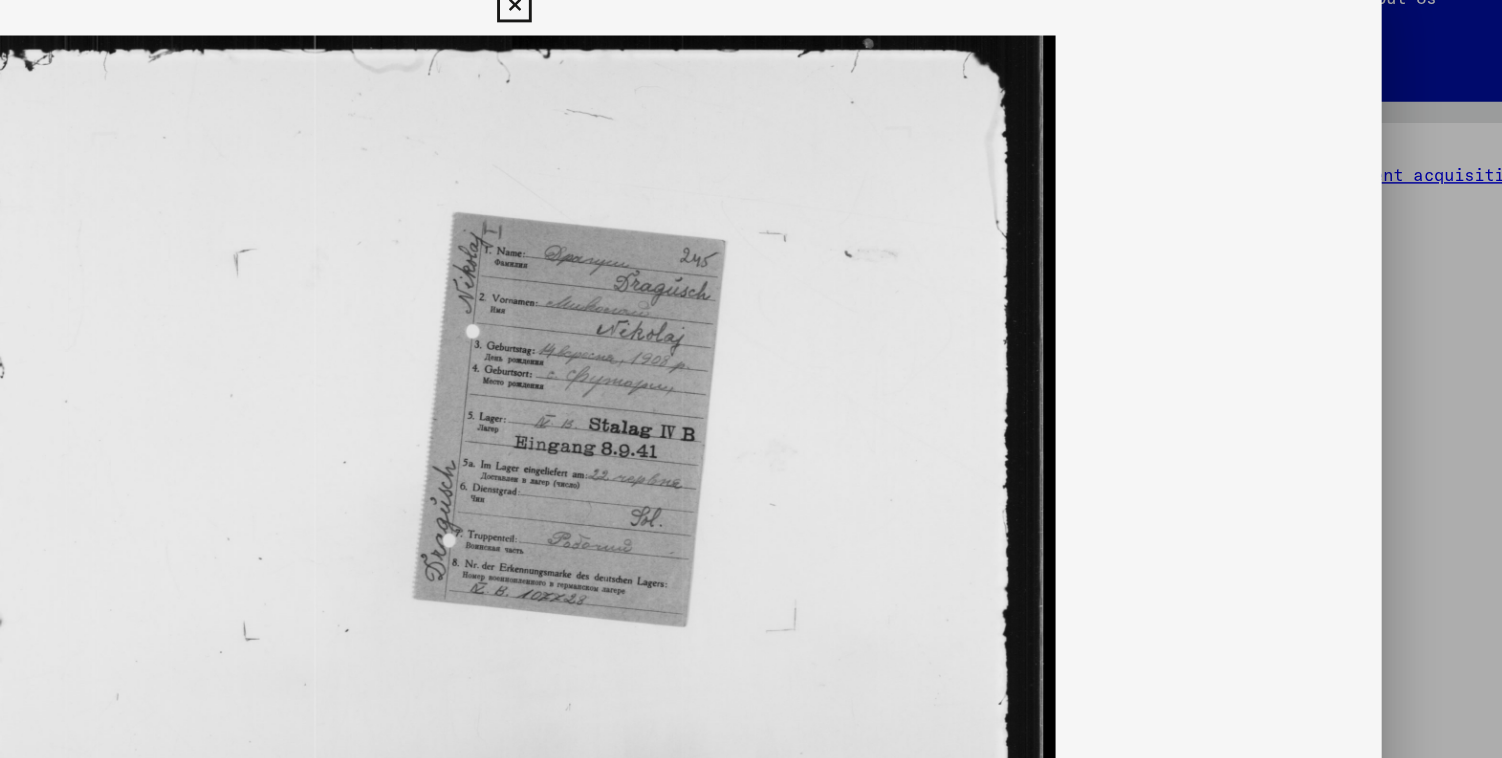 click at bounding box center [751, 379] 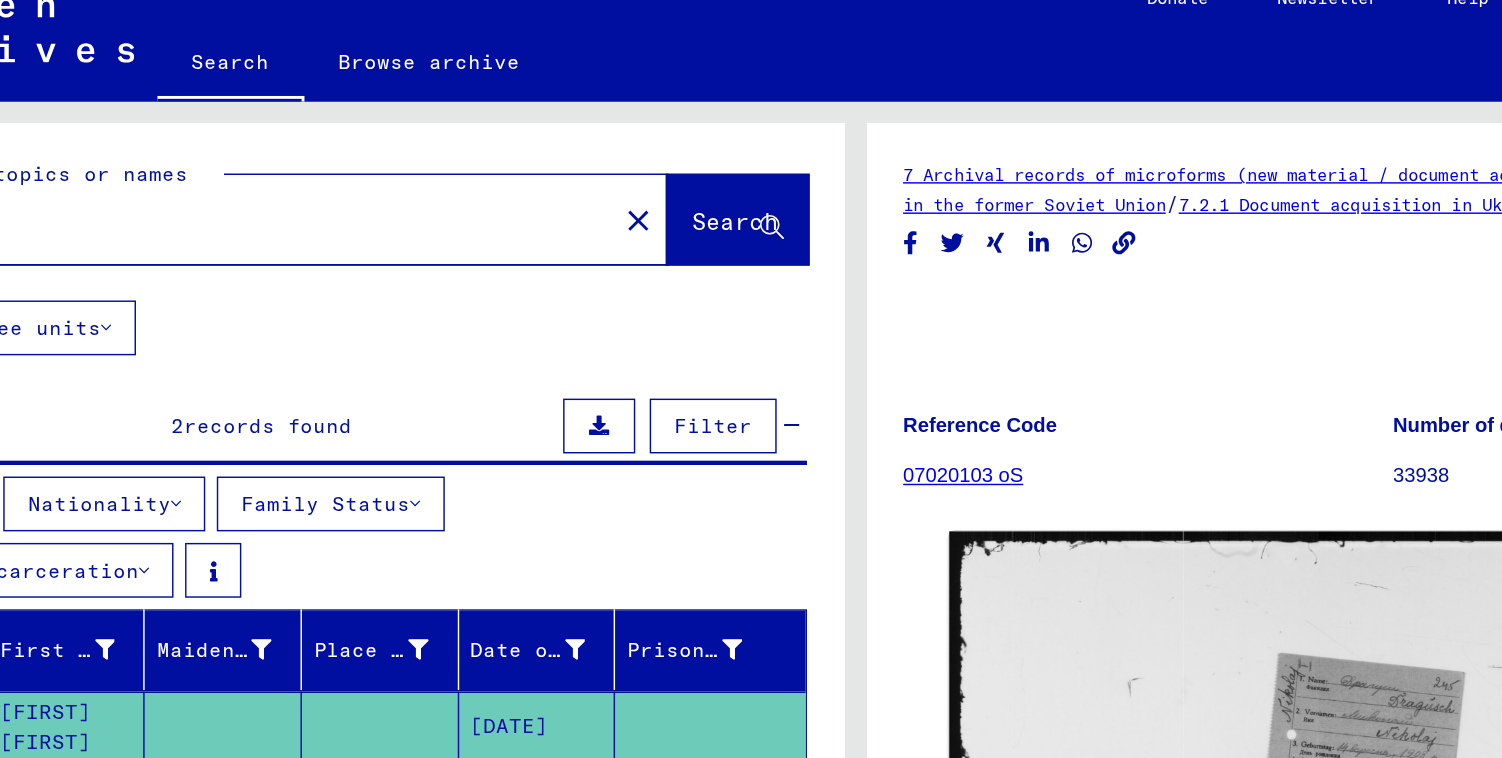 scroll, scrollTop: 5, scrollLeft: 0, axis: vertical 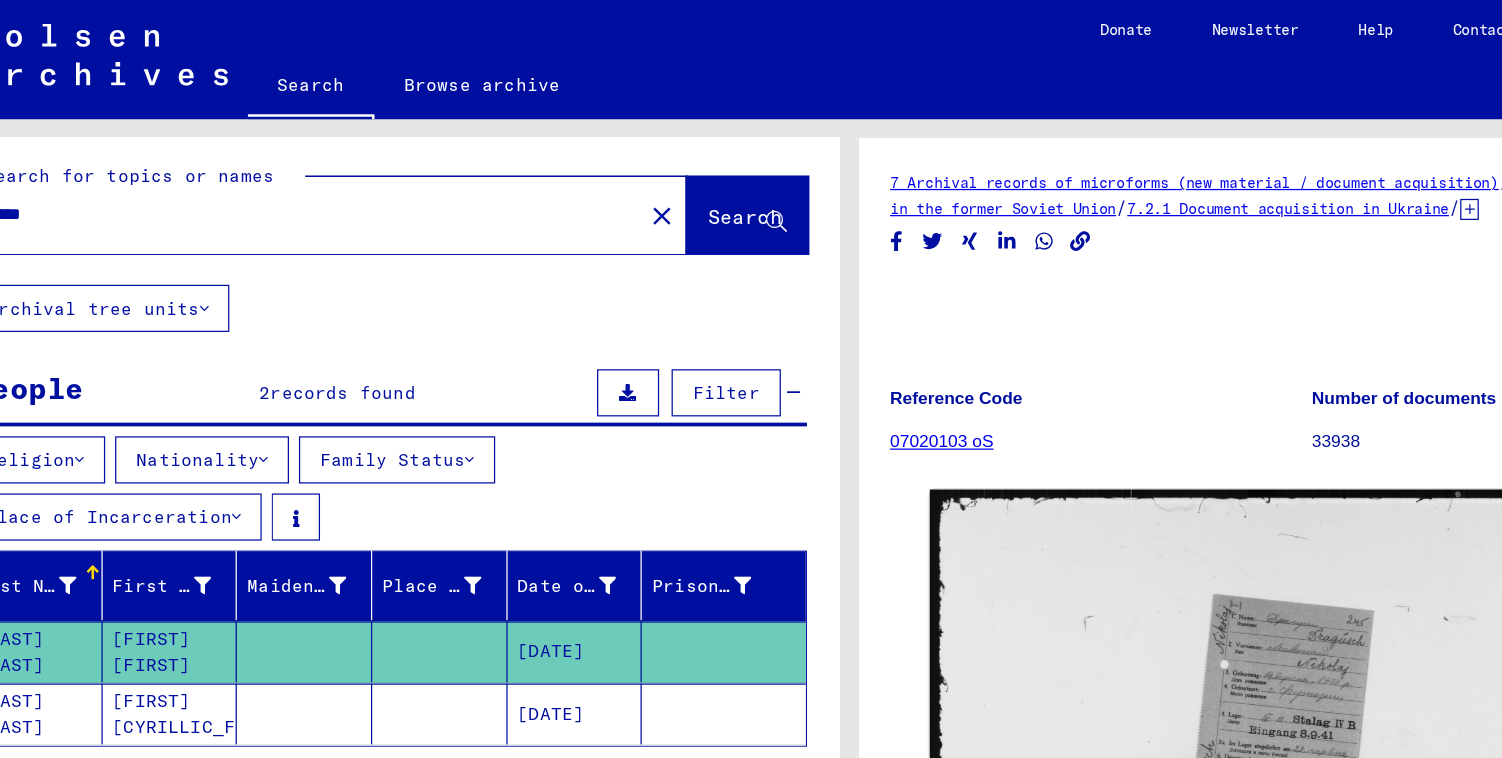 click 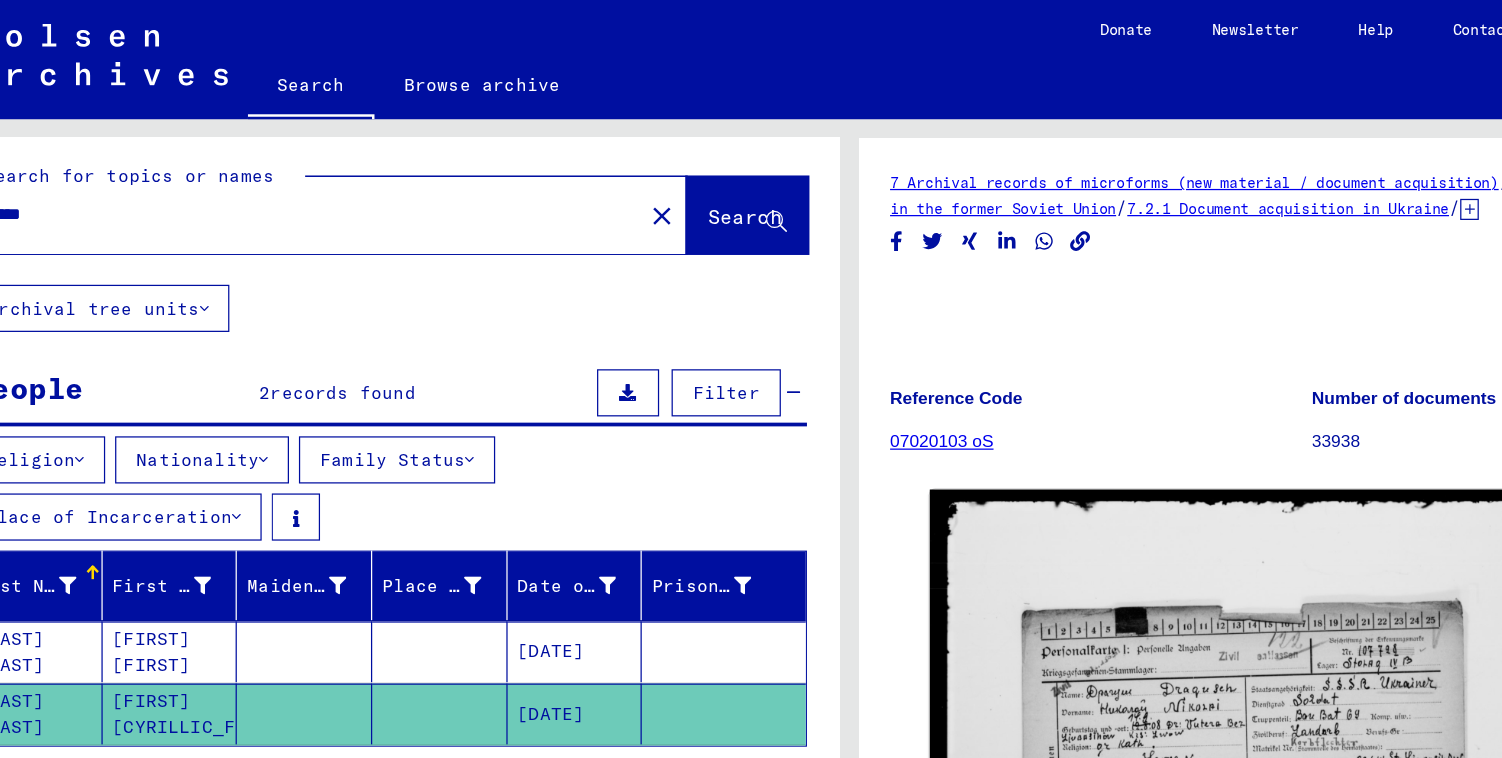 scroll, scrollTop: 117, scrollLeft: 0, axis: vertical 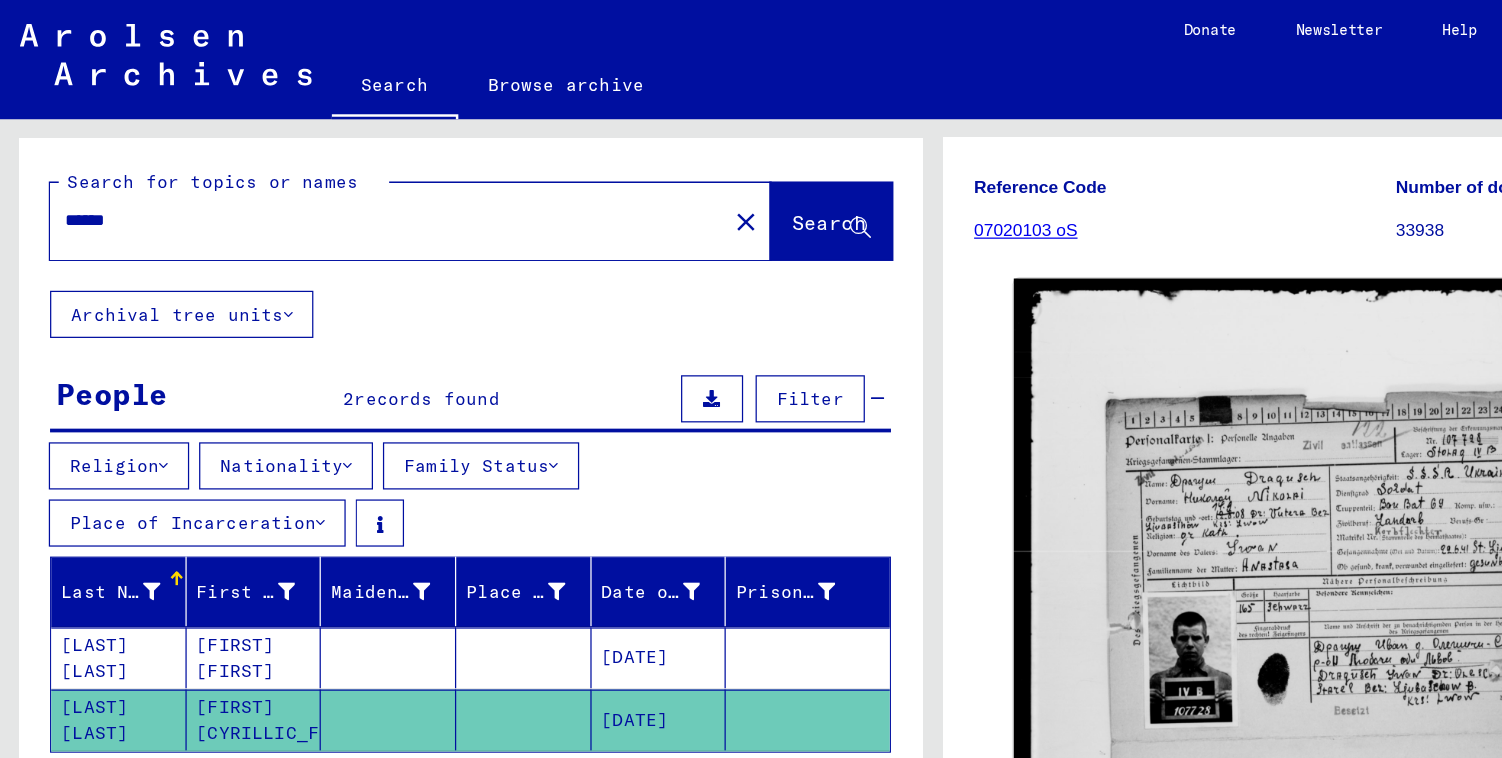 drag, startPoint x: 123, startPoint y: 179, endPoint x: 55, endPoint y: 180, distance: 68.007355 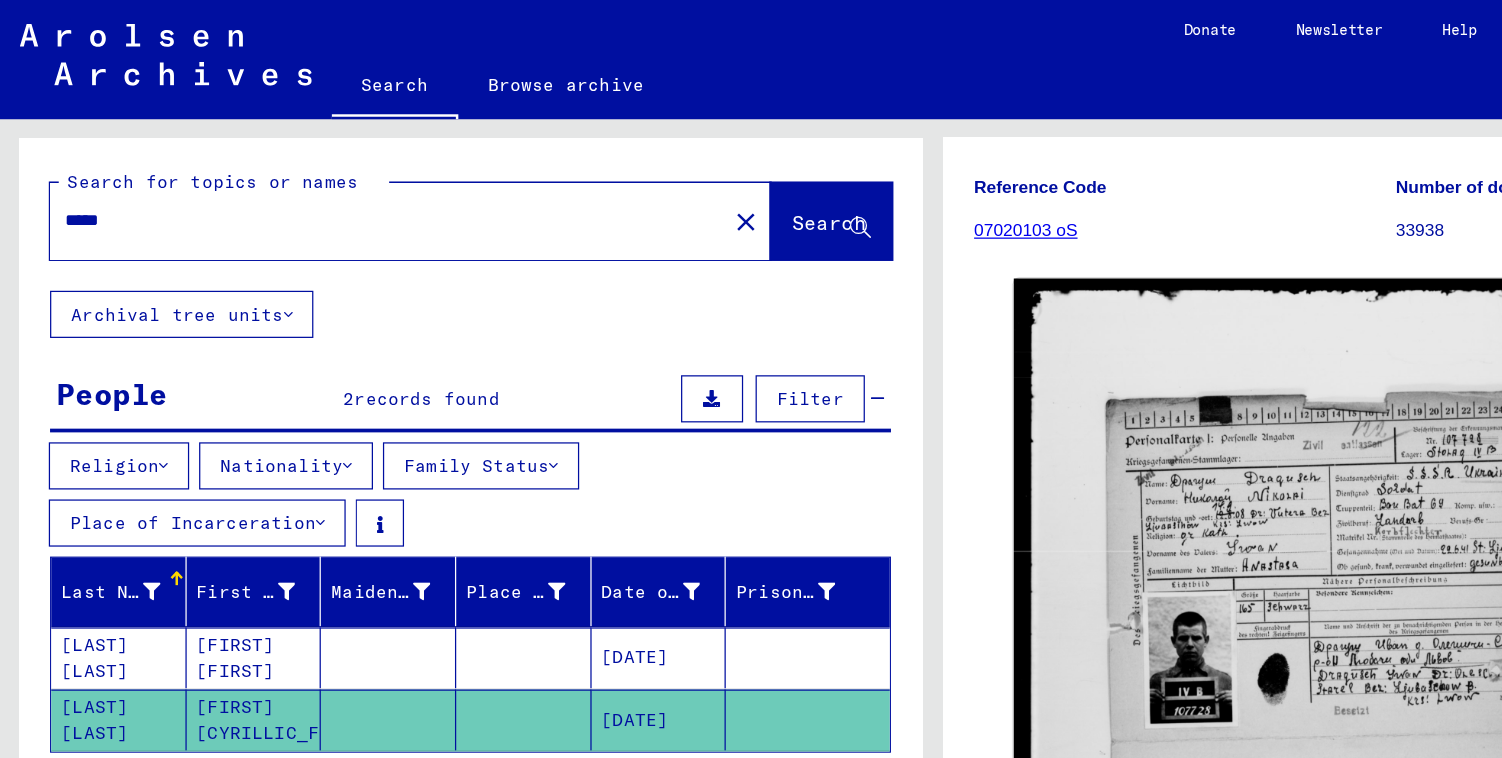 type on "******" 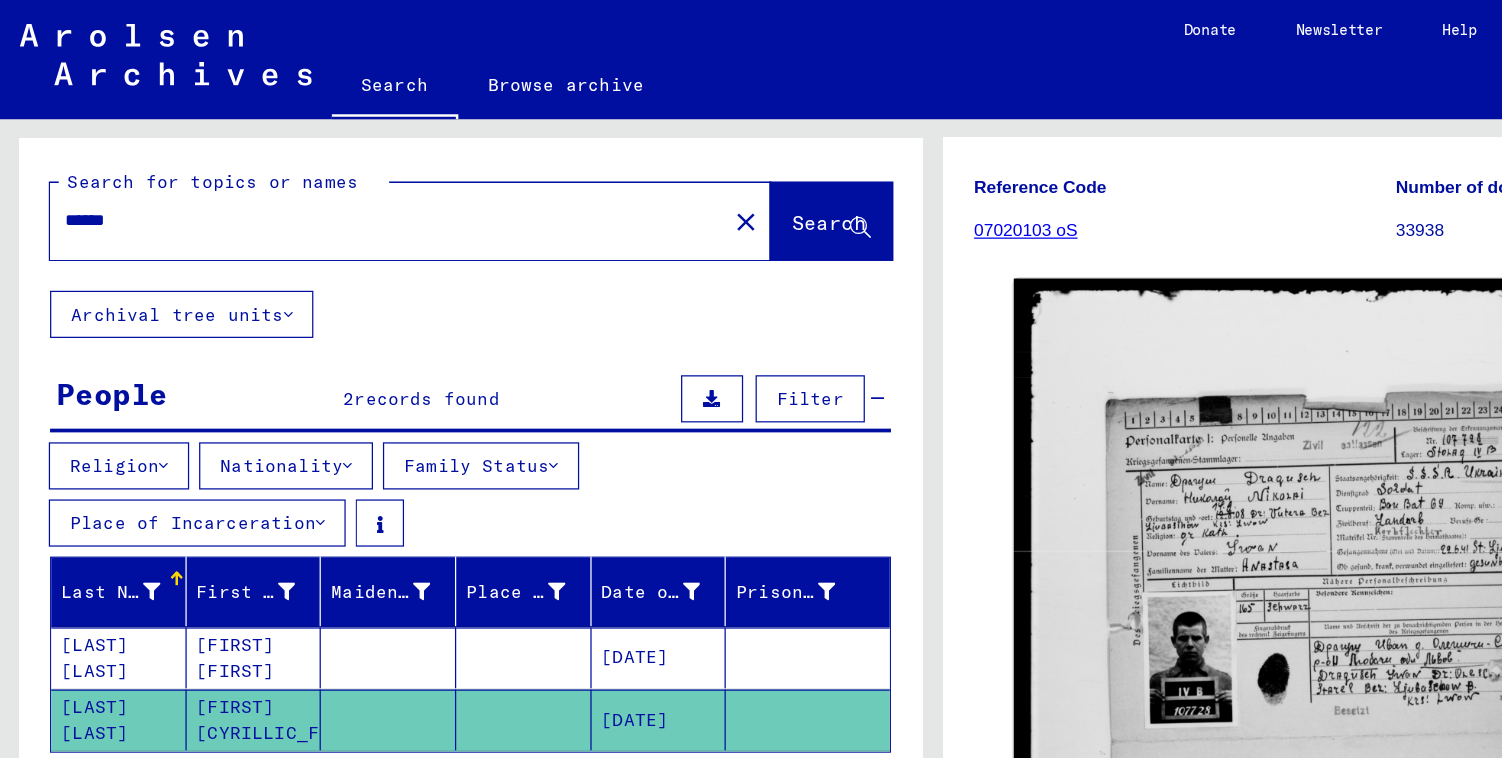 scroll, scrollTop: 0, scrollLeft: 0, axis: both 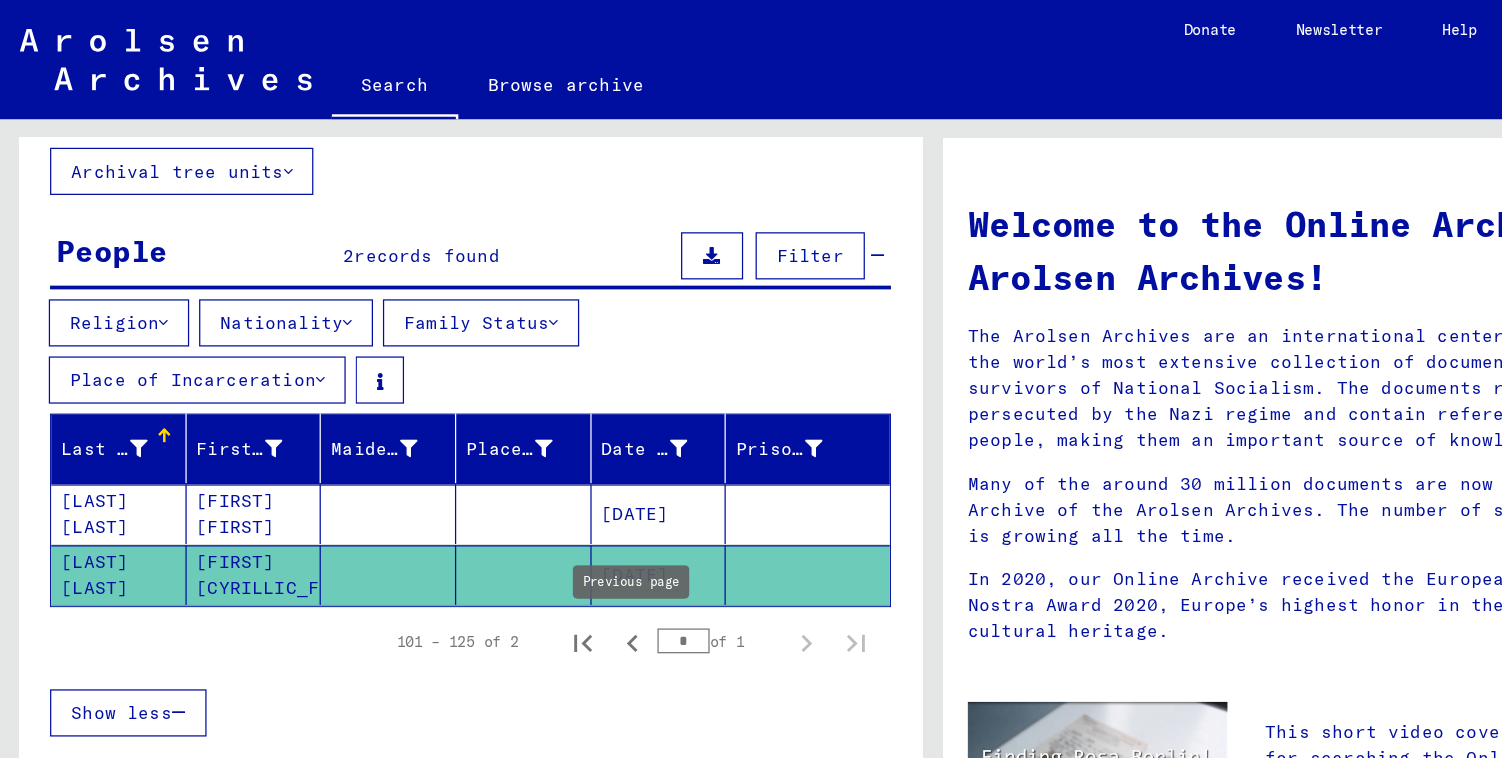 click 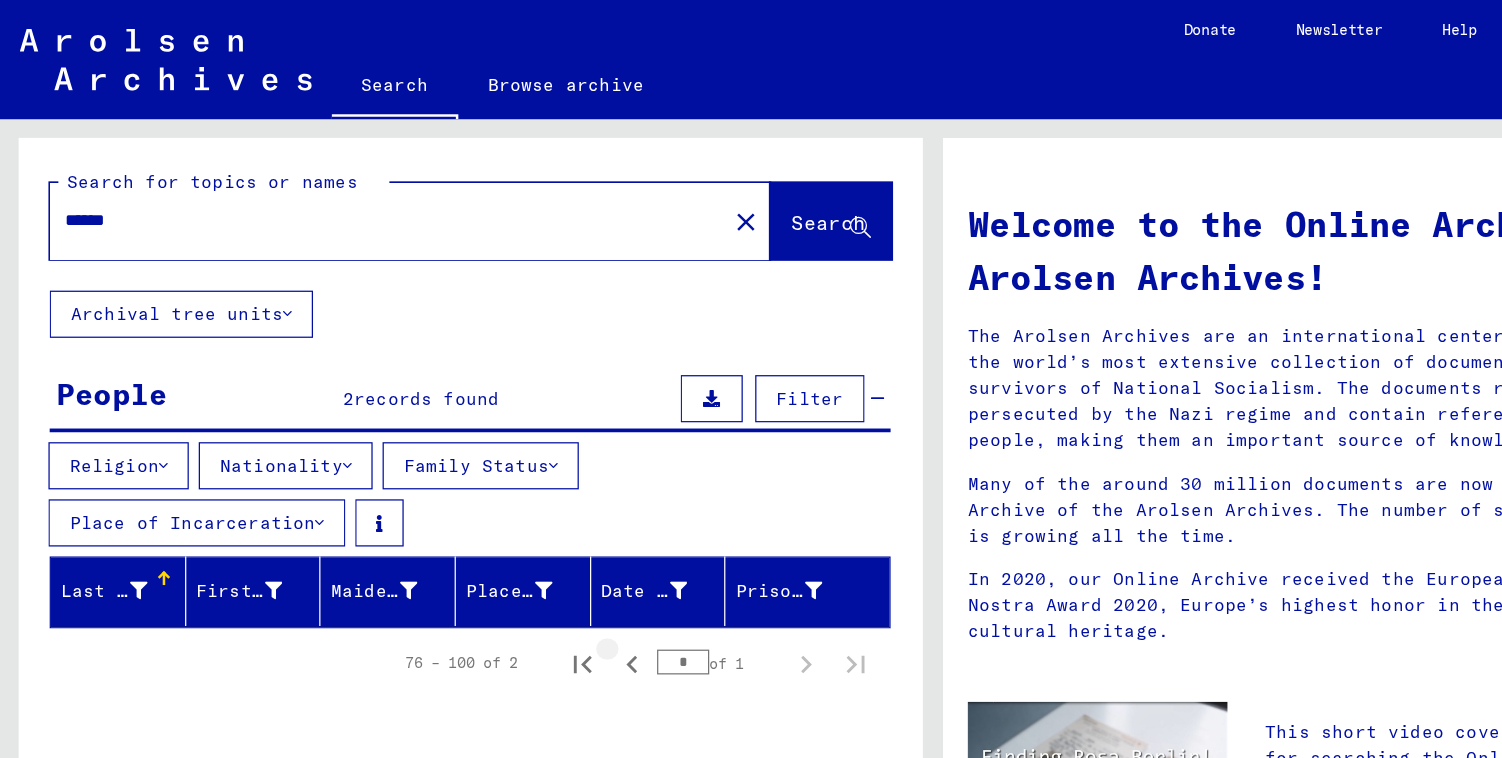click 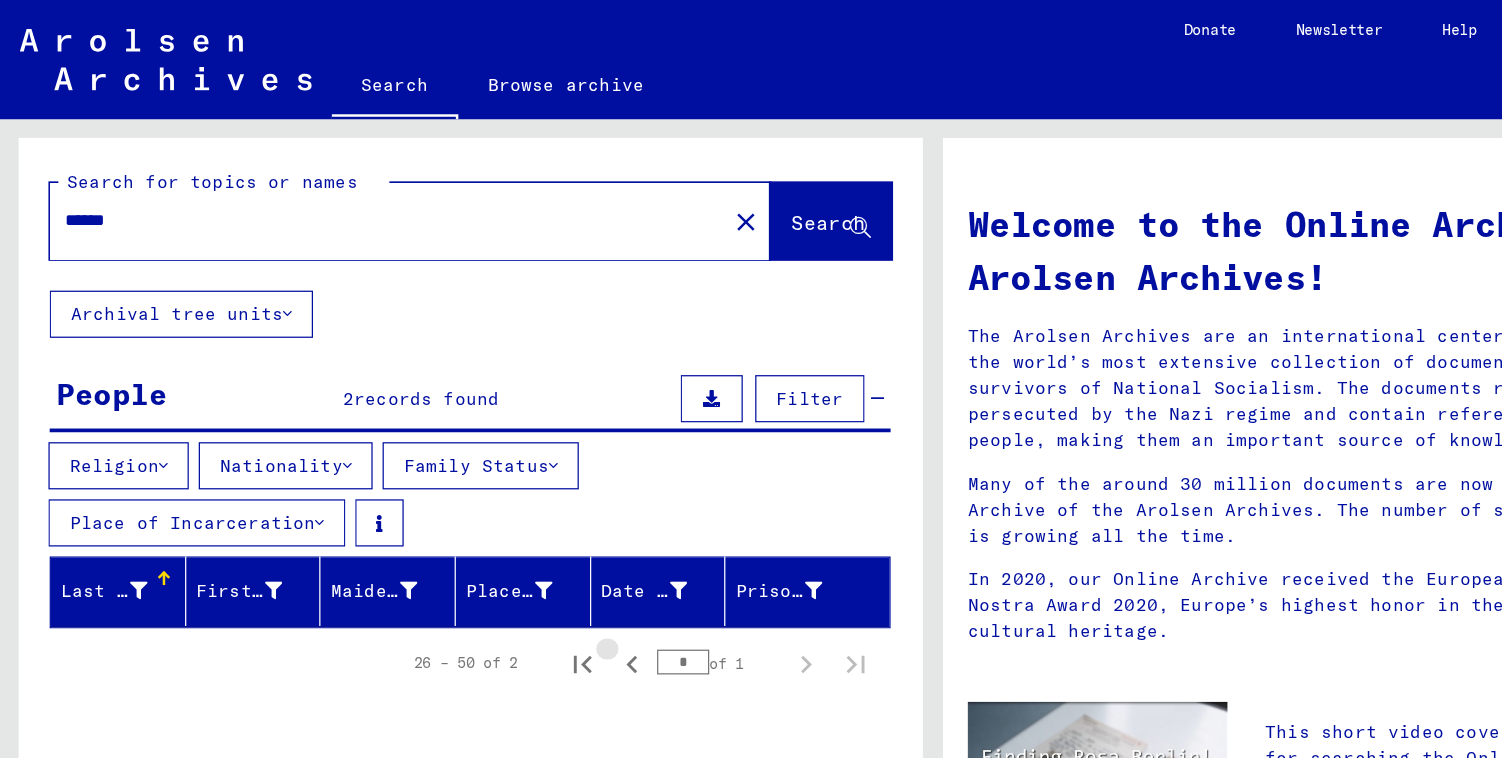 click 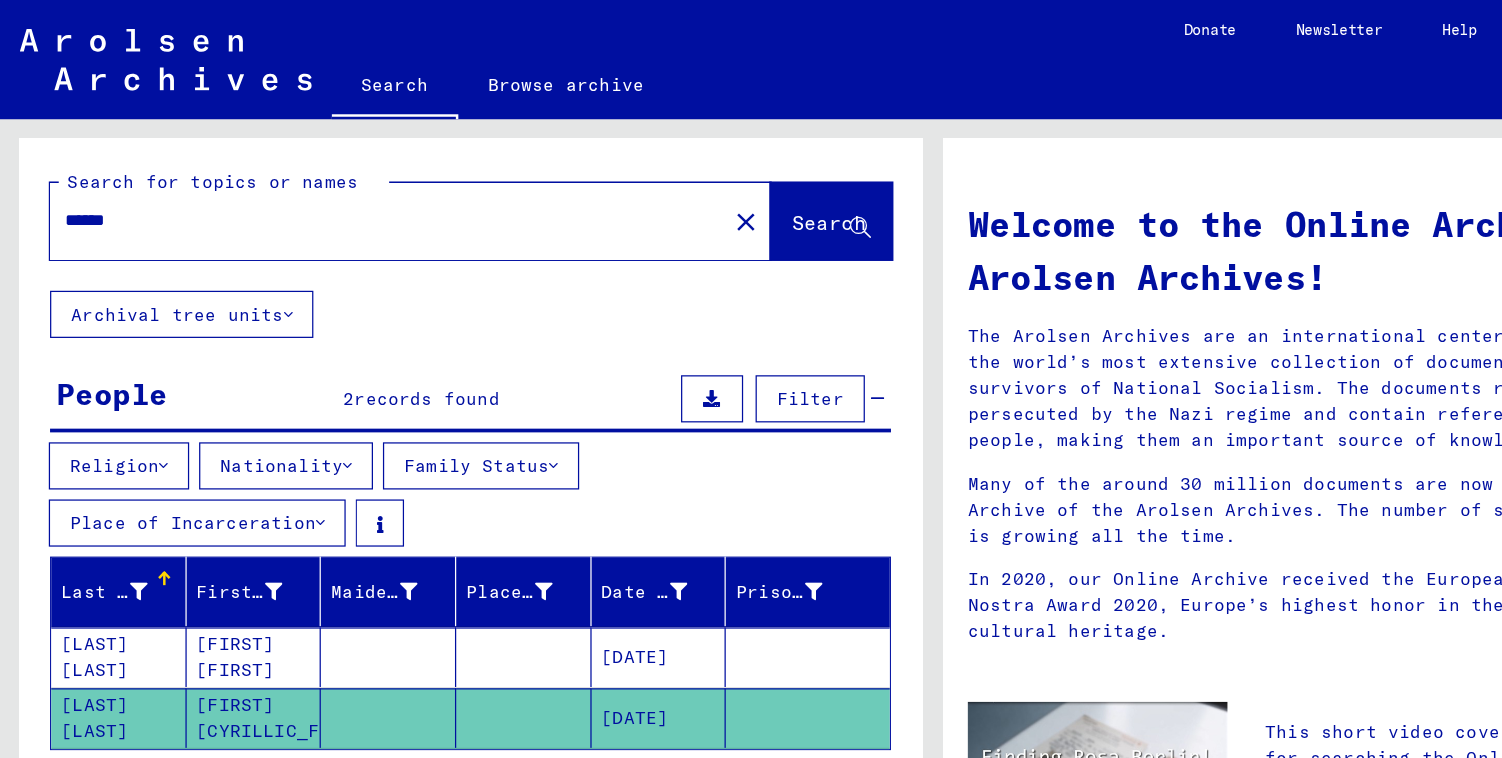 click on "[DATE]" at bounding box center [530, 578] 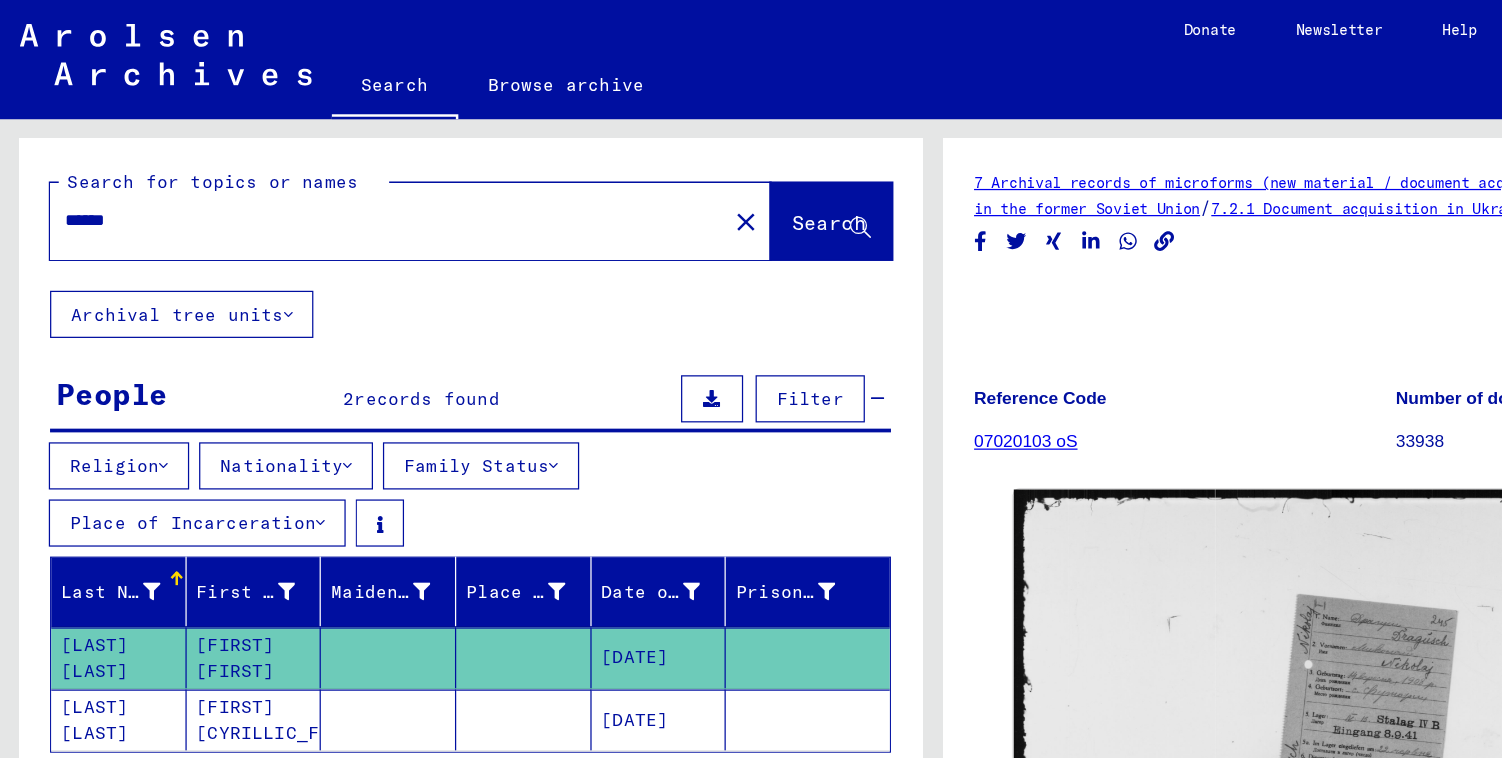 scroll, scrollTop: 0, scrollLeft: 0, axis: both 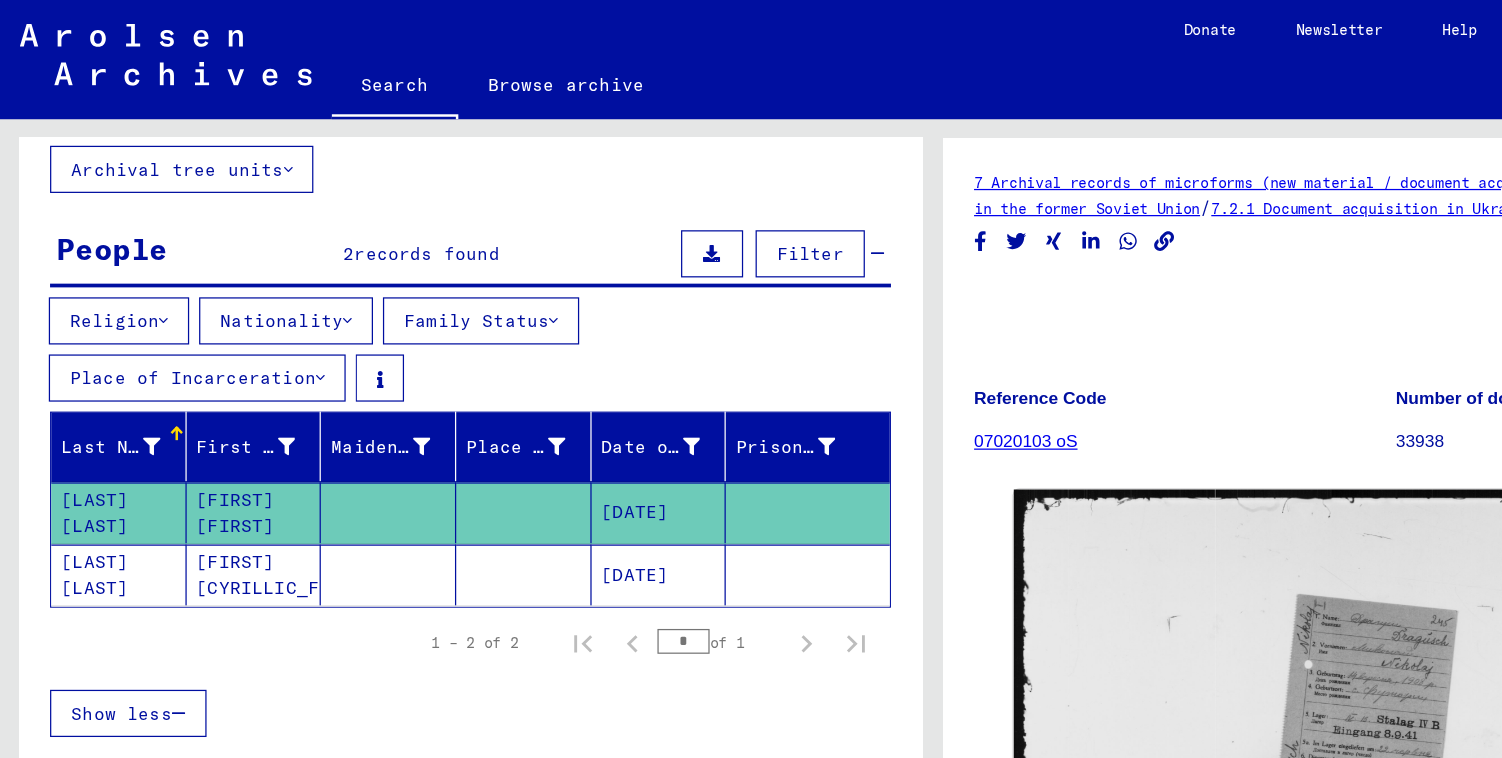 click 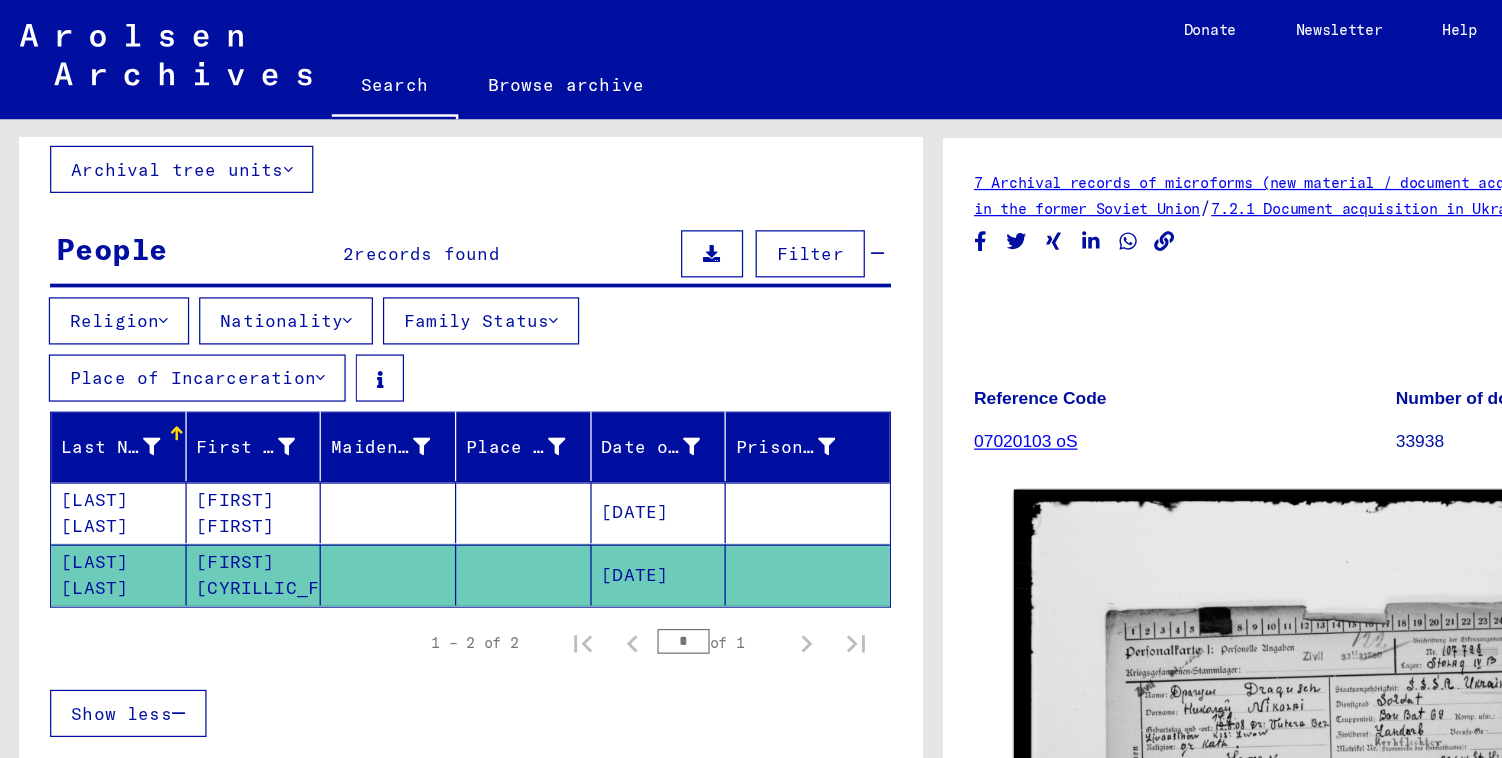scroll, scrollTop: 0, scrollLeft: 0, axis: both 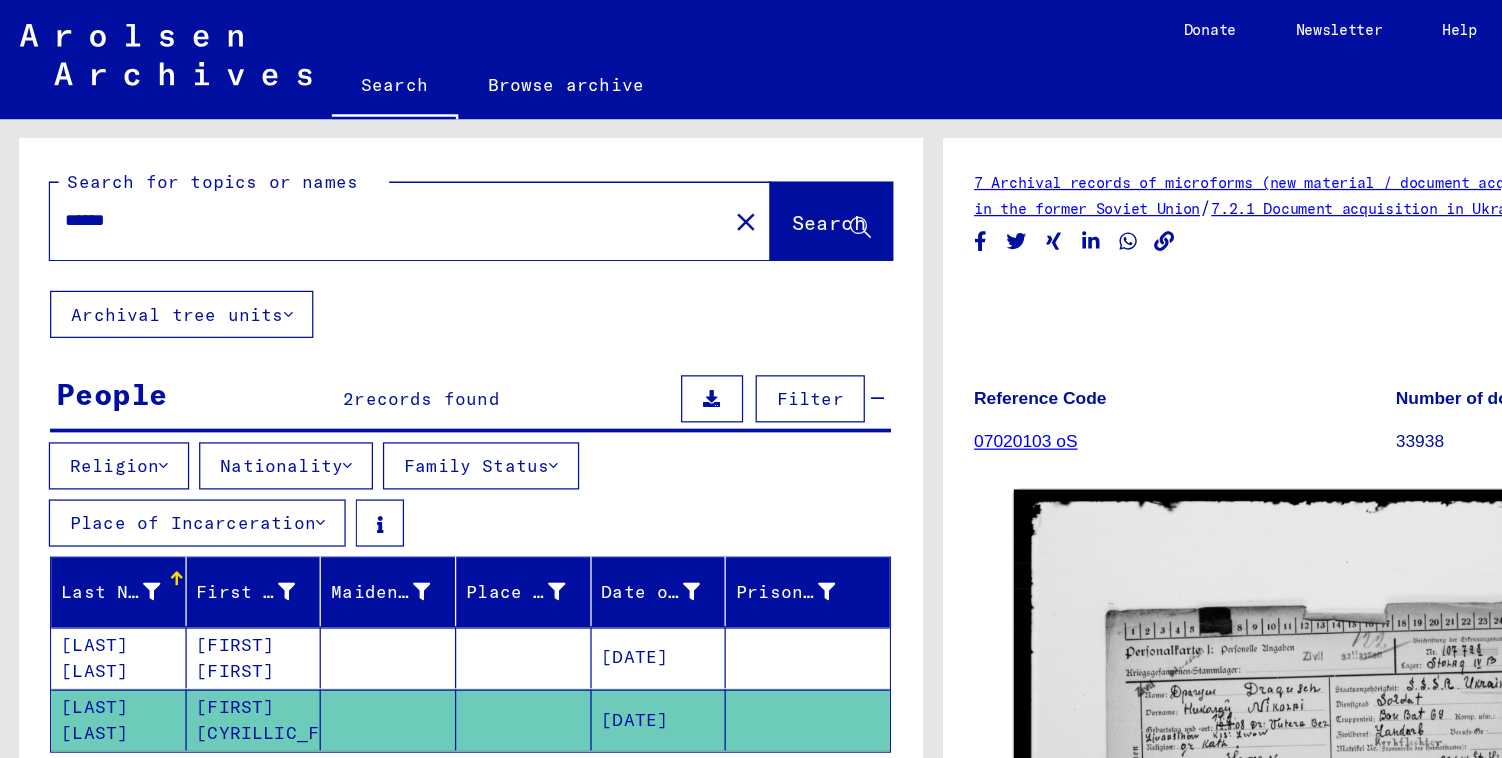 click on "******" at bounding box center [312, 177] 